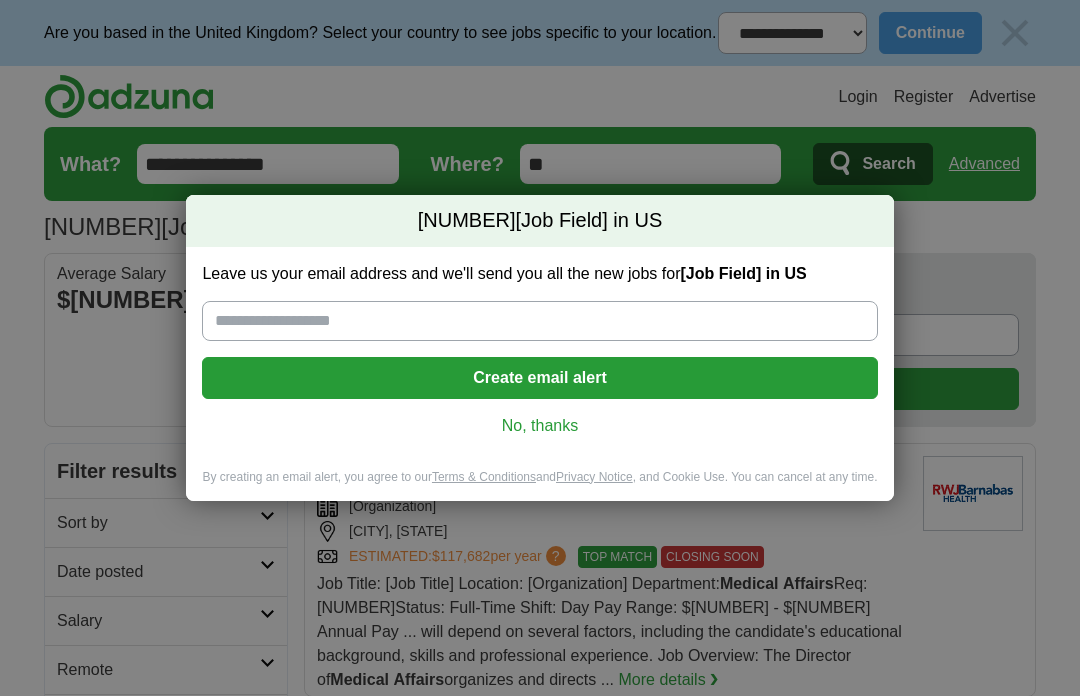 scroll, scrollTop: 177, scrollLeft: 0, axis: vertical 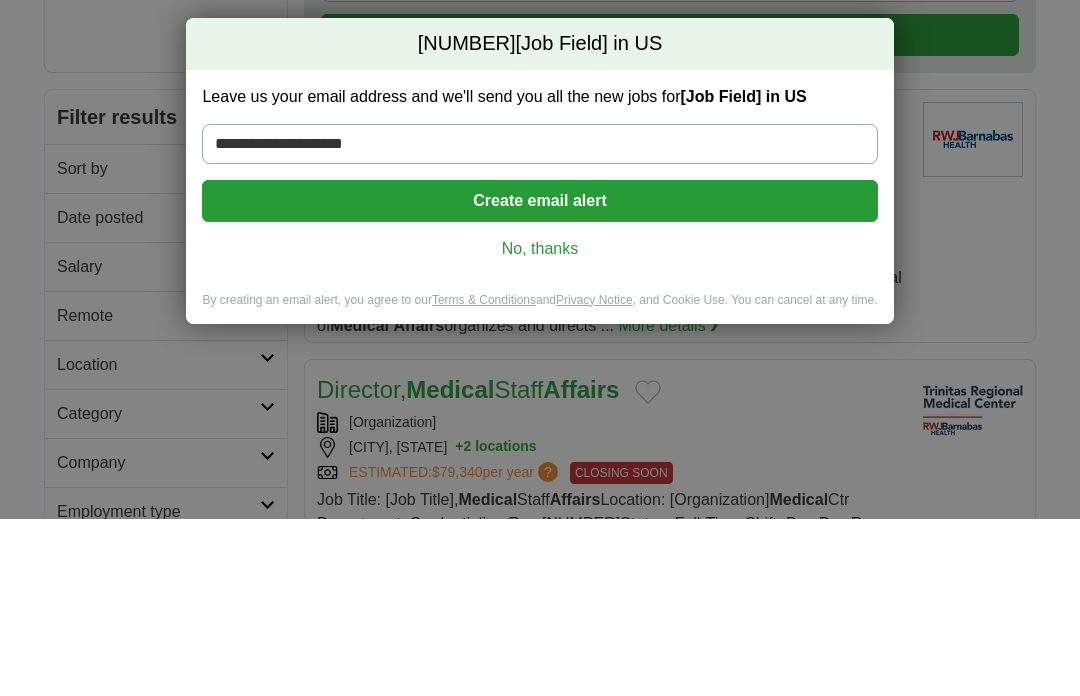 type on "**********" 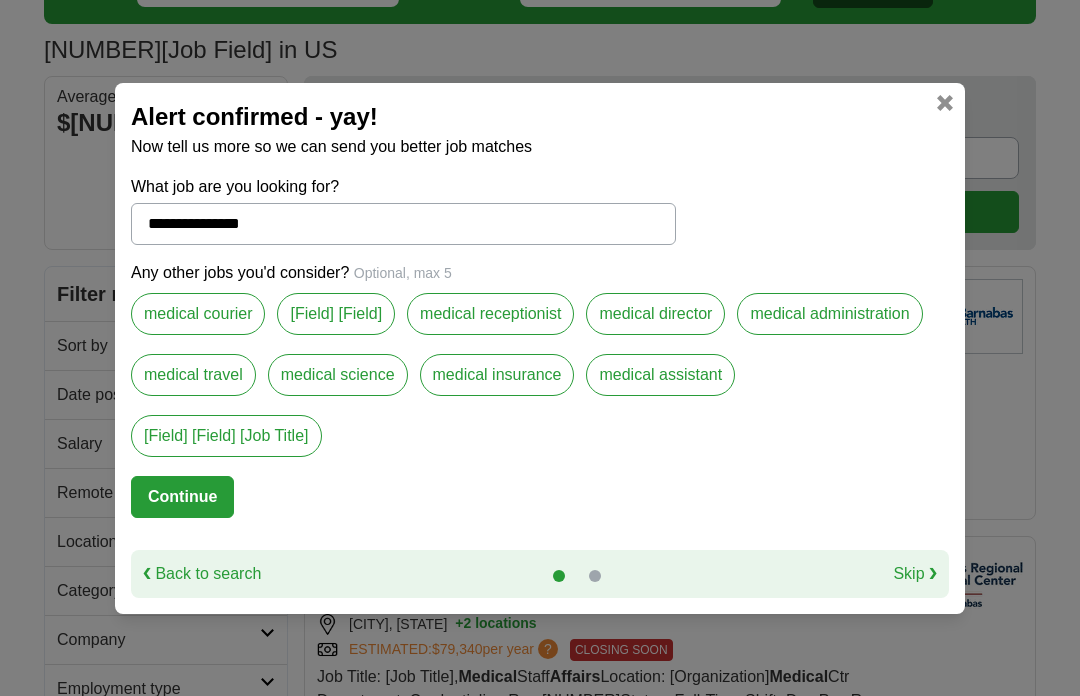 click on "Continue" at bounding box center [182, 497] 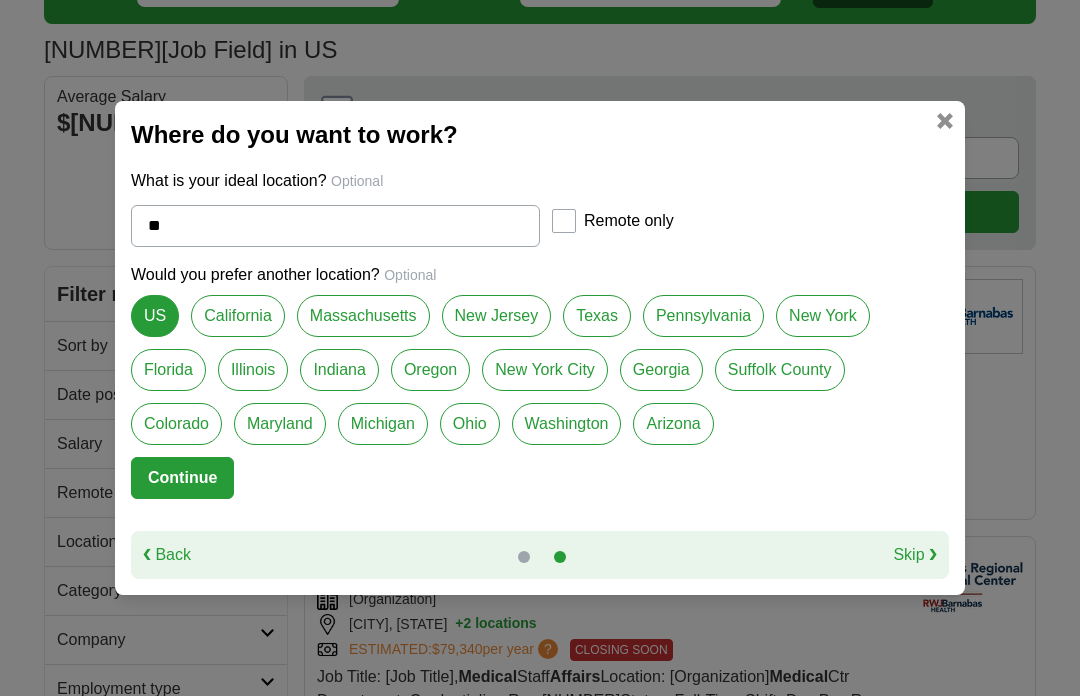 click on "Continue" at bounding box center [182, 478] 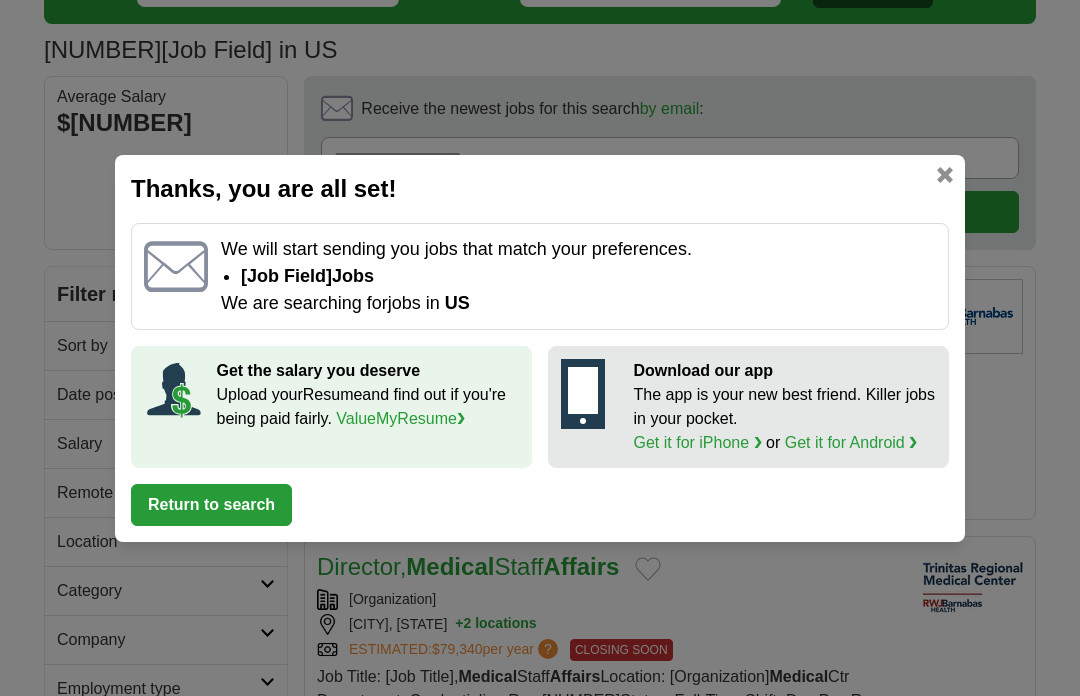 click on "Return to search" at bounding box center (211, 505) 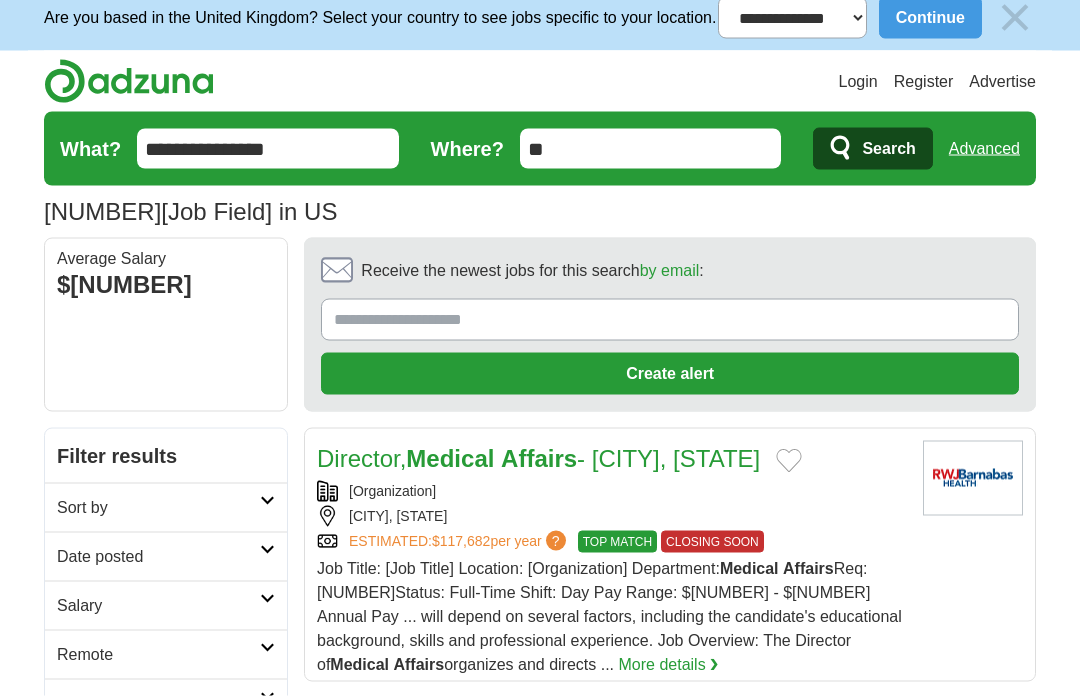 scroll, scrollTop: 0, scrollLeft: 0, axis: both 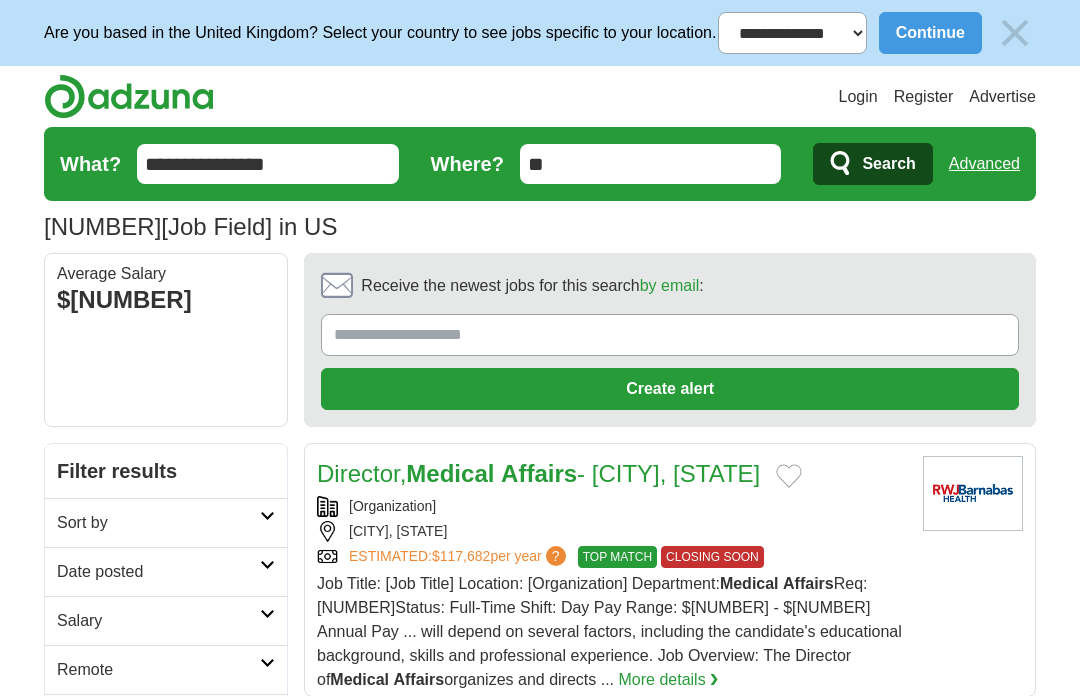 click on "Receive the newest jobs for this search  by email :" at bounding box center (670, 335) 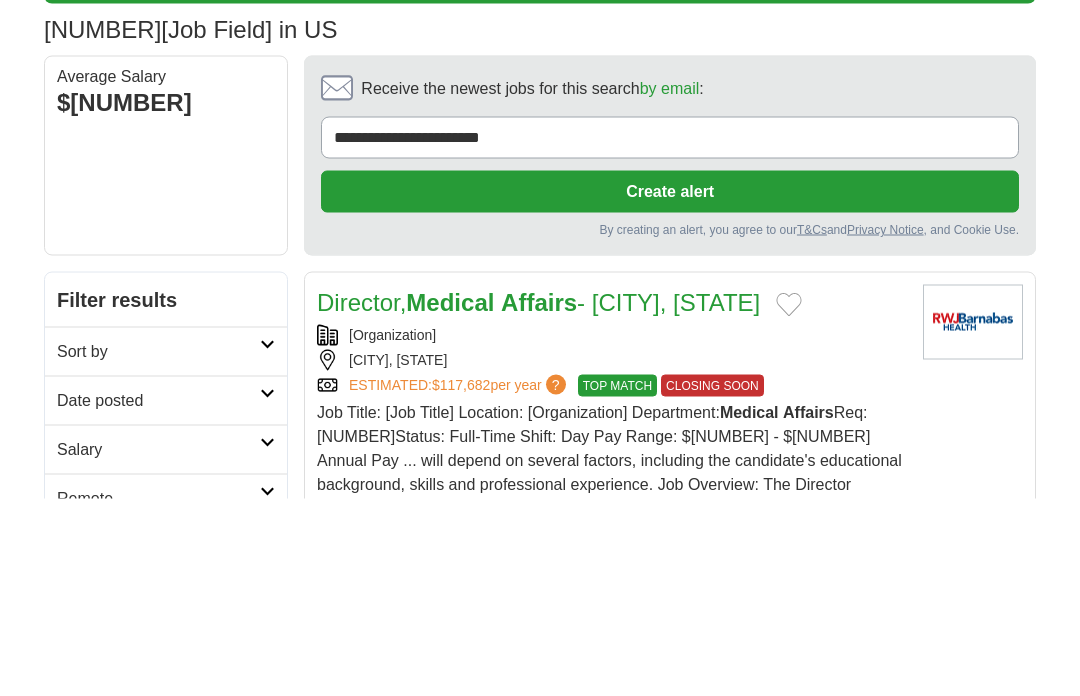 type on "**********" 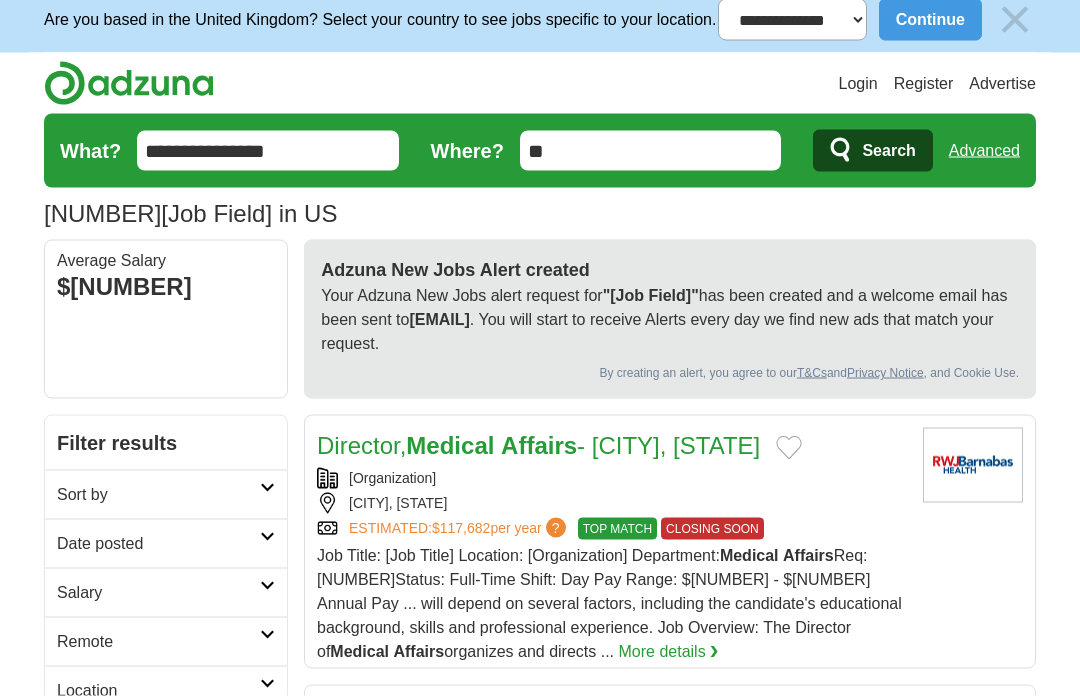 scroll, scrollTop: 0, scrollLeft: 0, axis: both 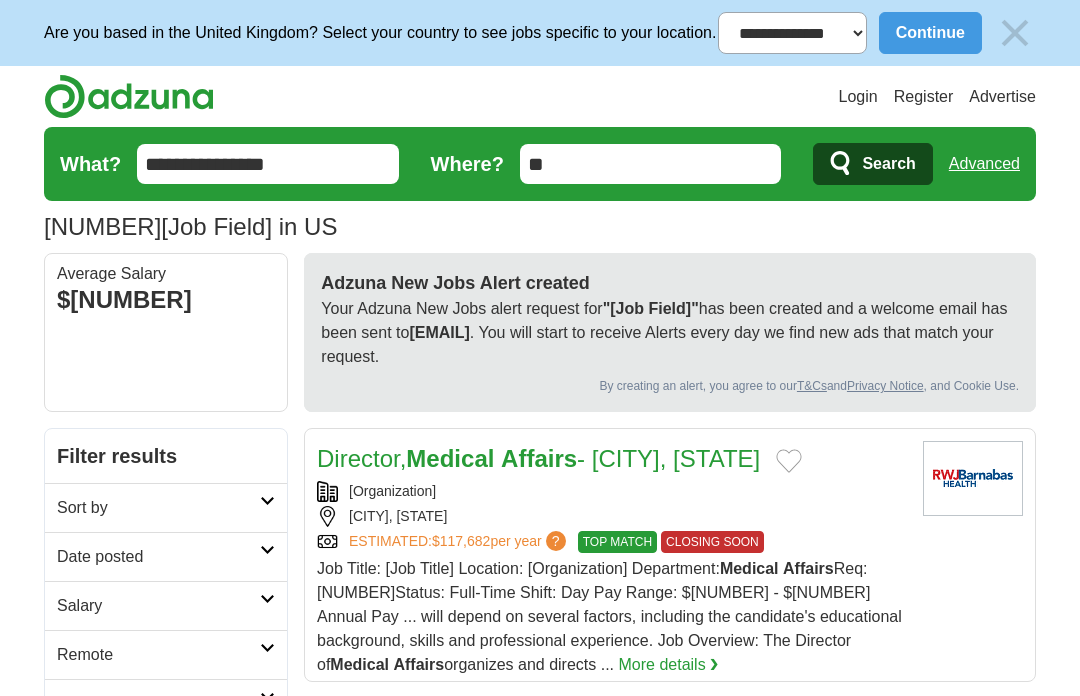click on "**********" at bounding box center [268, 164] 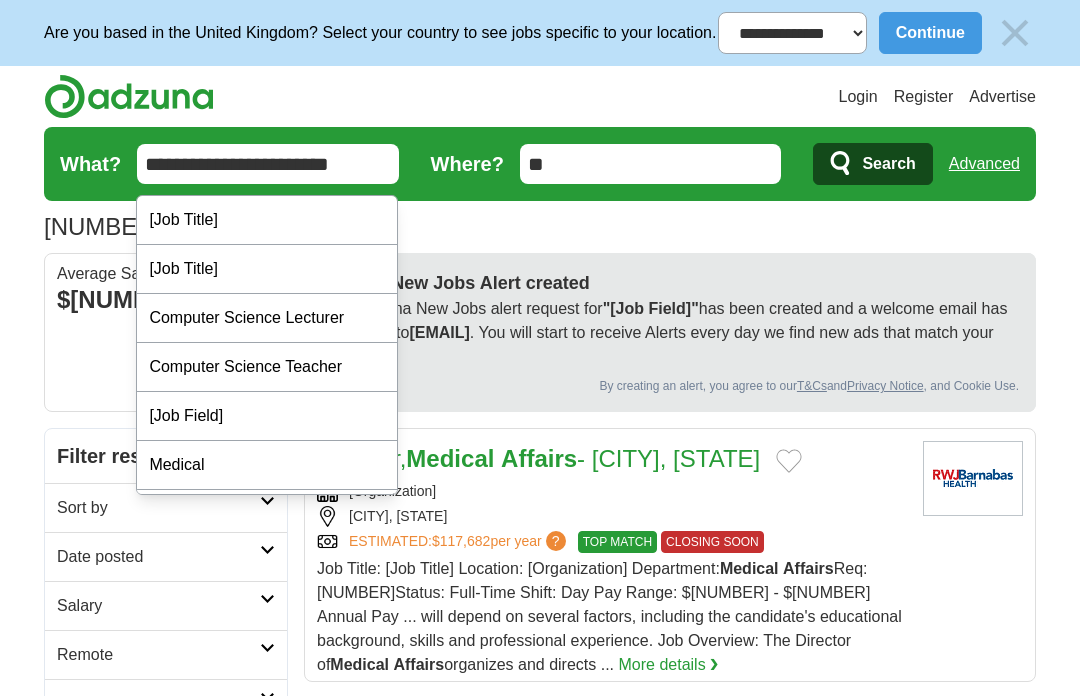 type on "**********" 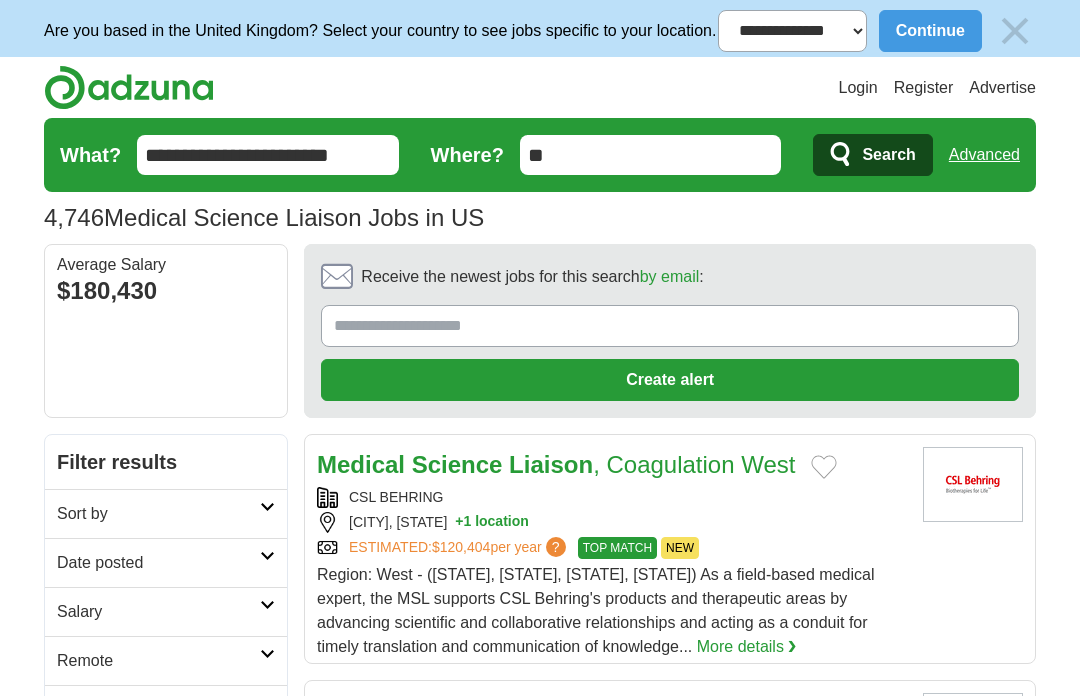 scroll, scrollTop: 0, scrollLeft: 0, axis: both 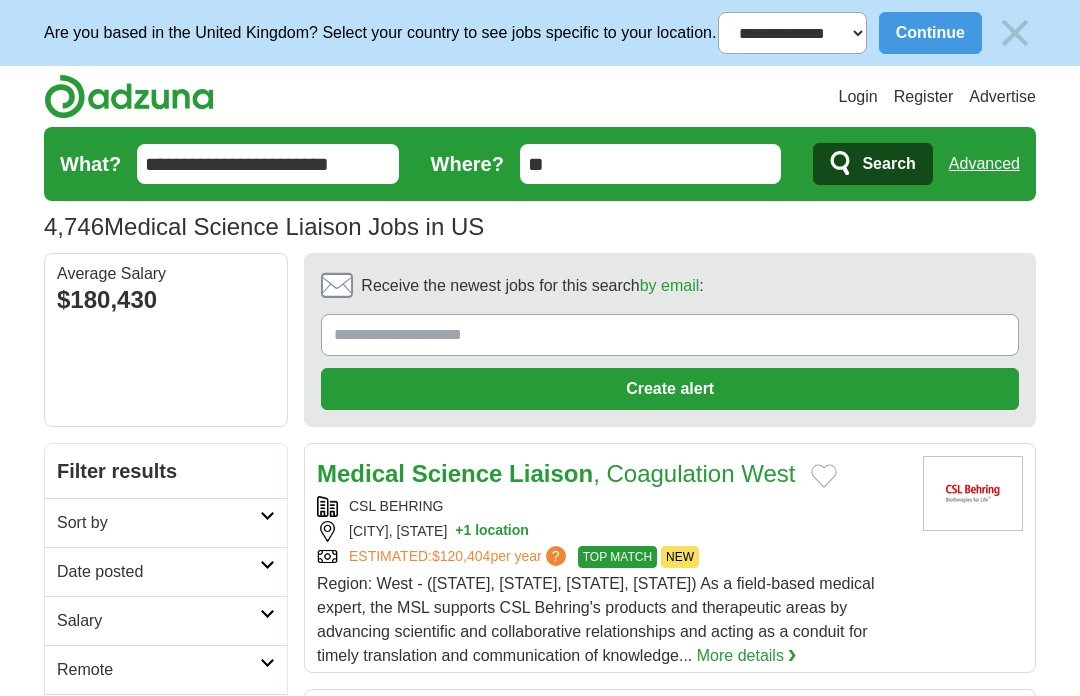 click on "Receive the newest jobs for this search  by email :" at bounding box center [670, 335] 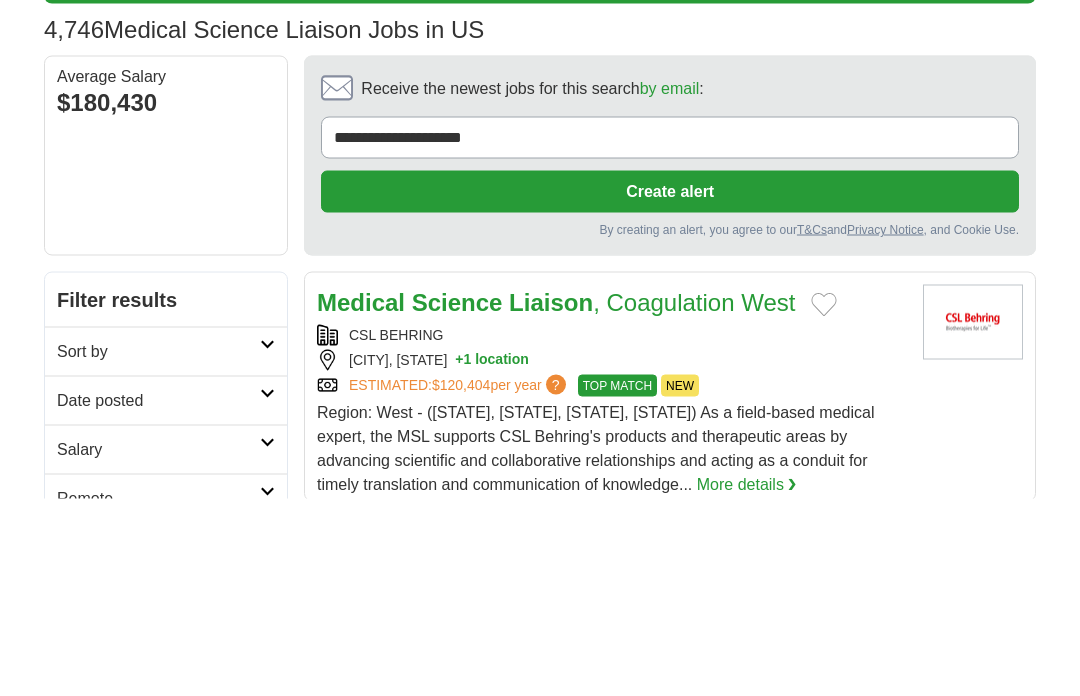 type on "**********" 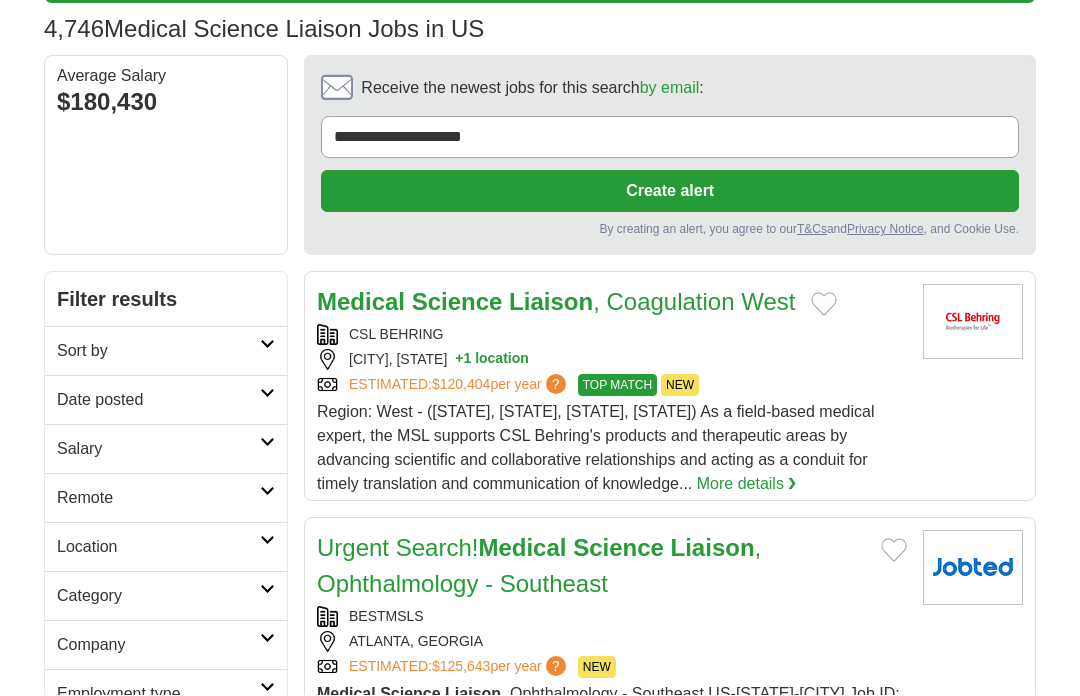 scroll, scrollTop: 198, scrollLeft: 0, axis: vertical 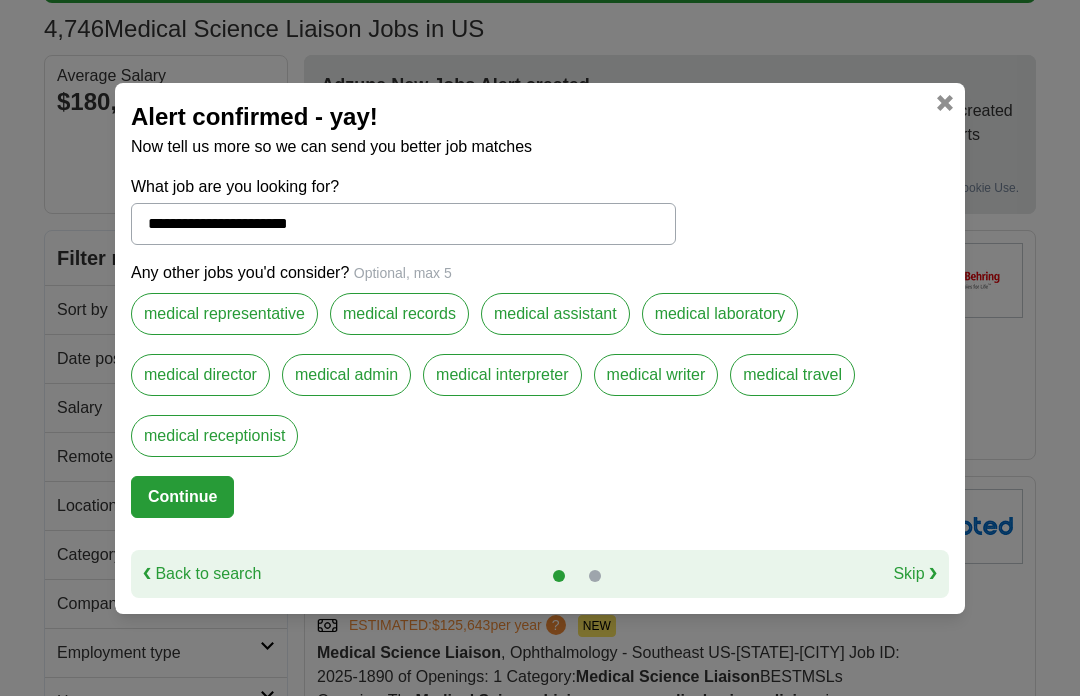 click on "Continue" at bounding box center (182, 497) 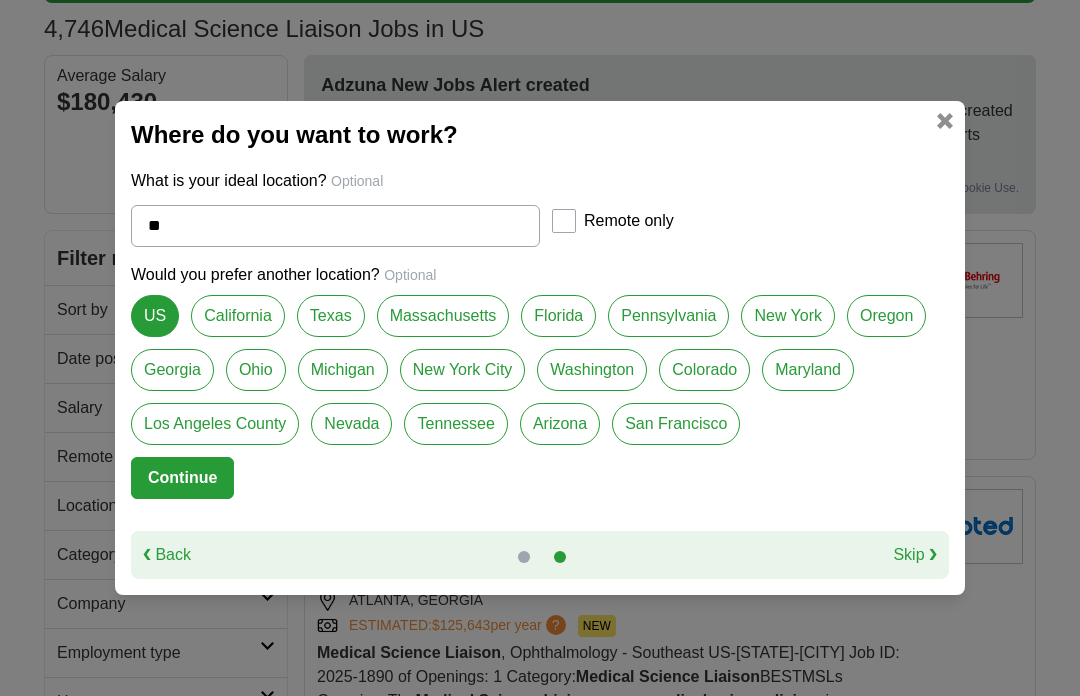 click on "Continue" at bounding box center (182, 478) 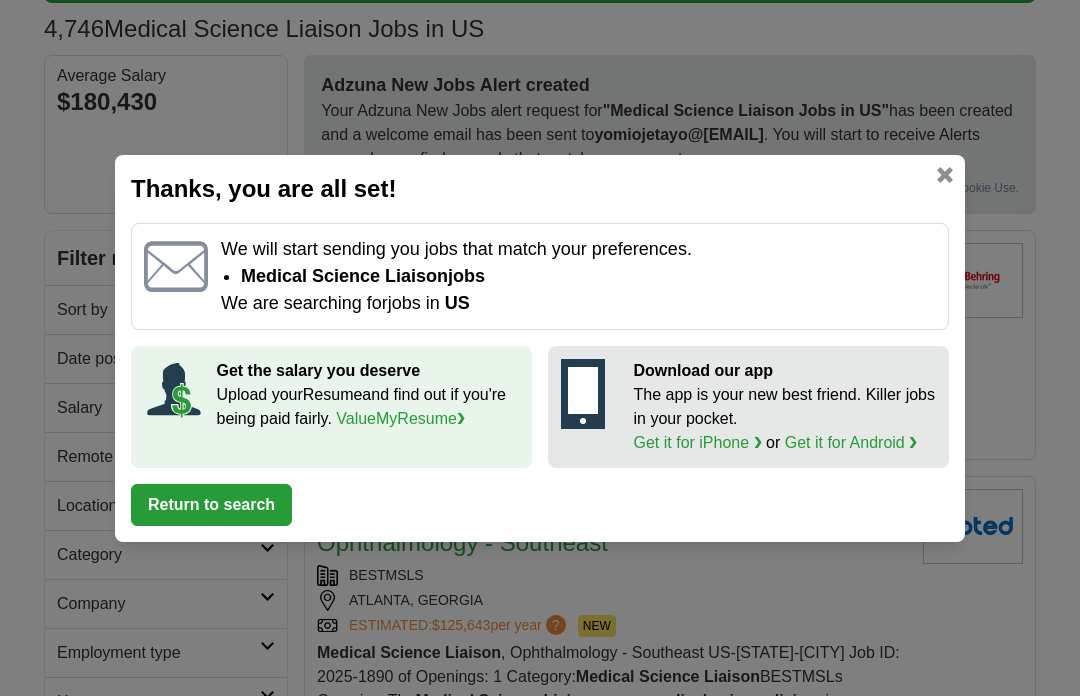 click on "Return to search" at bounding box center (211, 505) 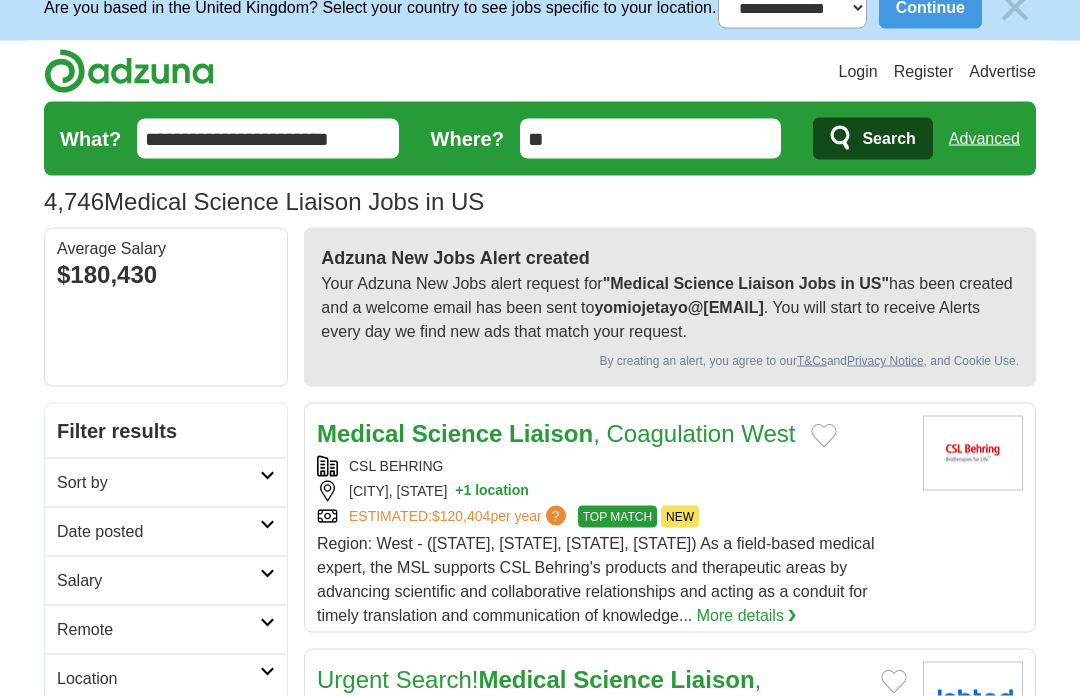 scroll, scrollTop: 0, scrollLeft: 0, axis: both 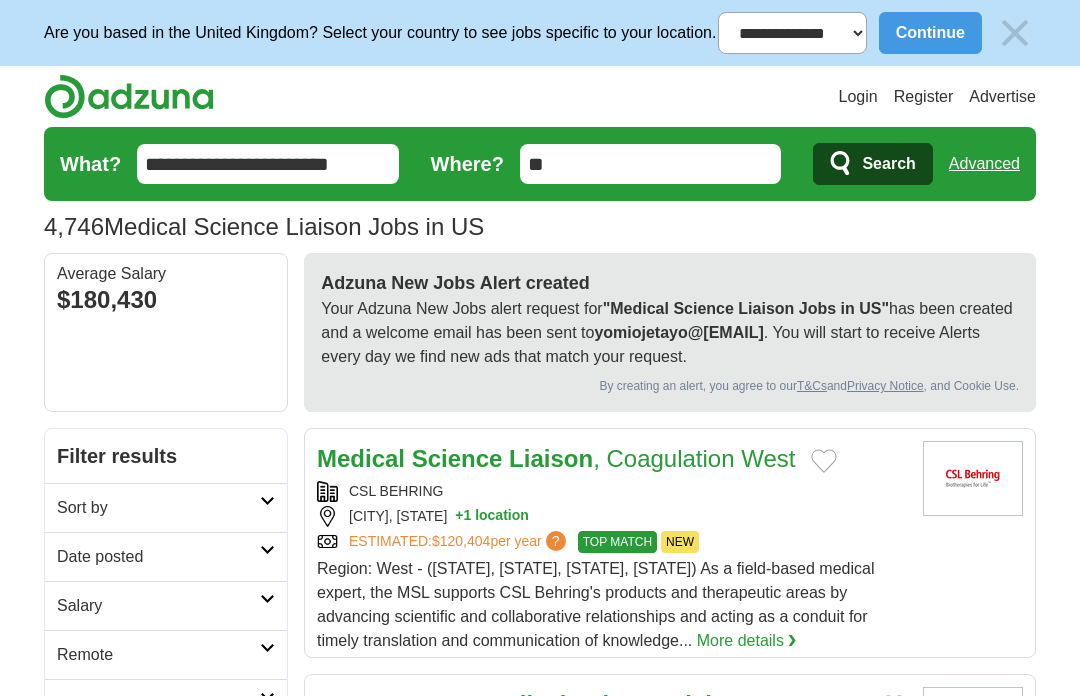 click on "Search" at bounding box center [888, 164] 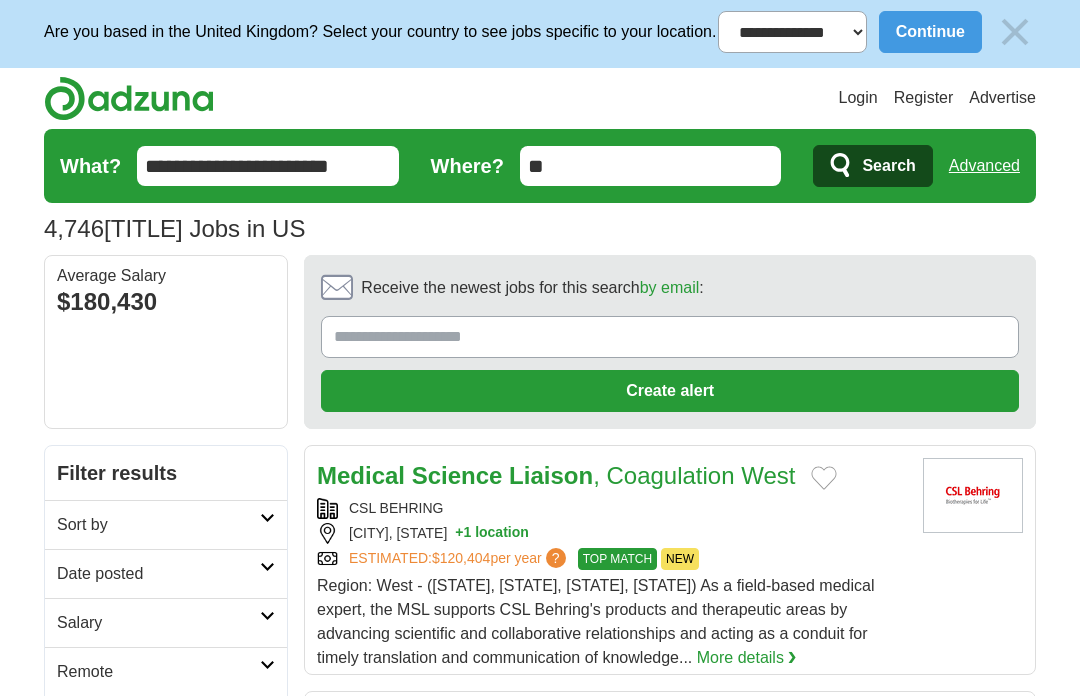 scroll, scrollTop: 0, scrollLeft: 0, axis: both 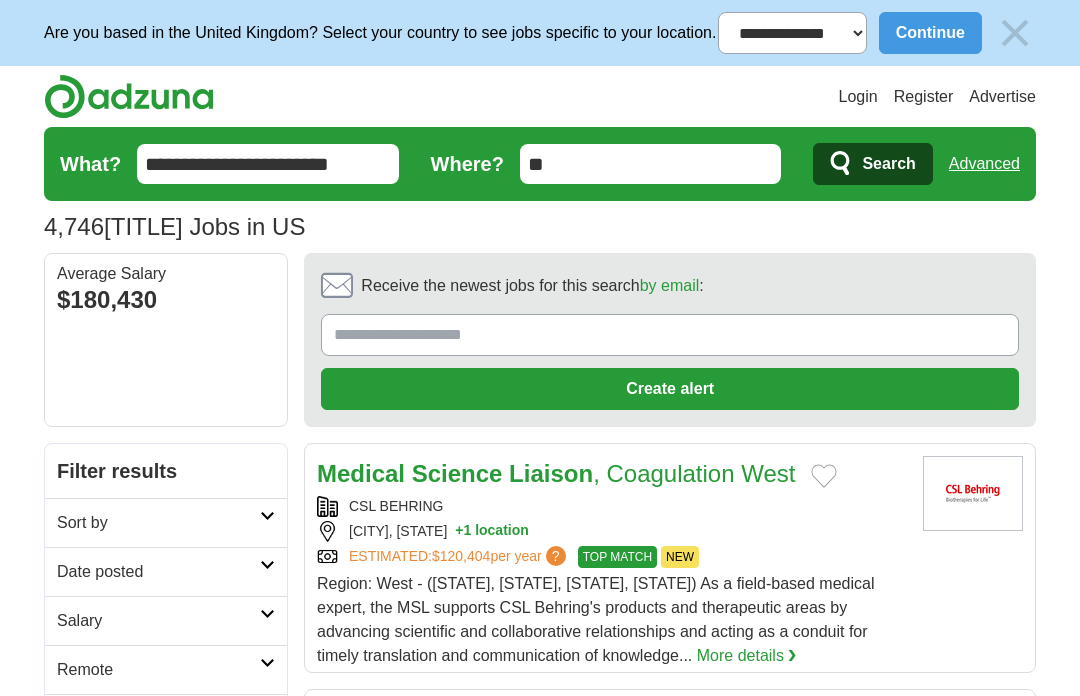 click on "Receive the newest jobs for this search  by email :" at bounding box center (670, 335) 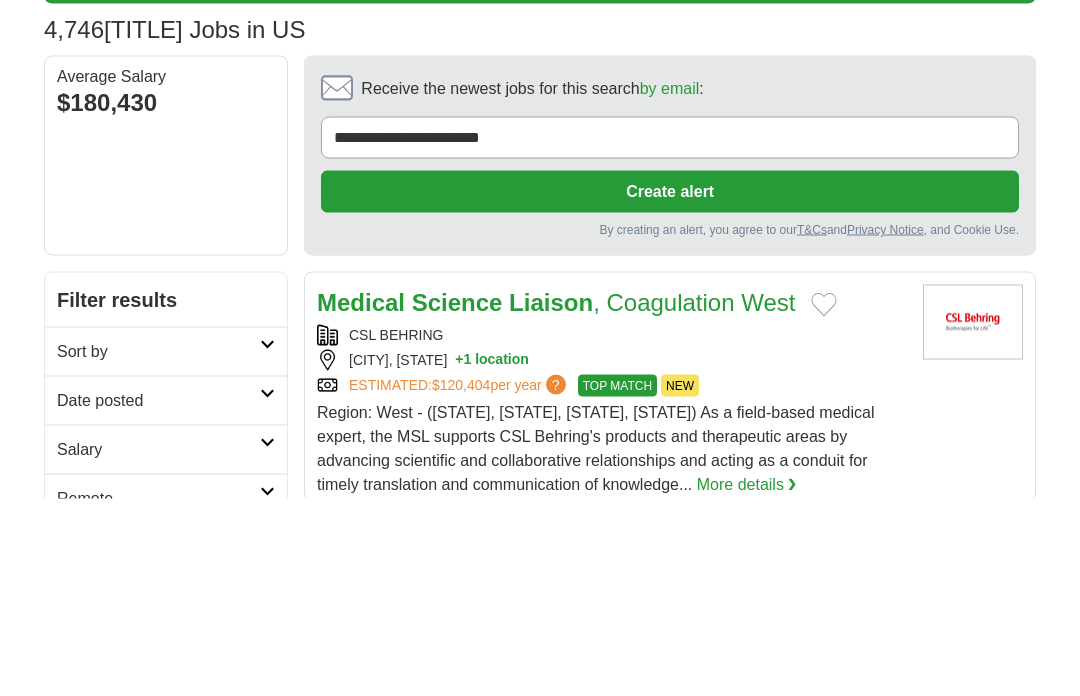 type on "**********" 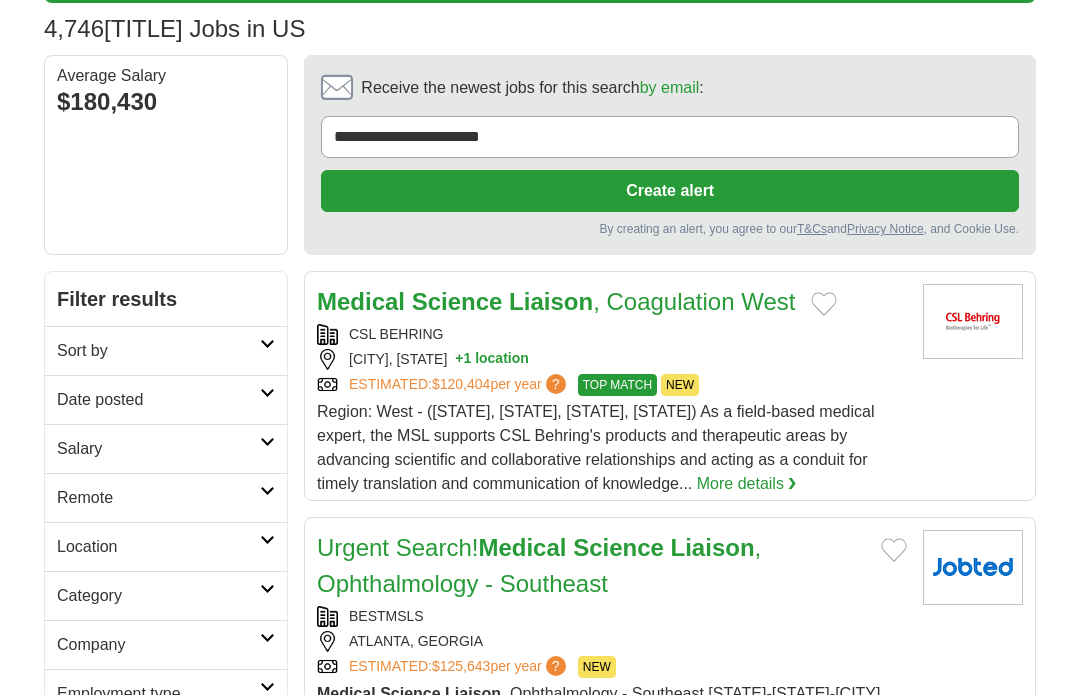 scroll, scrollTop: 198, scrollLeft: 0, axis: vertical 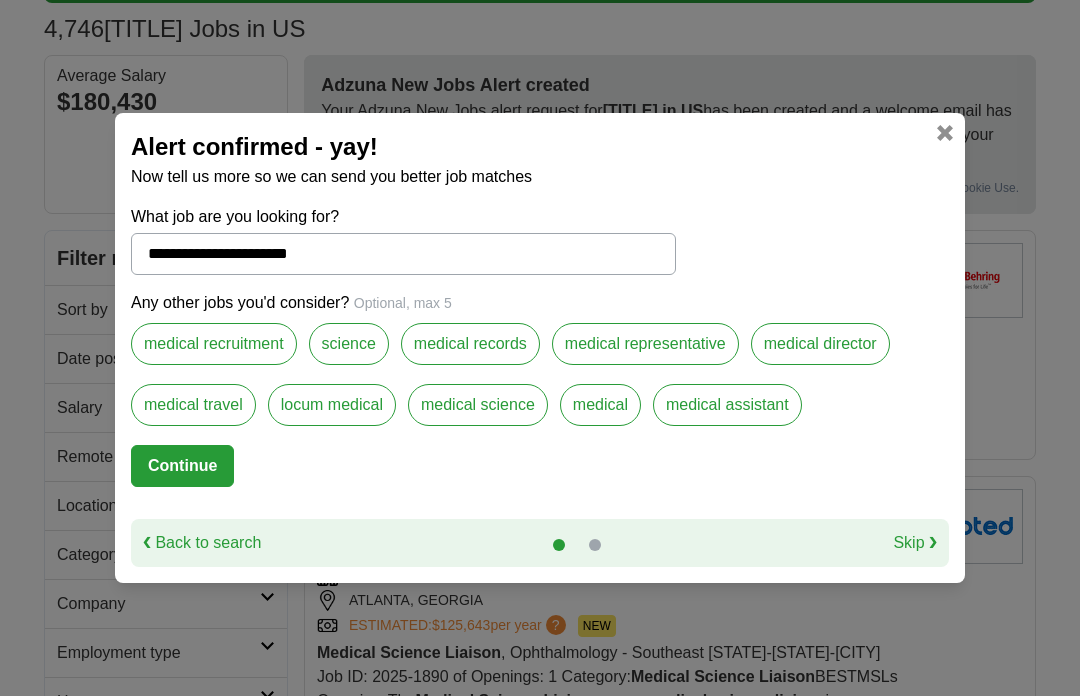 click on "Continue" at bounding box center (182, 466) 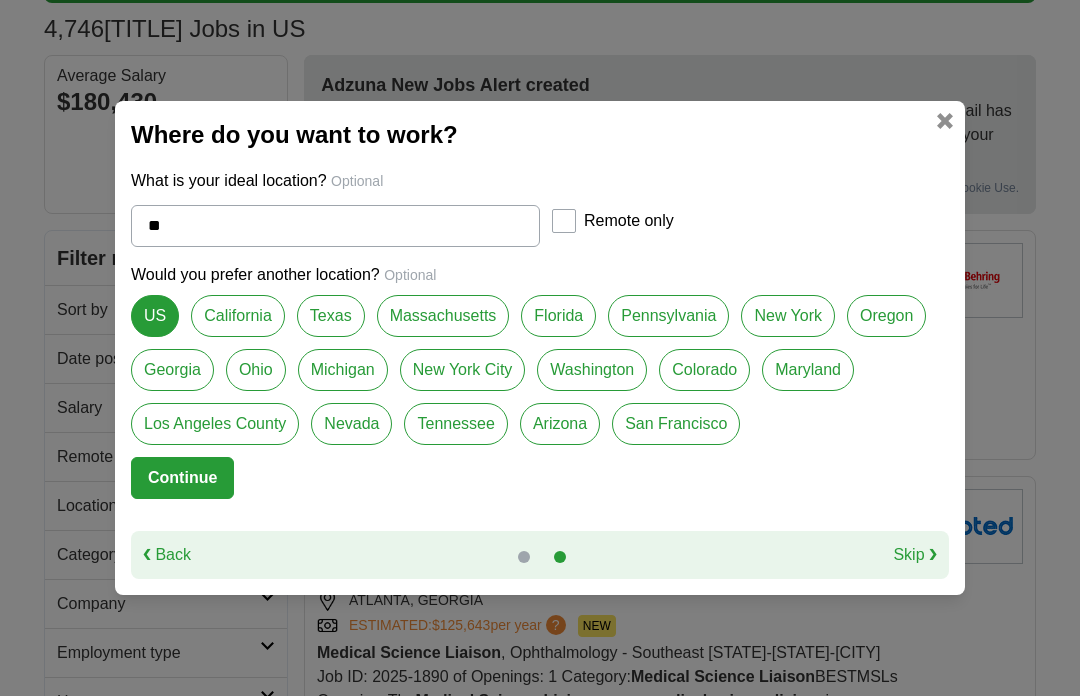 click on "Continue" at bounding box center (182, 478) 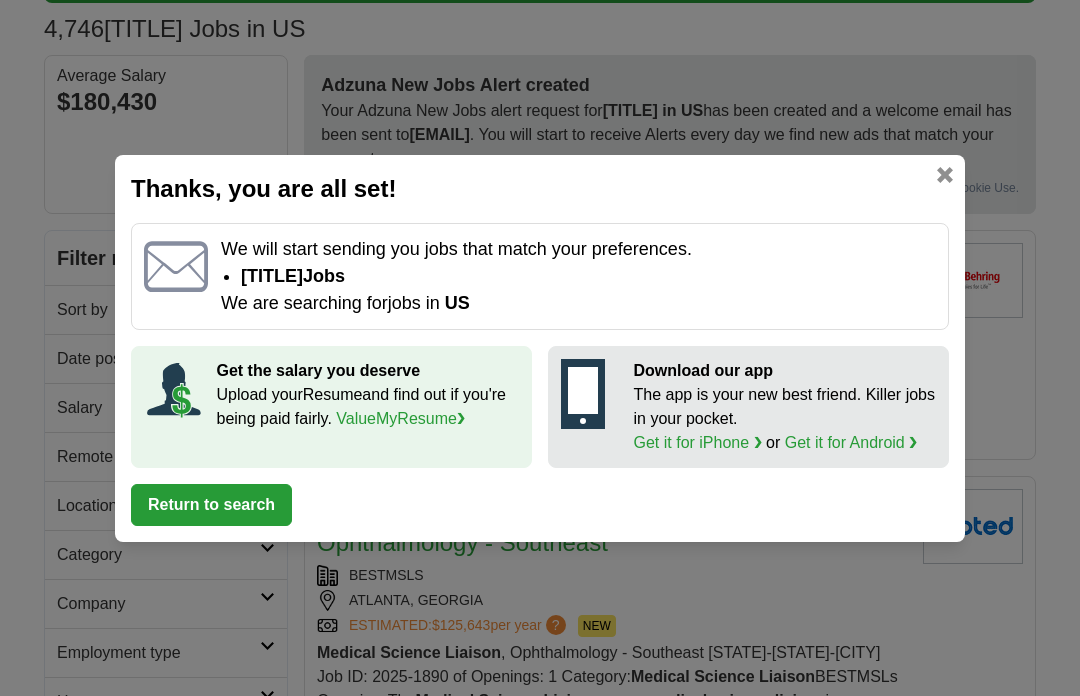 click on "Return to search" at bounding box center [211, 505] 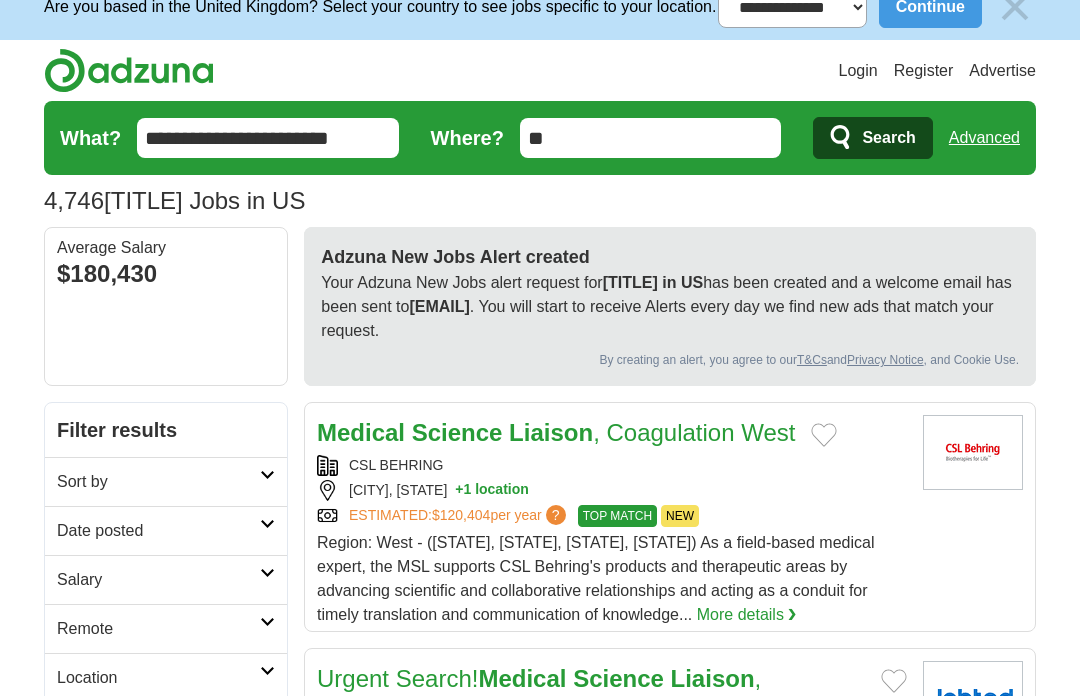 scroll, scrollTop: 0, scrollLeft: 0, axis: both 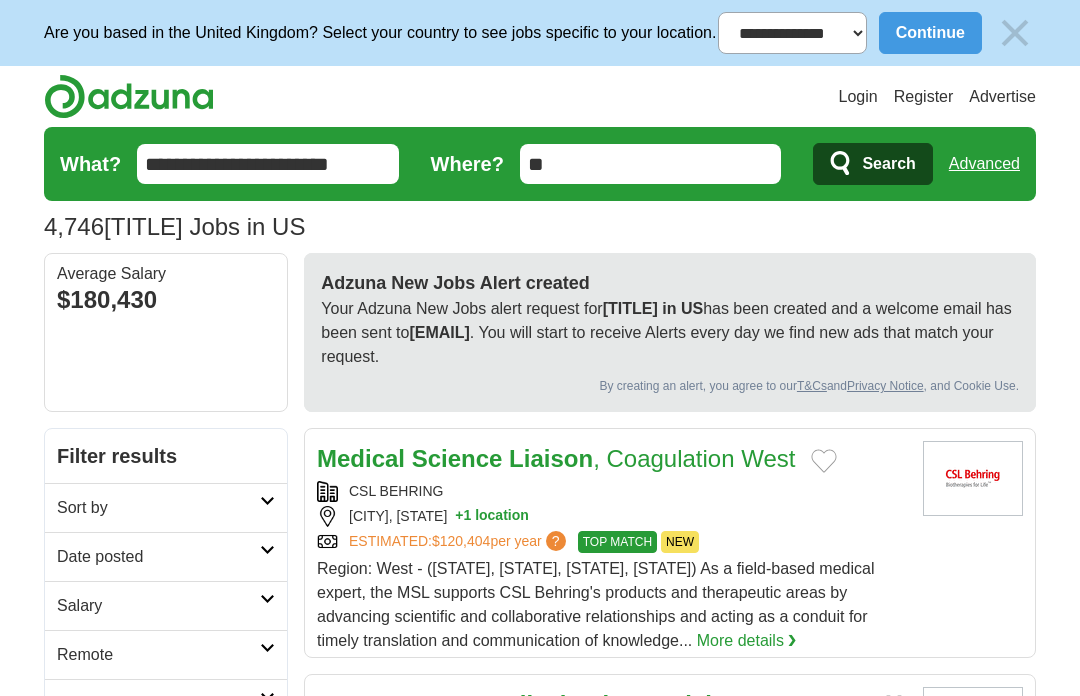 click on "**********" at bounding box center (268, 164) 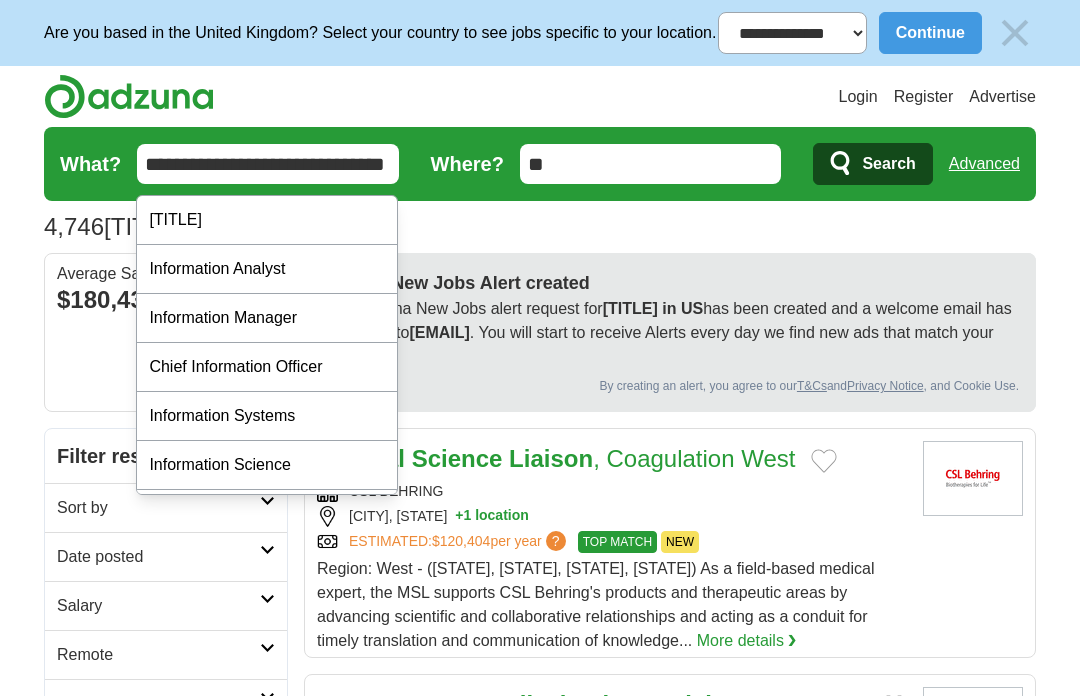 type on "**********" 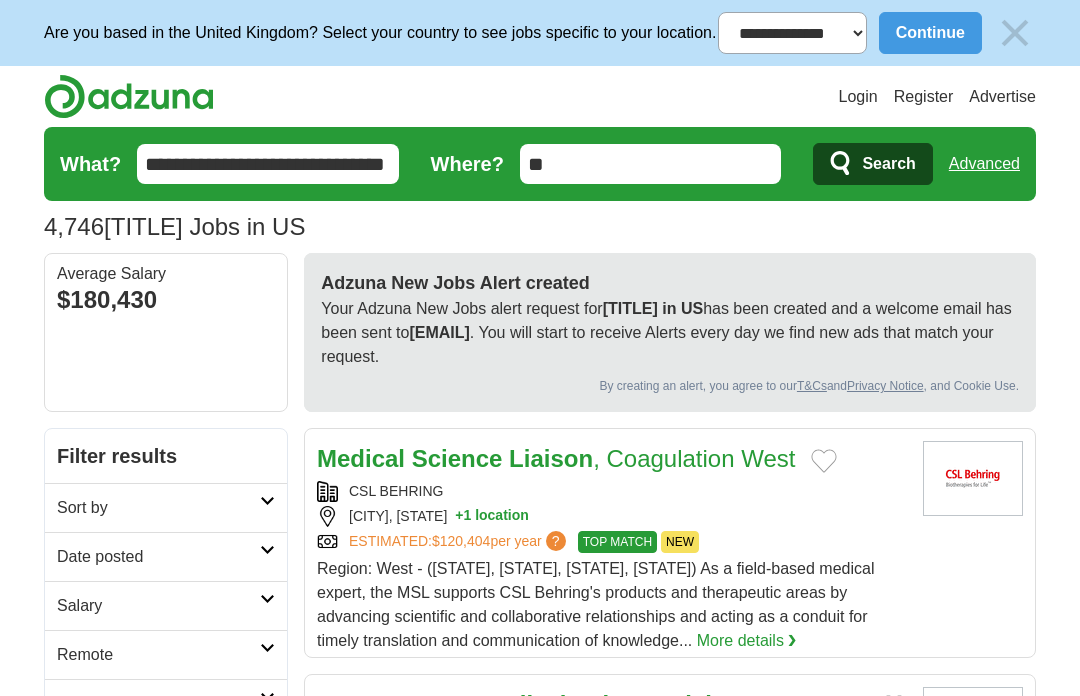 click on "Search" at bounding box center [872, 164] 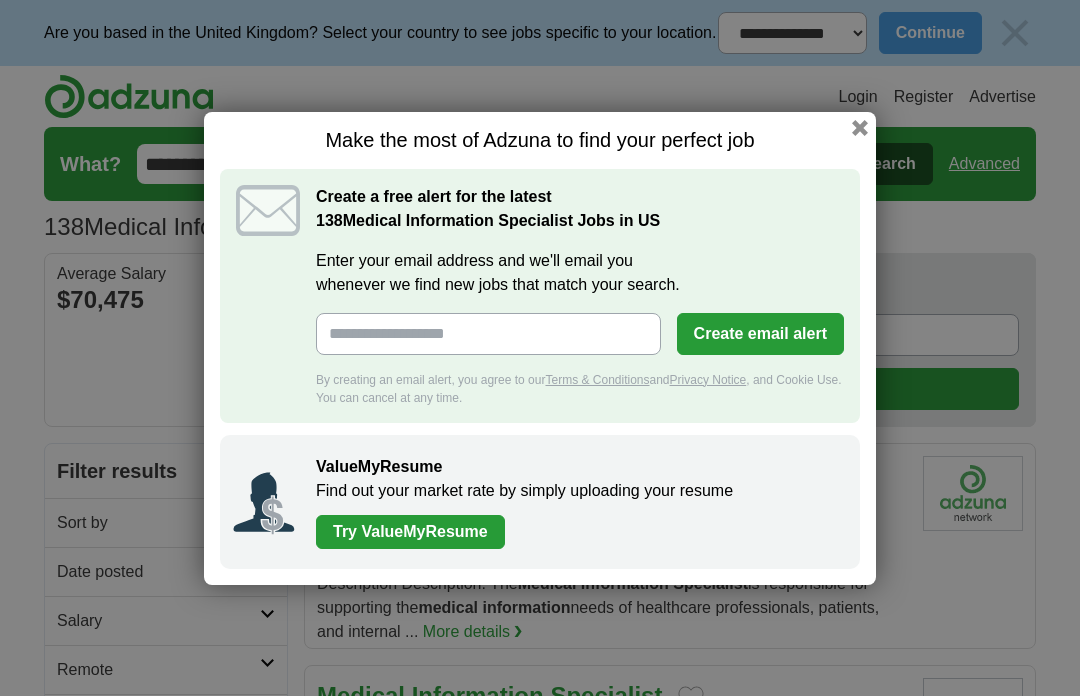 scroll, scrollTop: 0, scrollLeft: 0, axis: both 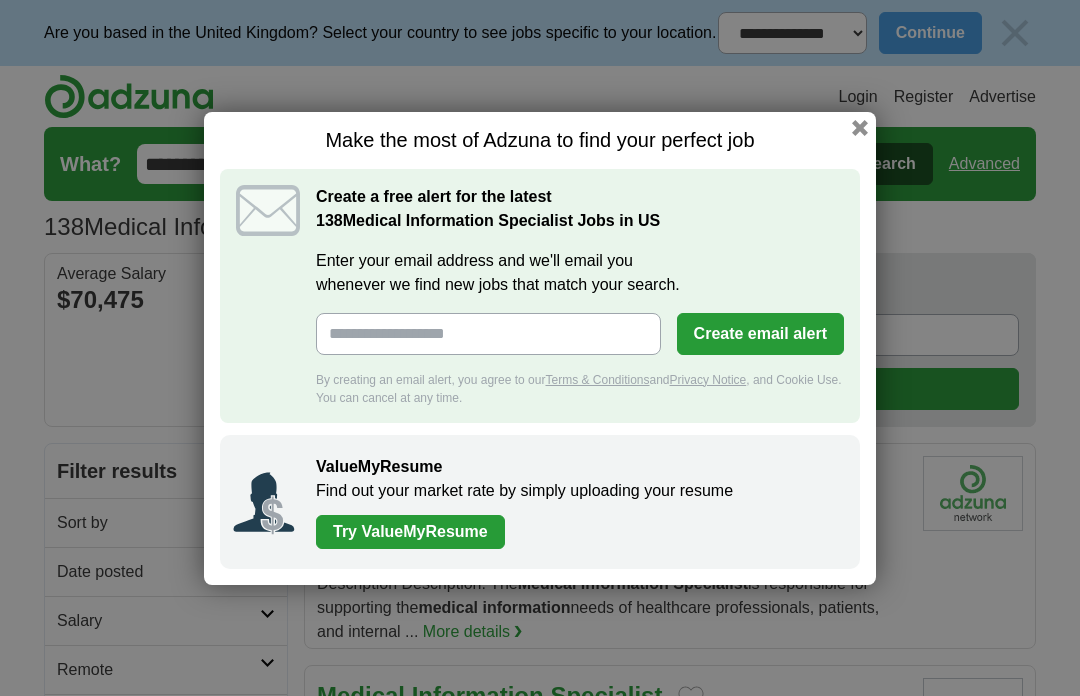 click on "Enter your email address and we'll email you whenever we find new jobs that match your search." at bounding box center [488, 334] 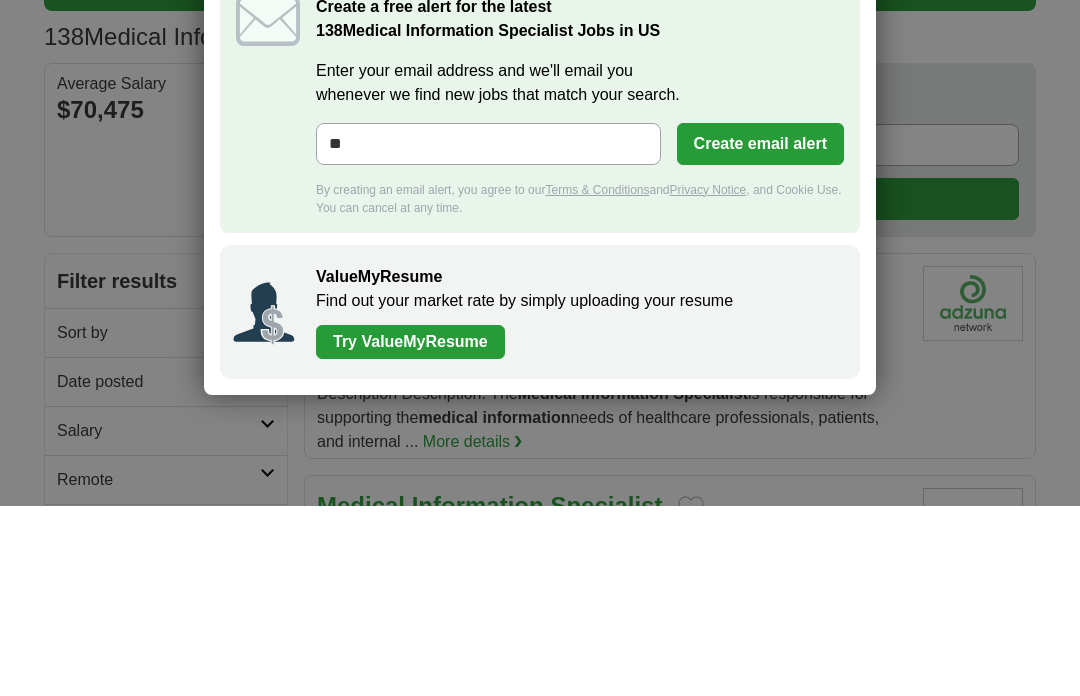 type on "*" 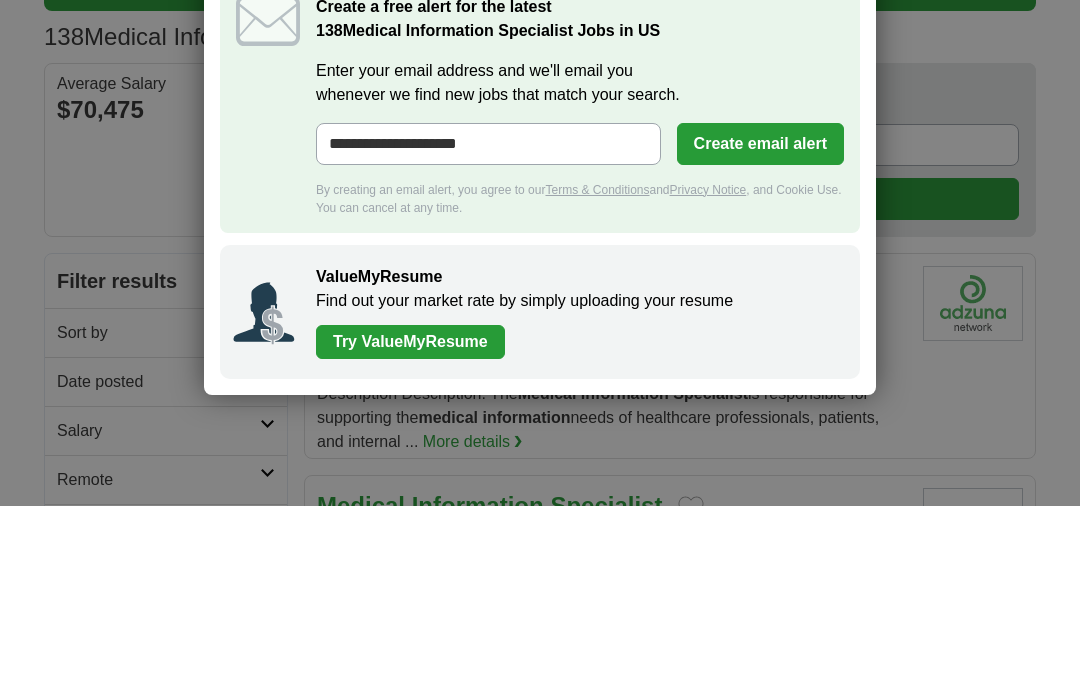 type on "**********" 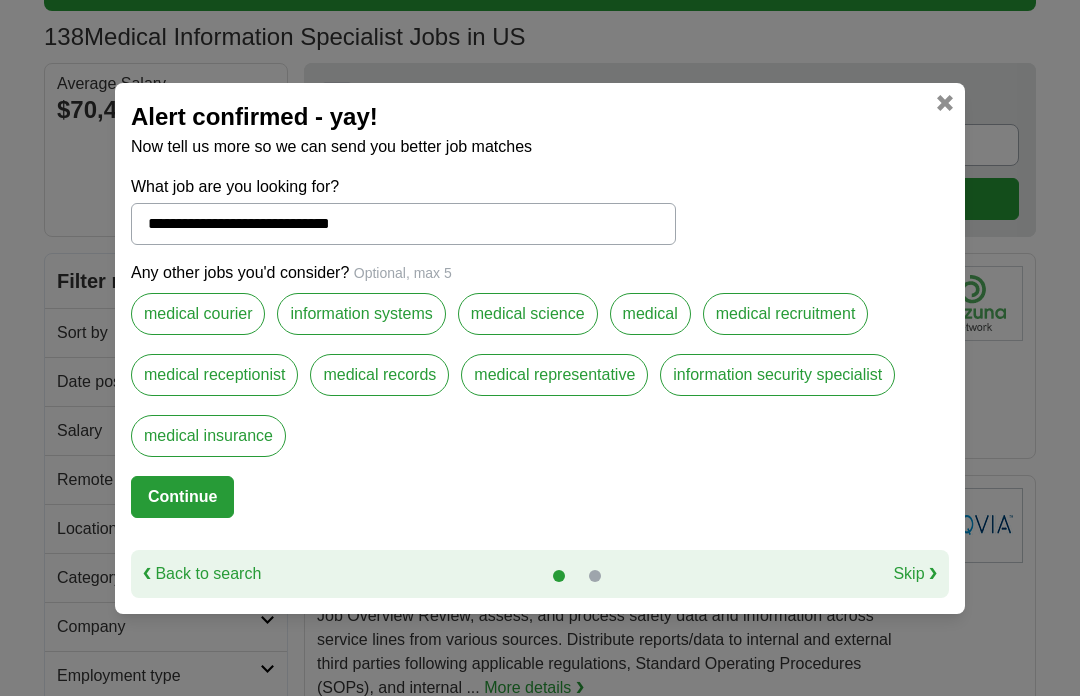 click on "Continue" at bounding box center (182, 497) 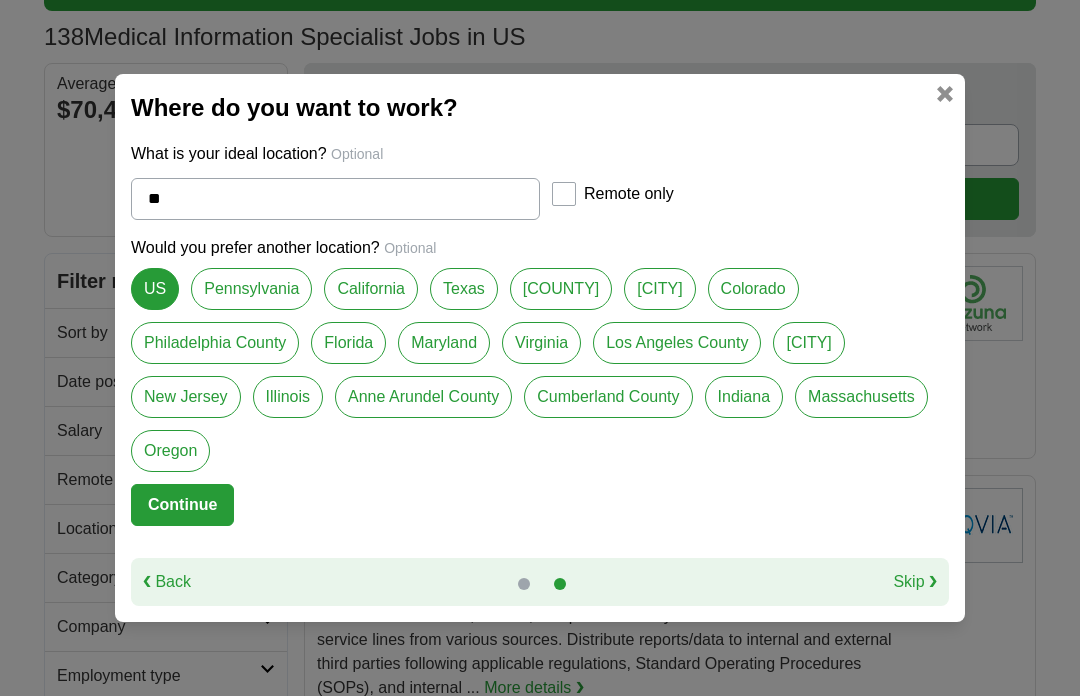 click on "Continue" at bounding box center (182, 505) 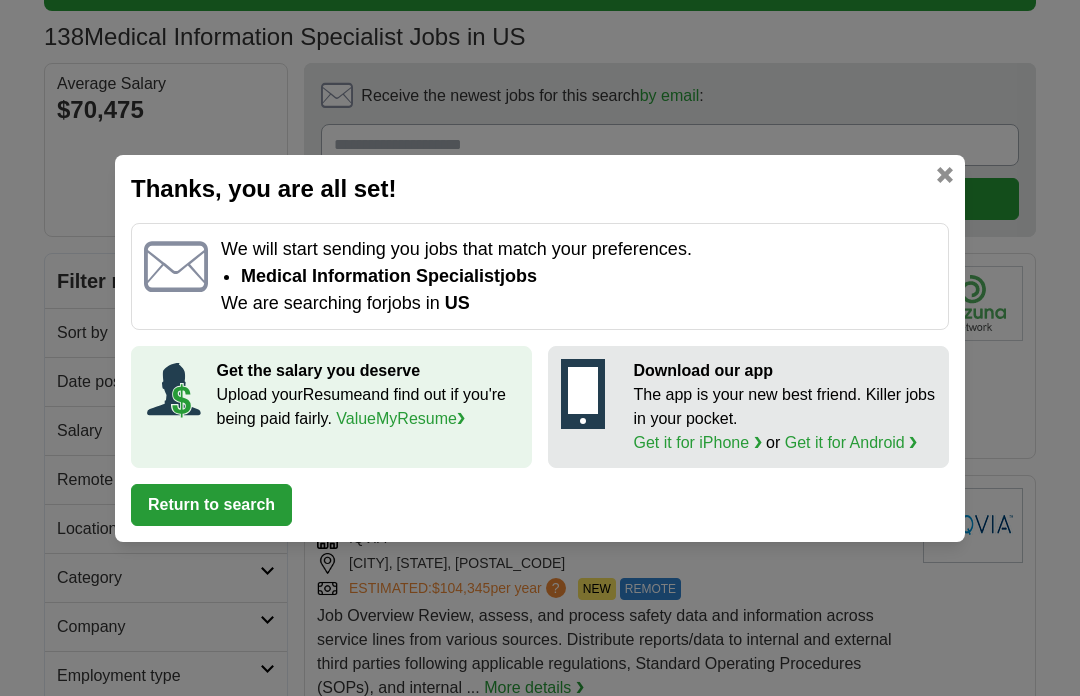 click on "Return to search" at bounding box center [211, 505] 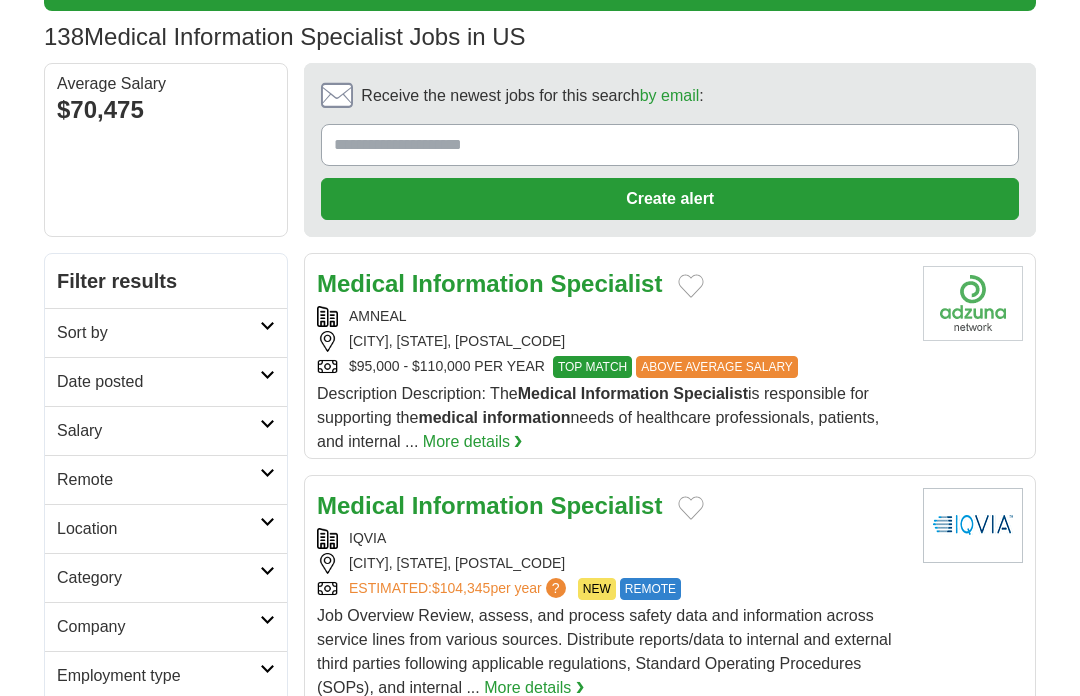 click on "Receive the newest jobs for this search  by email :" at bounding box center [670, 145] 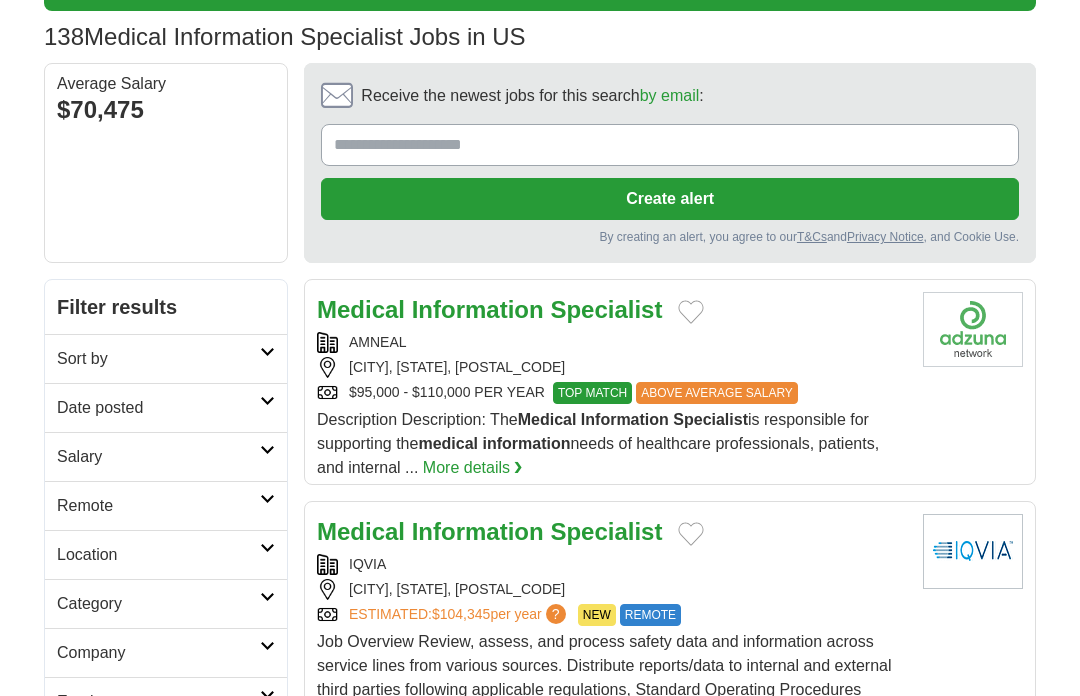 scroll, scrollTop: 189, scrollLeft: 0, axis: vertical 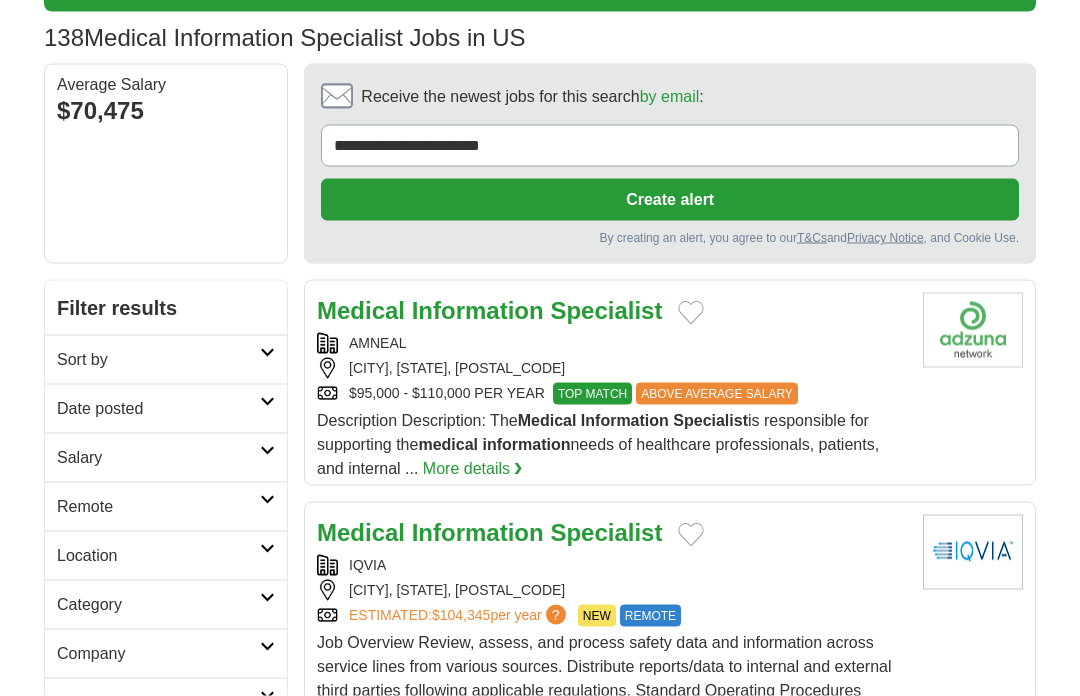 type on "**********" 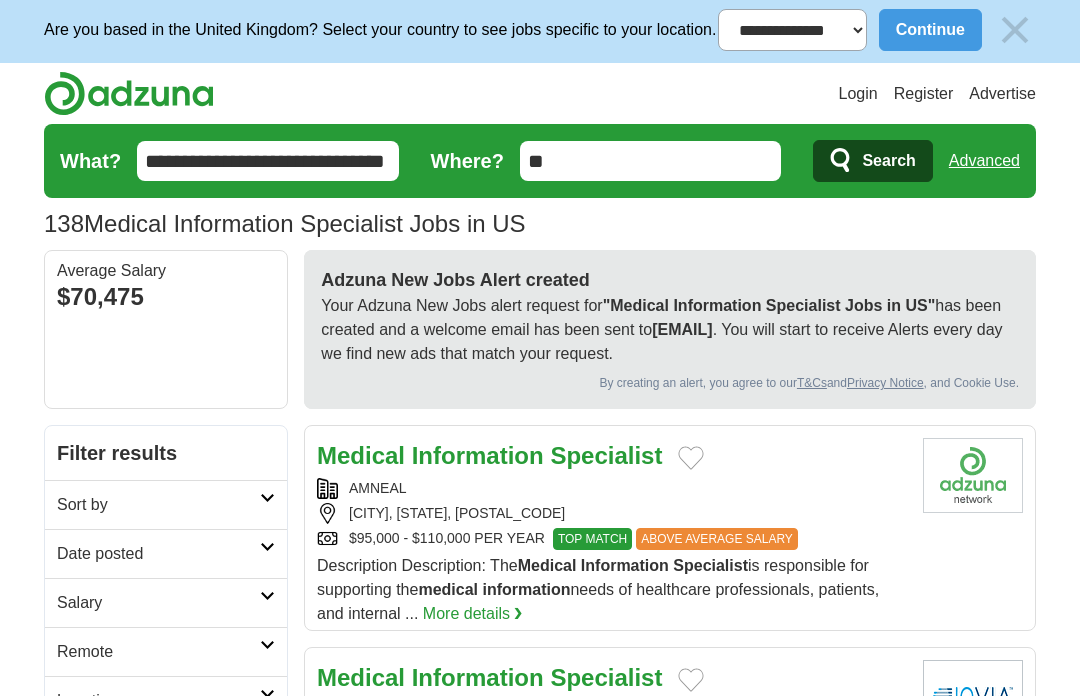 scroll, scrollTop: 0, scrollLeft: 0, axis: both 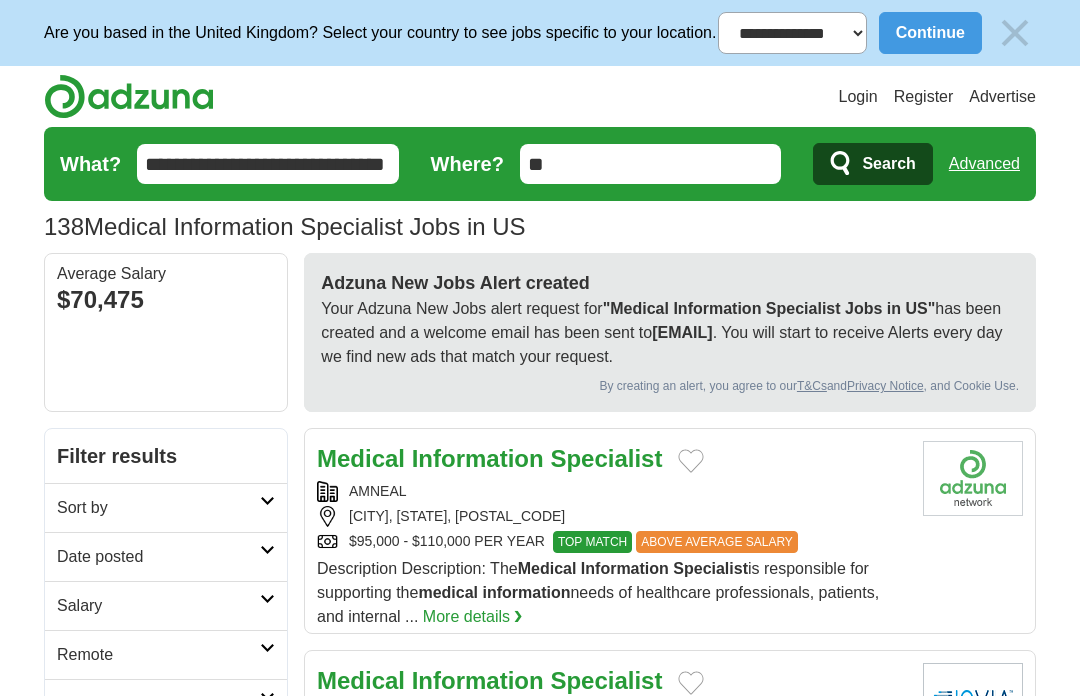 click on "**********" at bounding box center [268, 164] 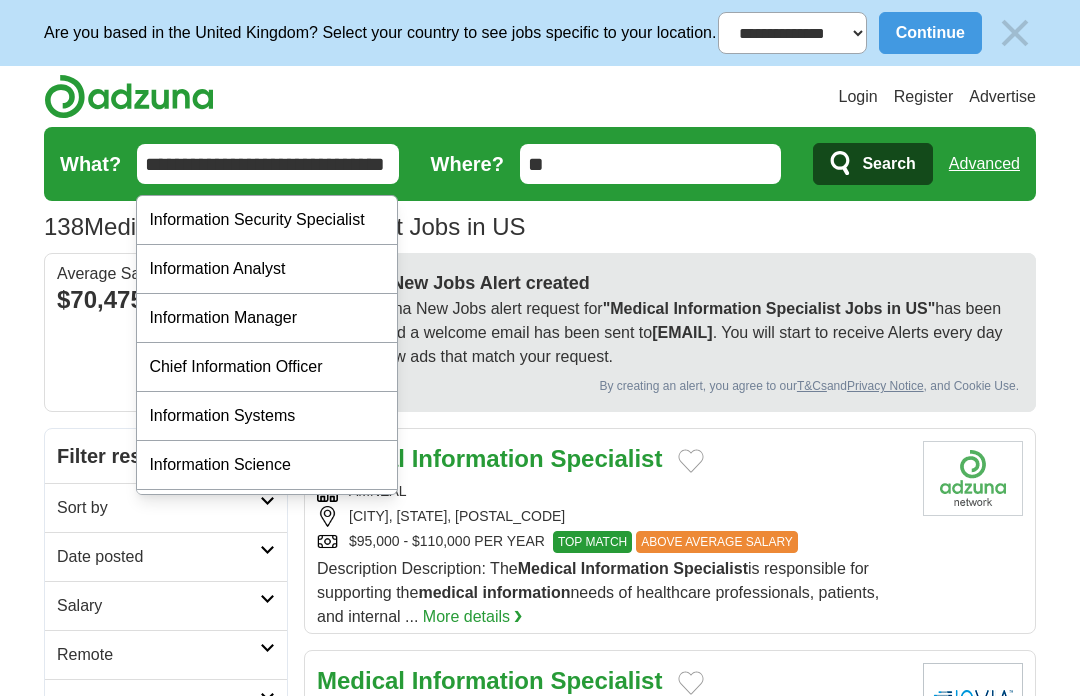 click on "**********" at bounding box center [268, 164] 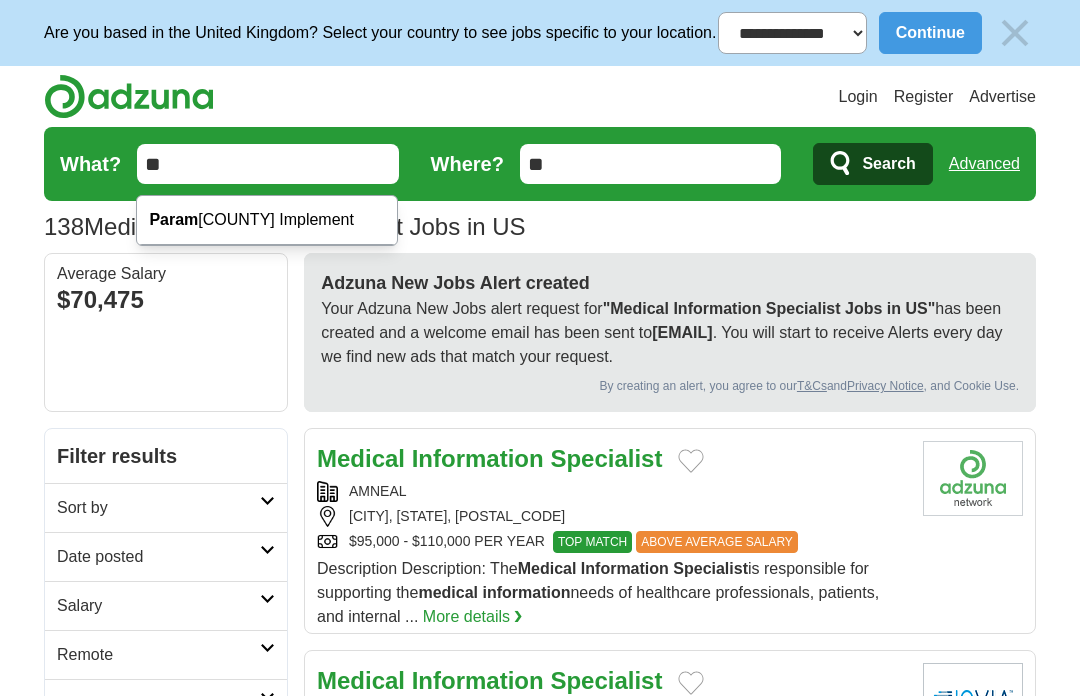 type on "*" 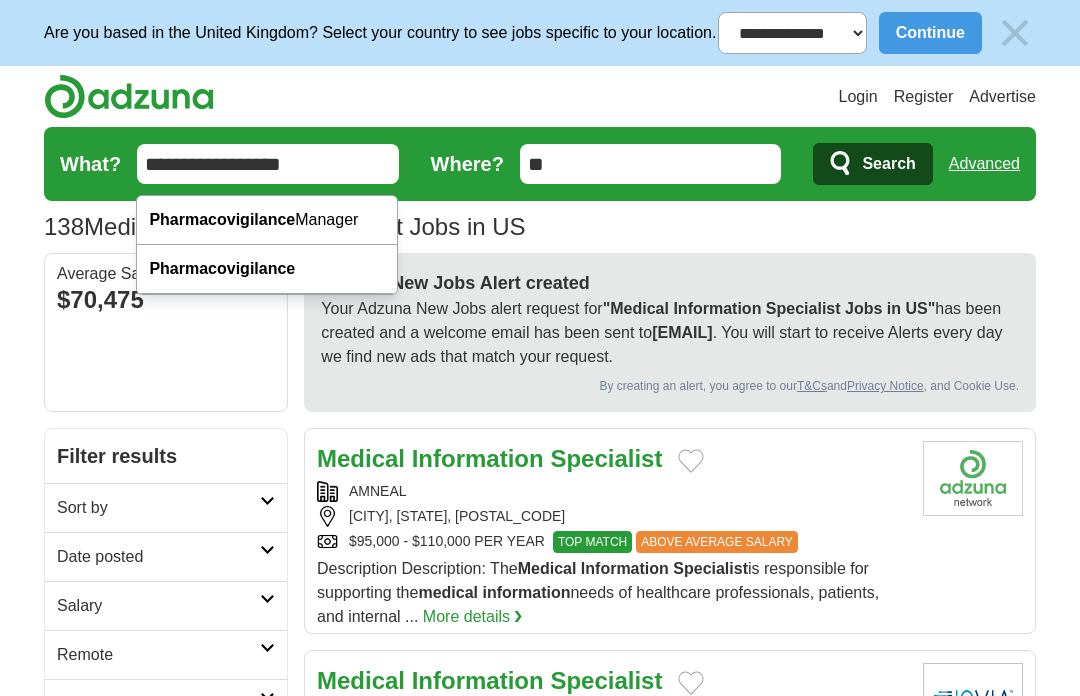 type on "**********" 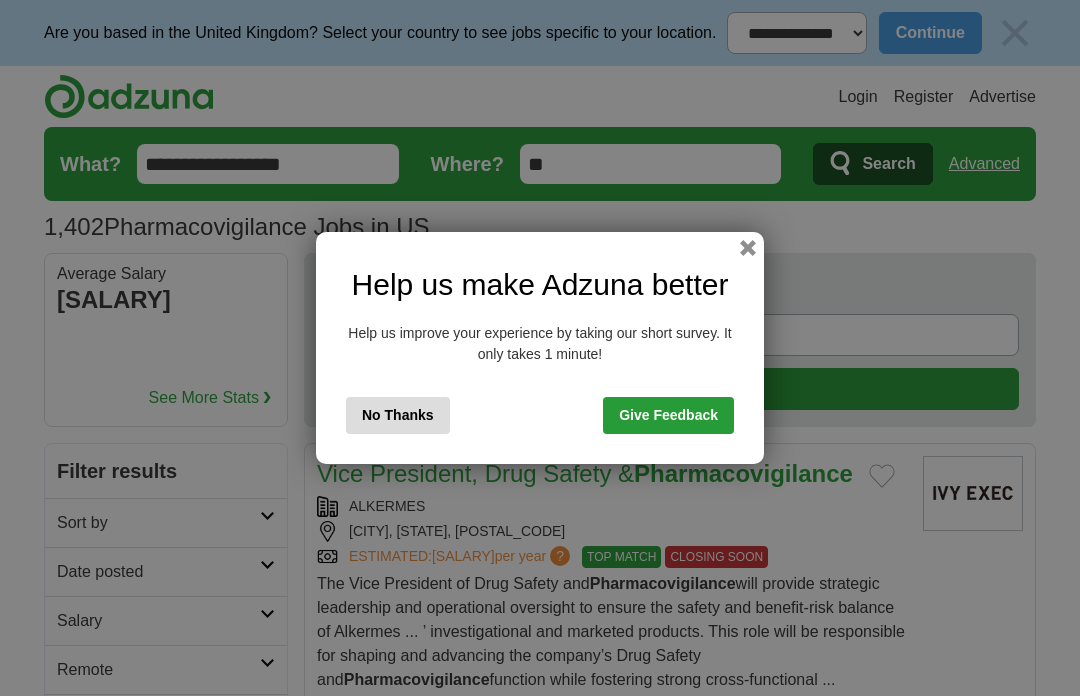 scroll, scrollTop: 0, scrollLeft: 0, axis: both 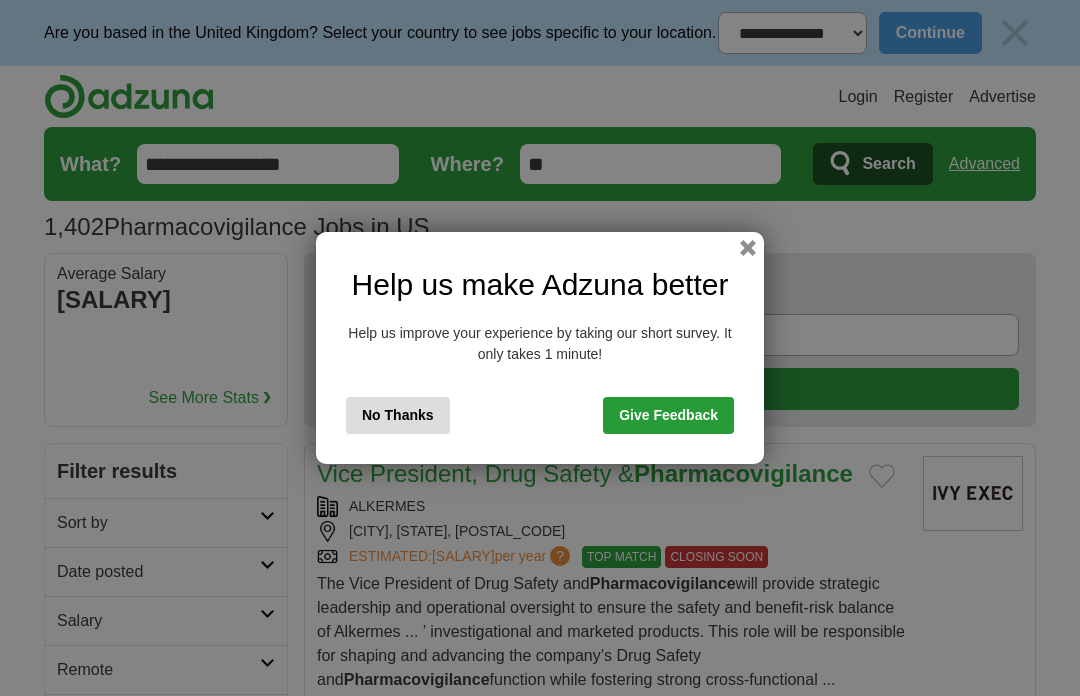 click at bounding box center [748, 248] 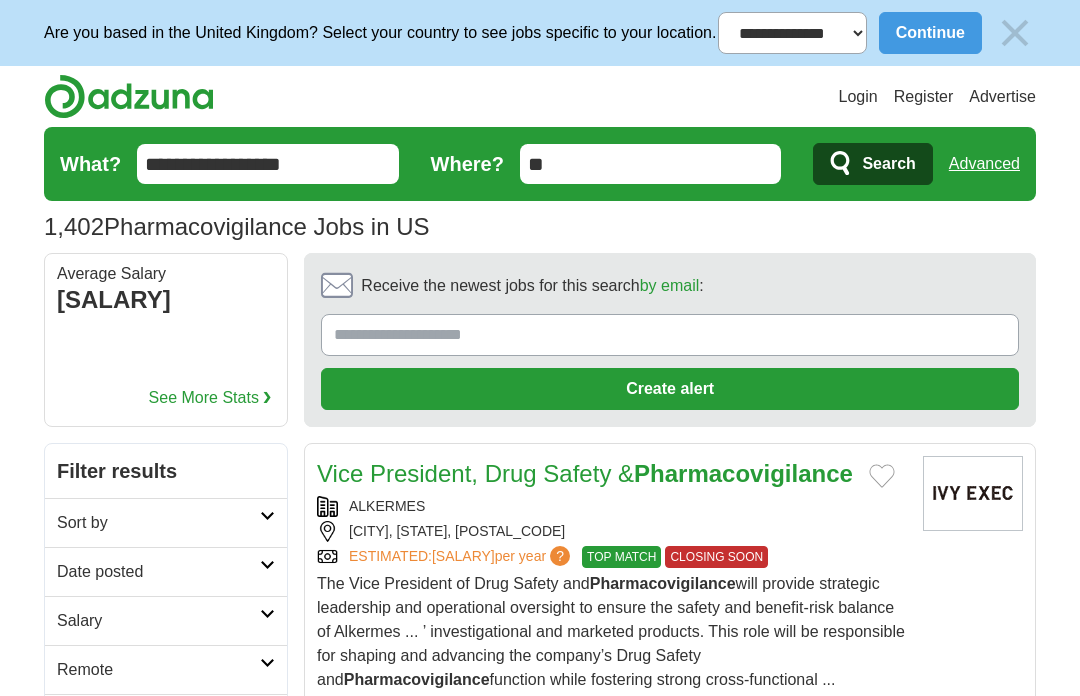 click on "Receive the newest jobs for this search  by email :" at bounding box center (670, 335) 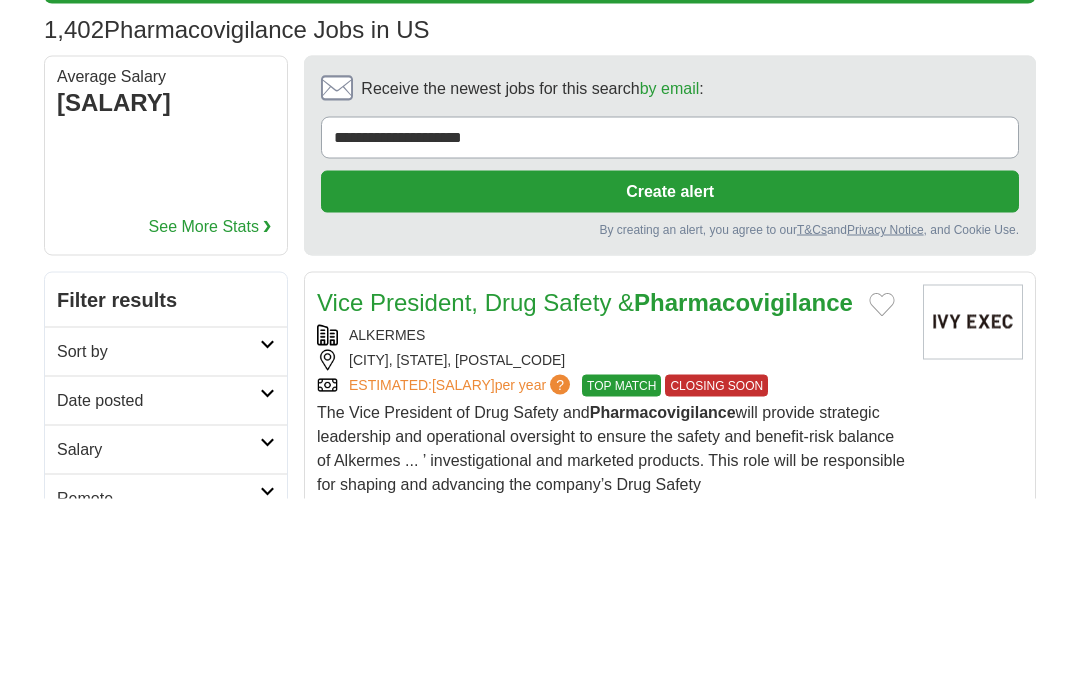 type on "**********" 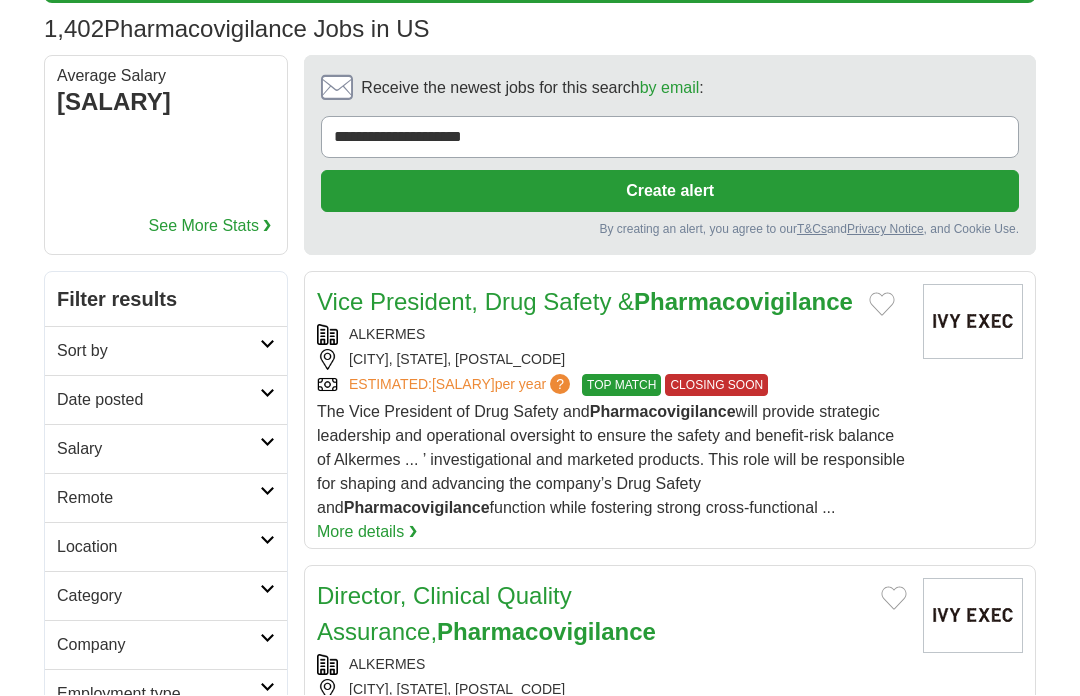 scroll, scrollTop: 198, scrollLeft: 0, axis: vertical 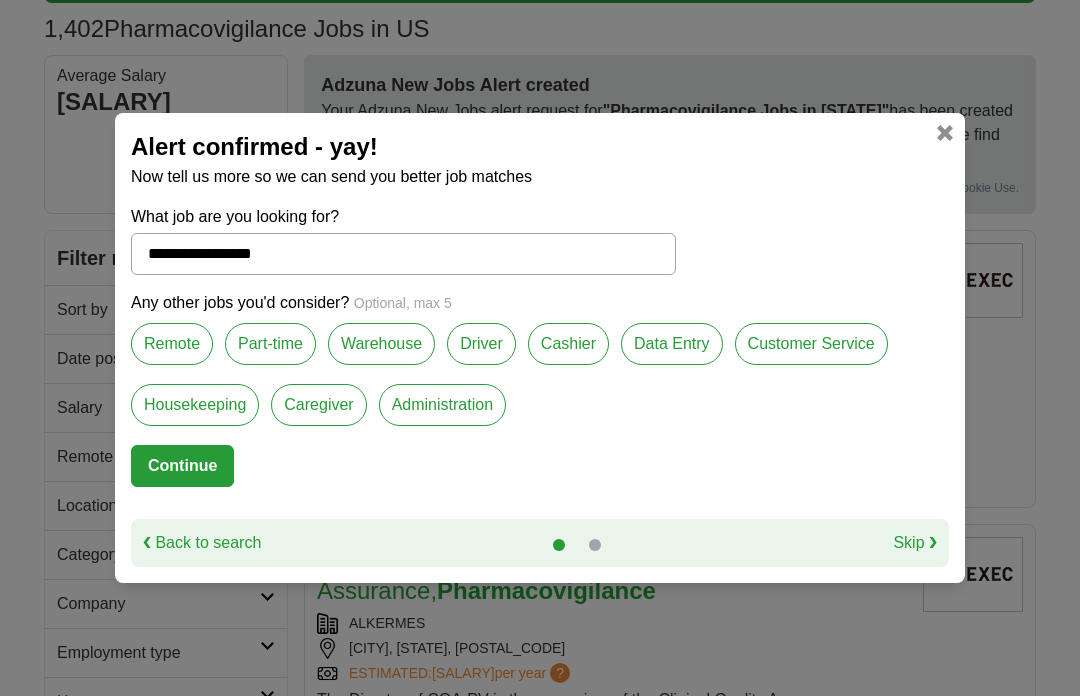 click on "Continue" at bounding box center (182, 466) 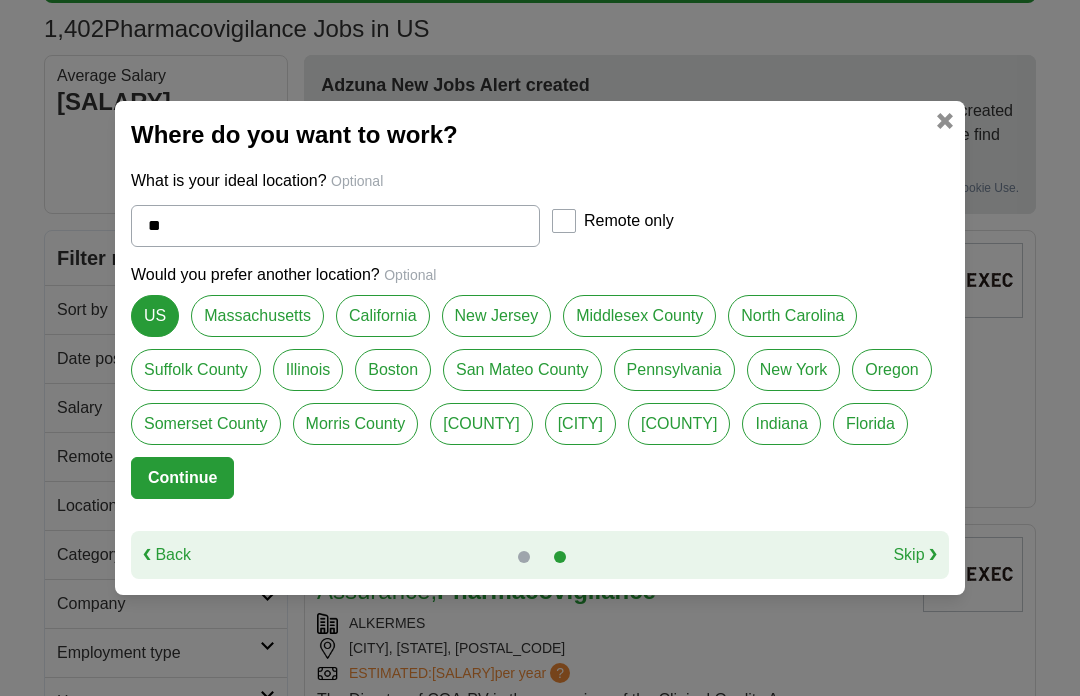 click on "Continue" at bounding box center (182, 478) 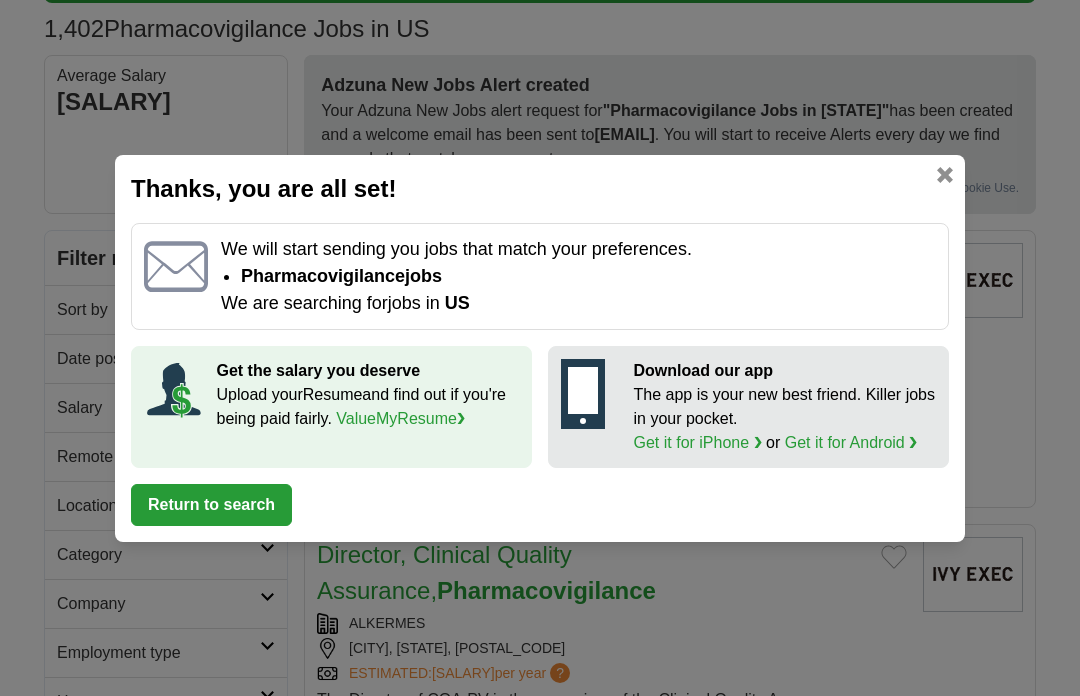 click on "Return to search" at bounding box center (211, 505) 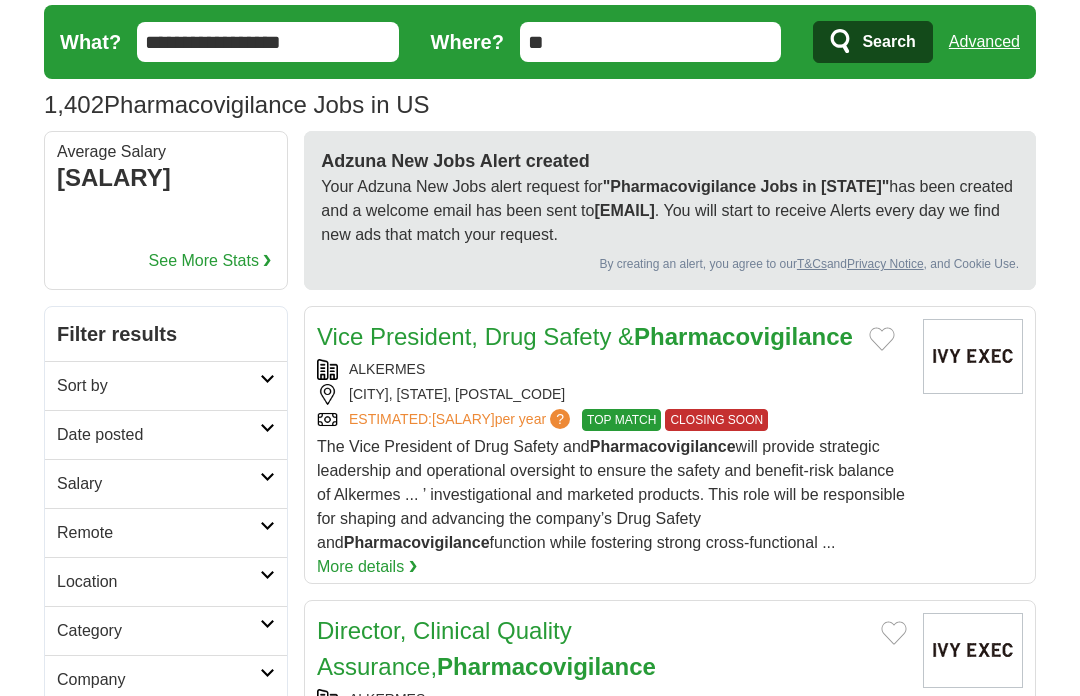 scroll, scrollTop: 0, scrollLeft: 0, axis: both 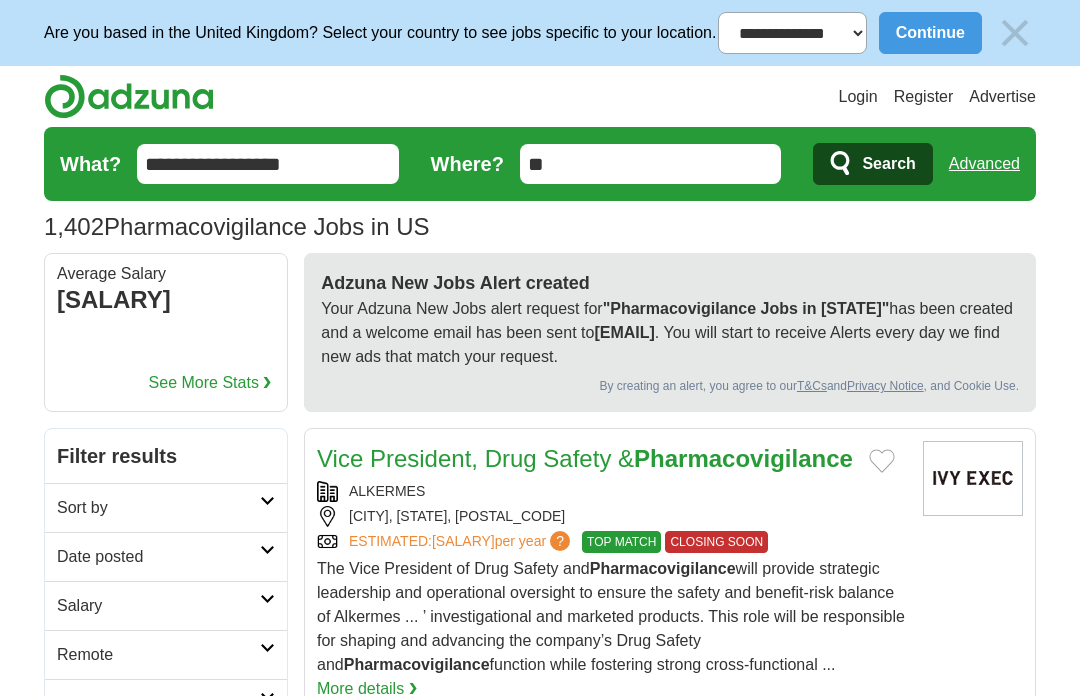click on "Search" at bounding box center (888, 164) 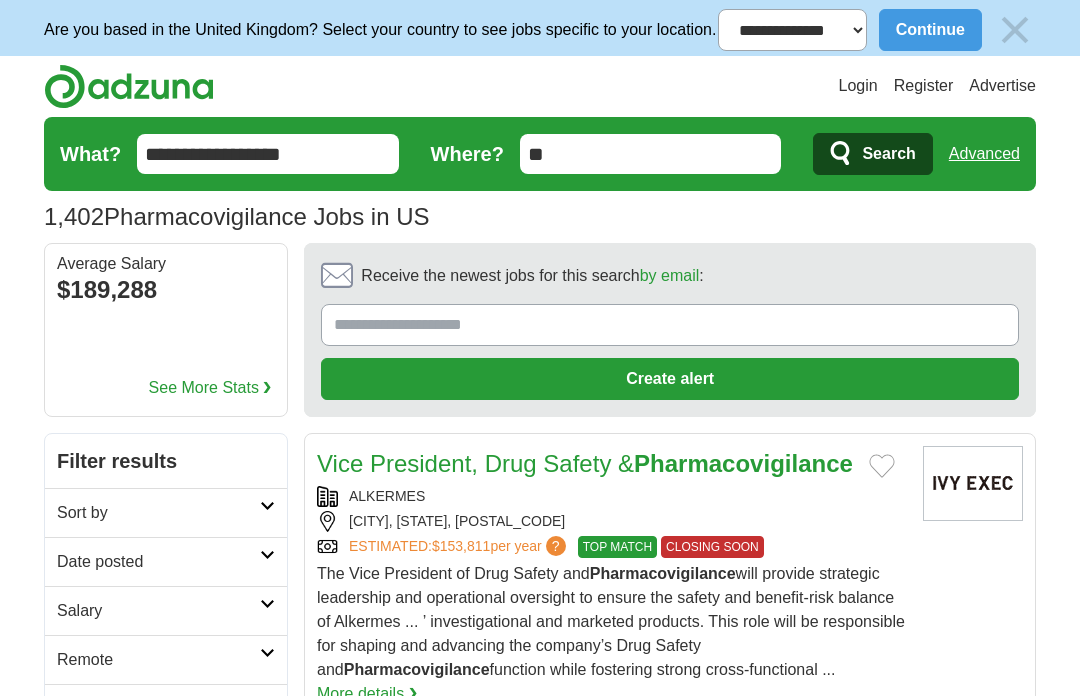 scroll, scrollTop: 0, scrollLeft: 0, axis: both 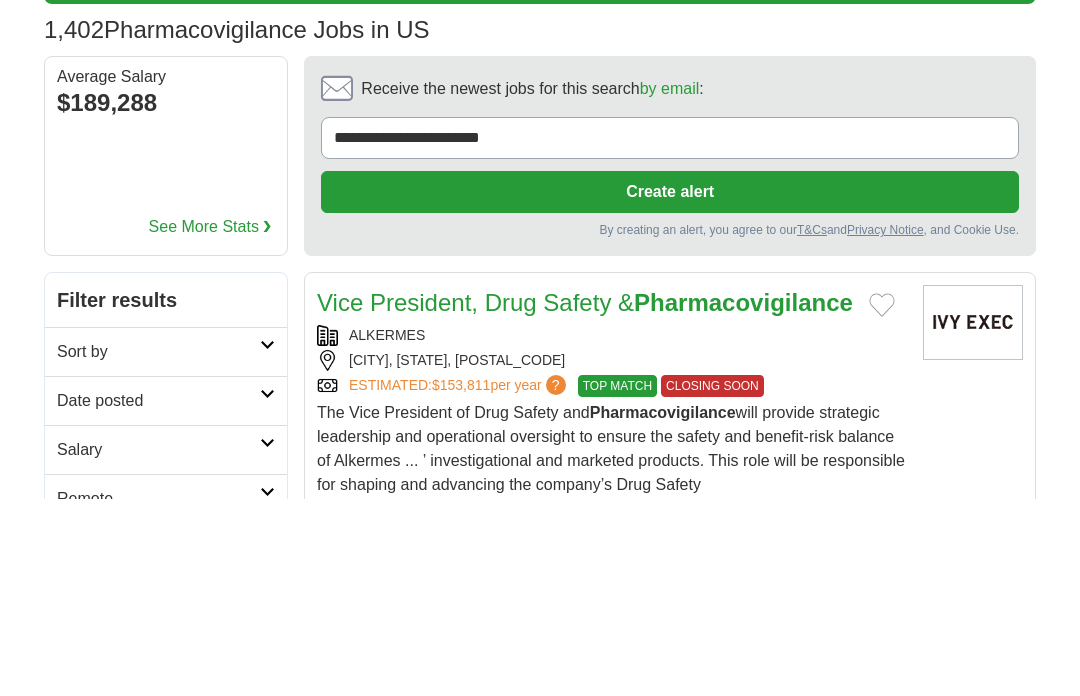 type on "**********" 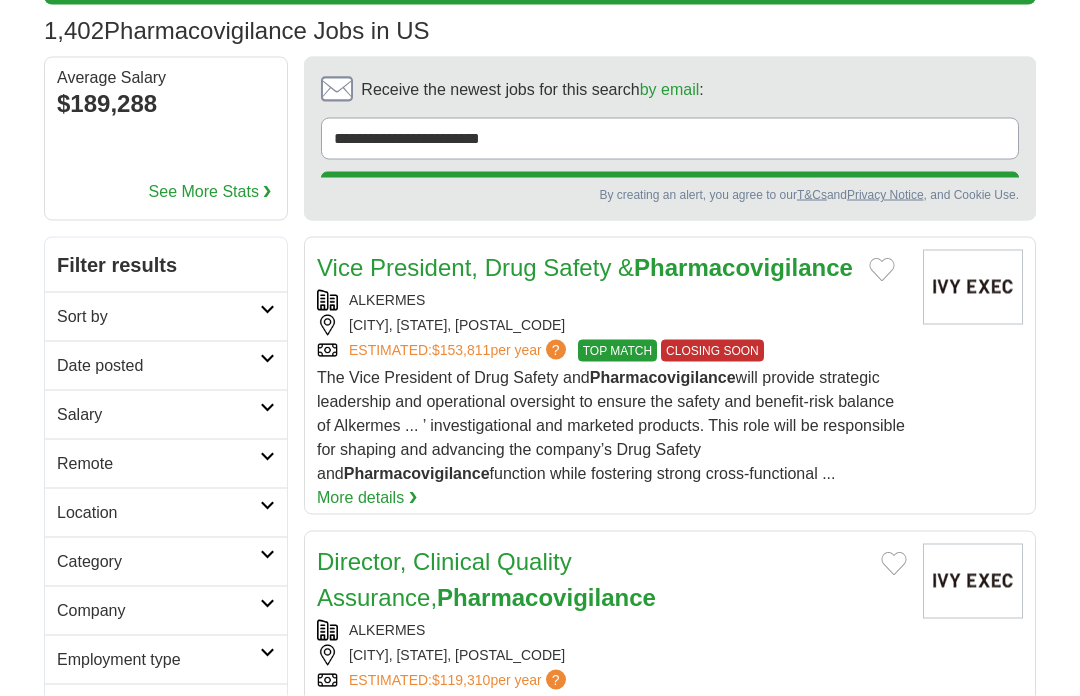 scroll, scrollTop: 197, scrollLeft: 0, axis: vertical 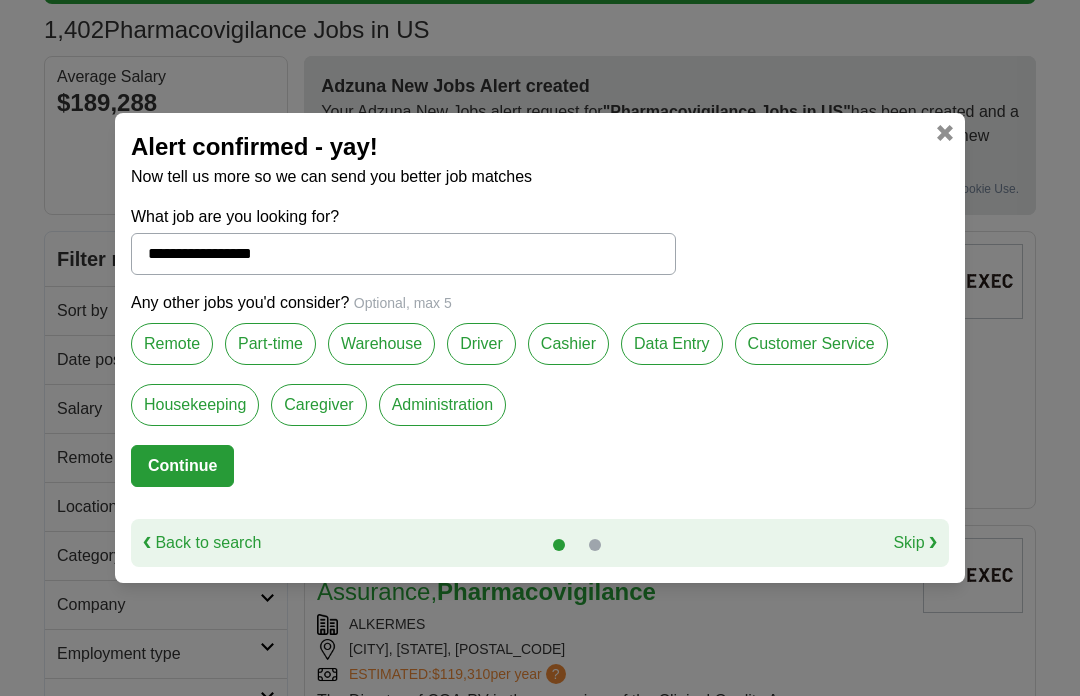 click on "Continue" at bounding box center (182, 466) 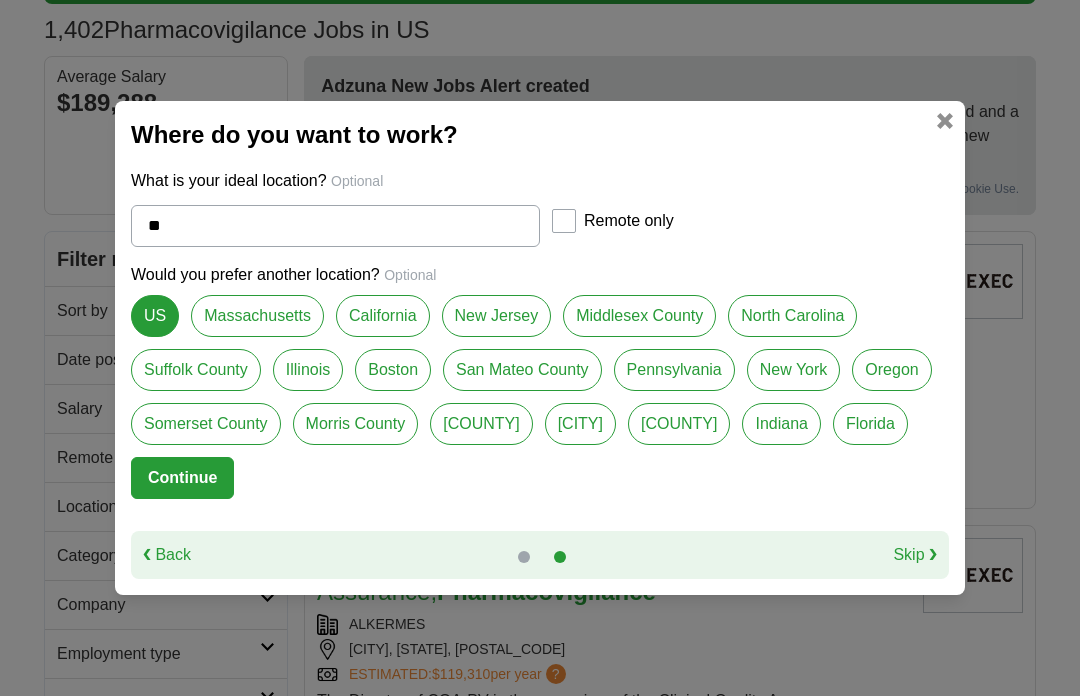 click on "Continue" at bounding box center [182, 478] 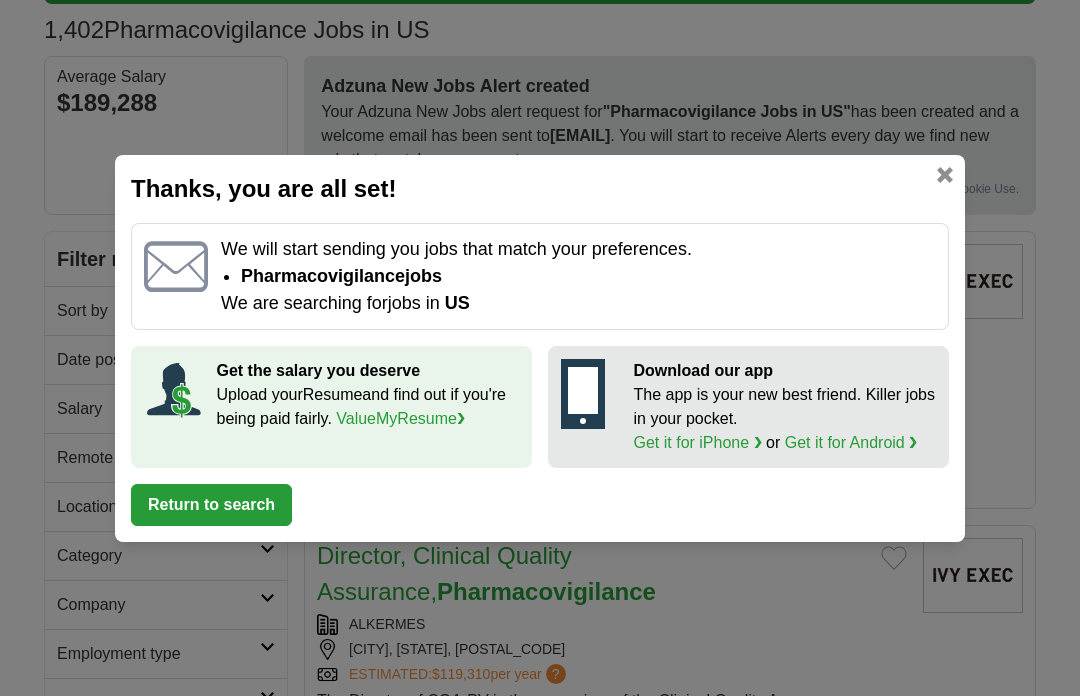click on "Return to search" at bounding box center [211, 505] 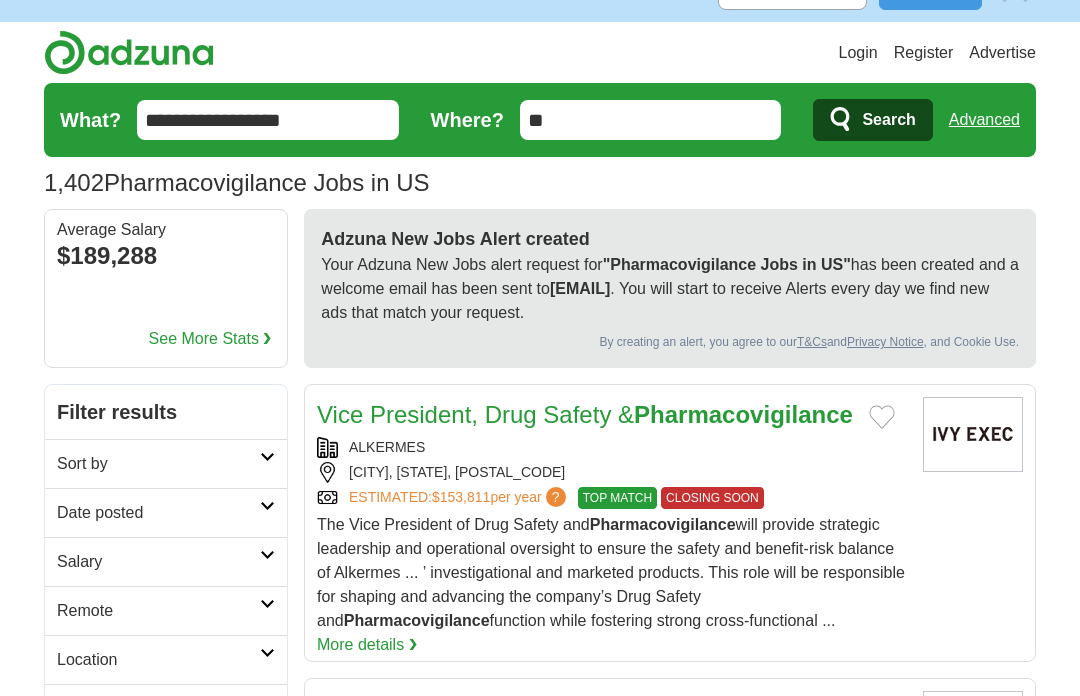 scroll, scrollTop: 0, scrollLeft: 0, axis: both 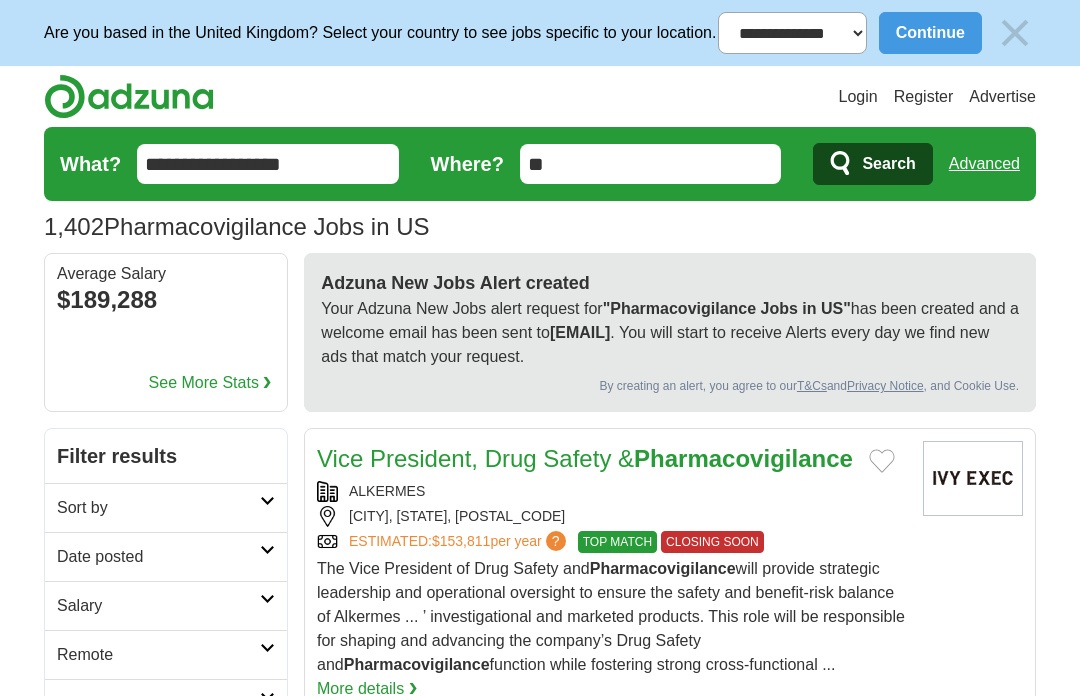 click on "**********" at bounding box center [268, 164] 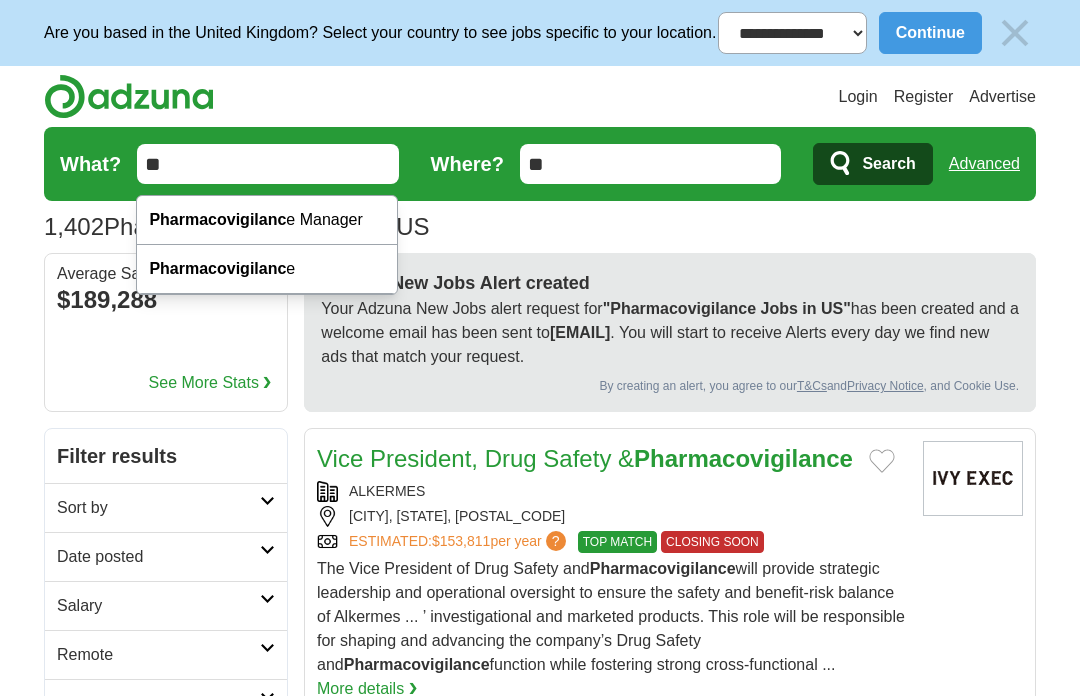 type on "*" 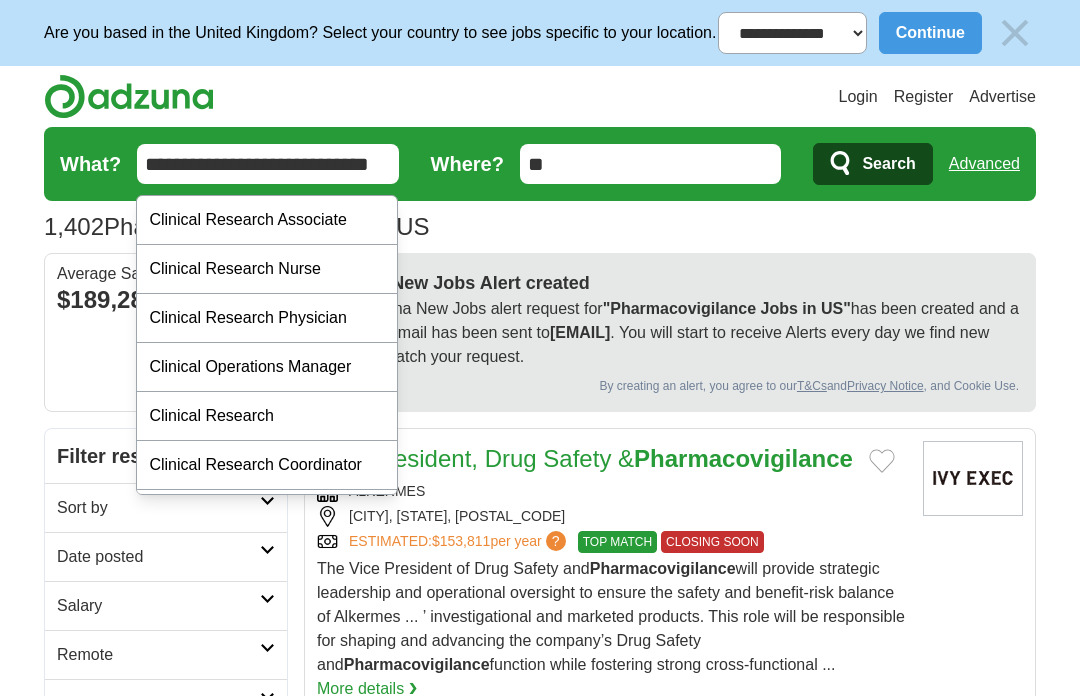 type on "**********" 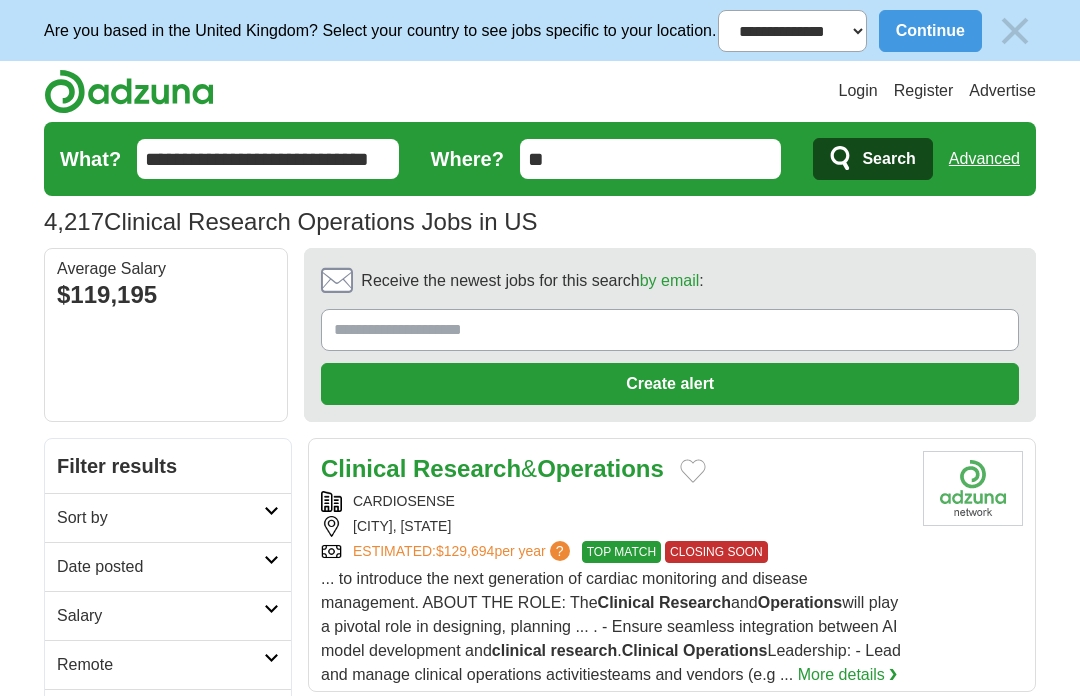 scroll, scrollTop: 0, scrollLeft: 0, axis: both 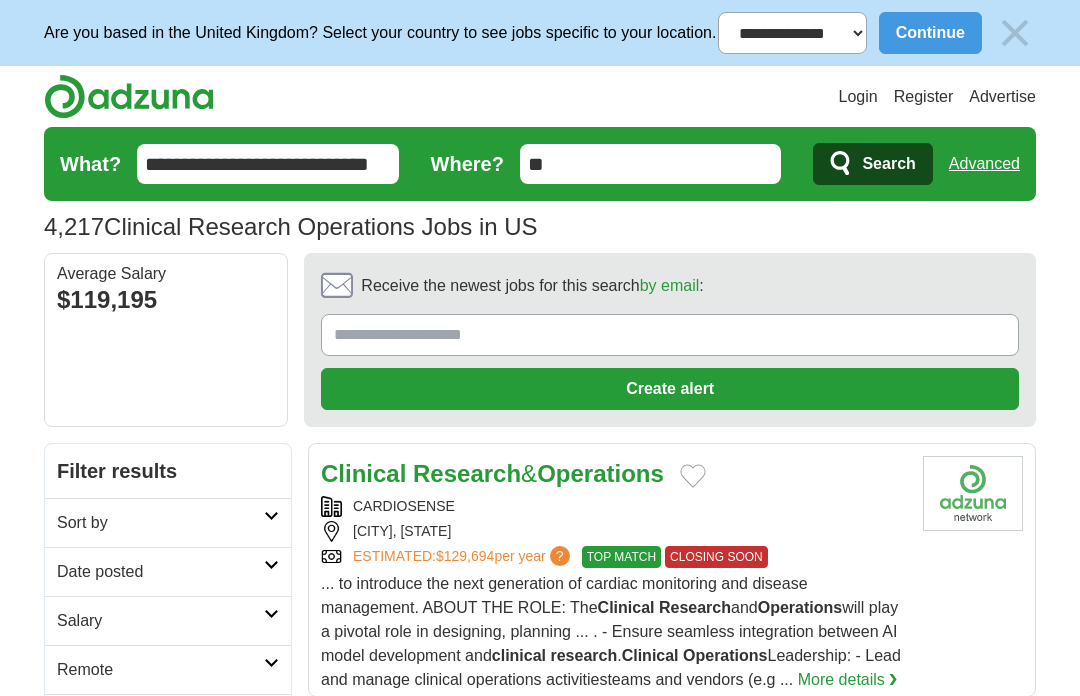 click on "Receive the newest jobs for this search  by email :" at bounding box center (670, 335) 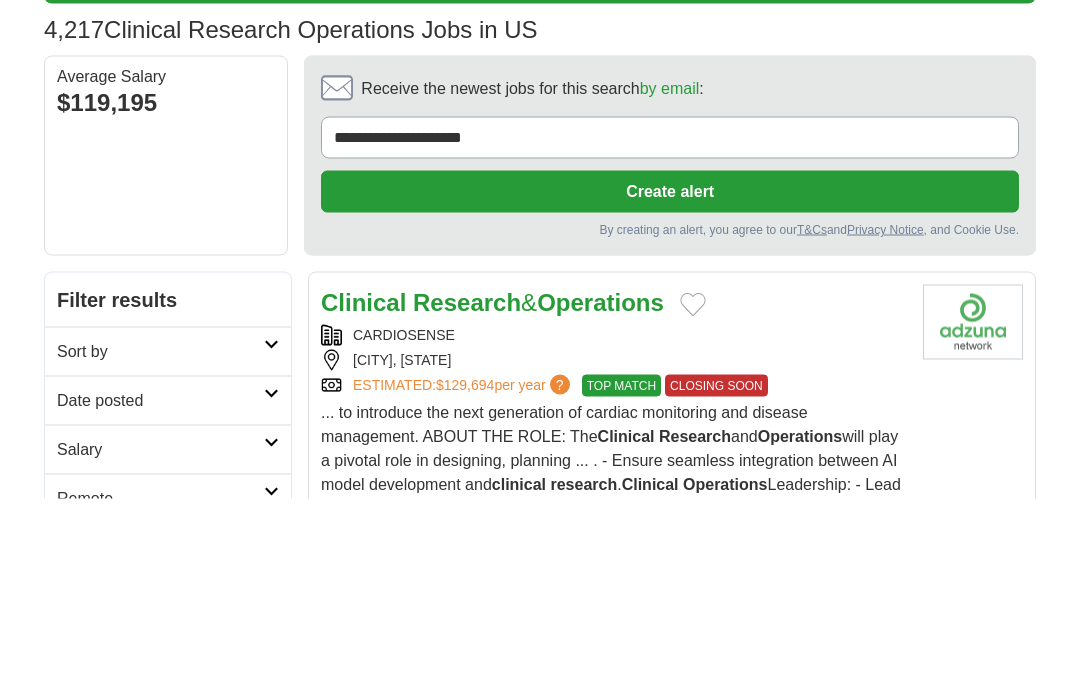 type on "**********" 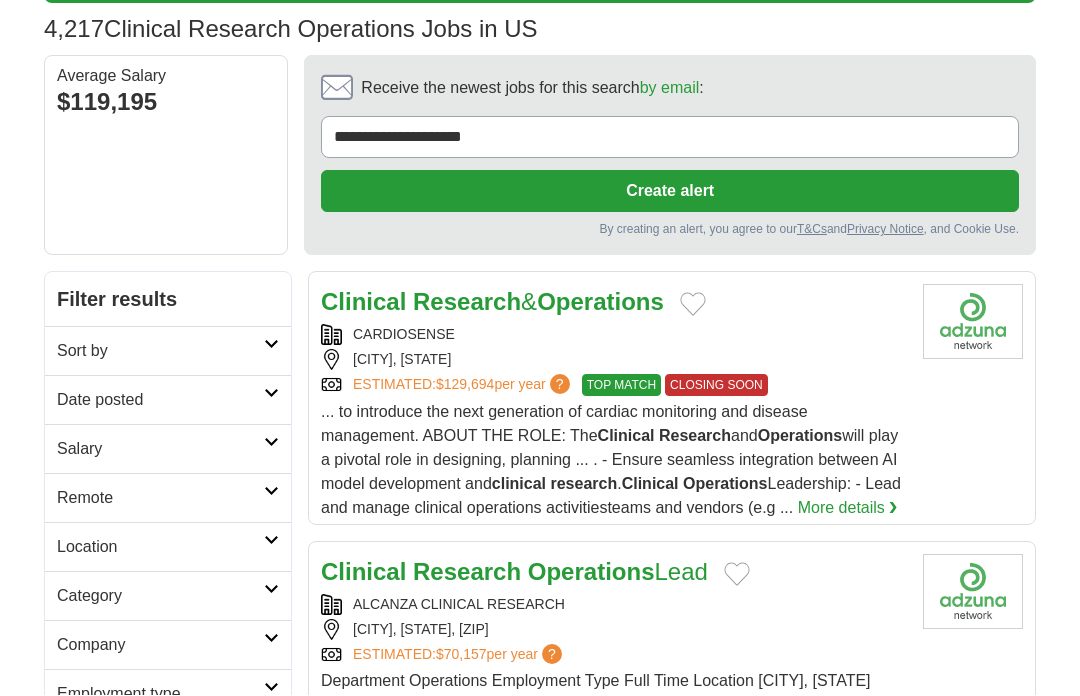 scroll, scrollTop: 198, scrollLeft: 0, axis: vertical 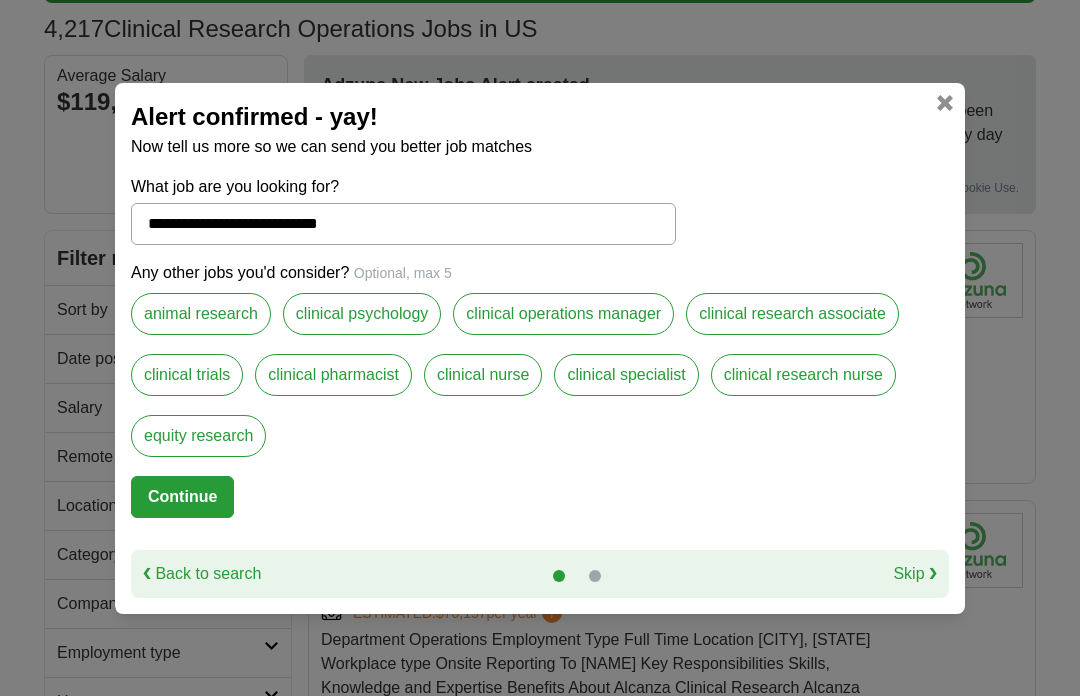 click on "Continue" at bounding box center (182, 497) 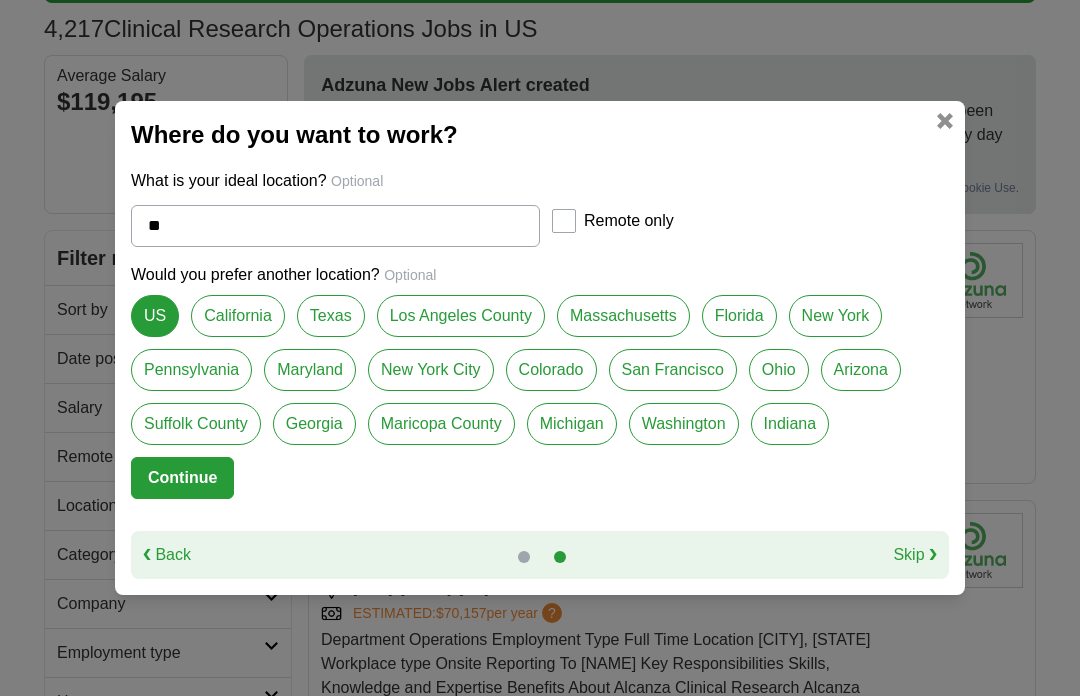 click on "Continue" at bounding box center [182, 478] 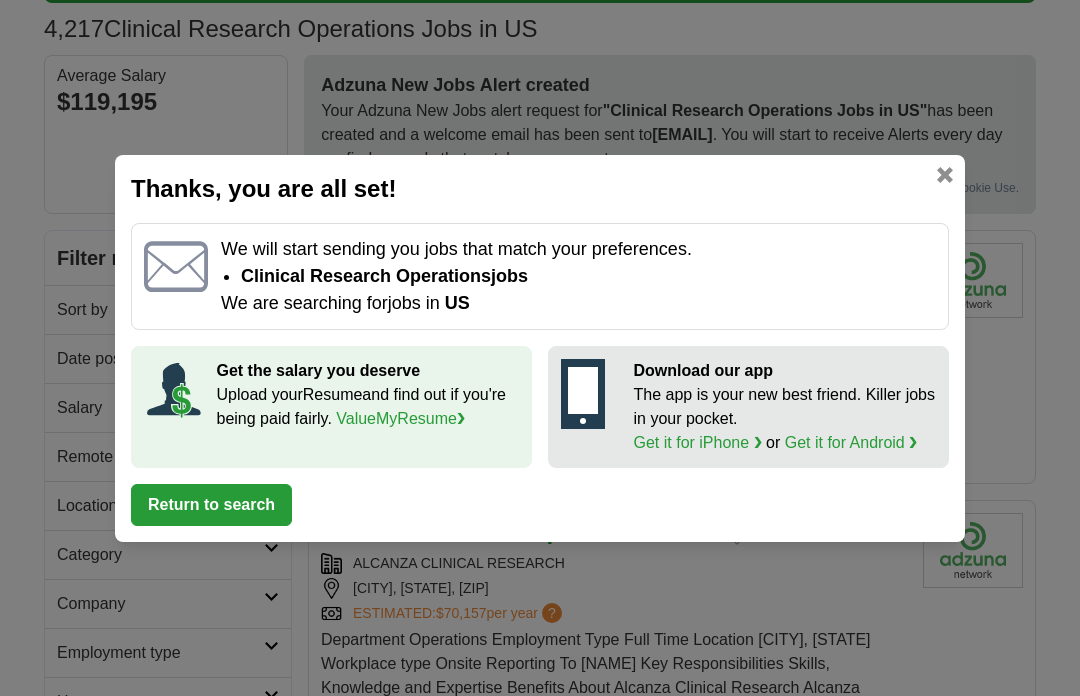 click on "Return to search" at bounding box center [211, 505] 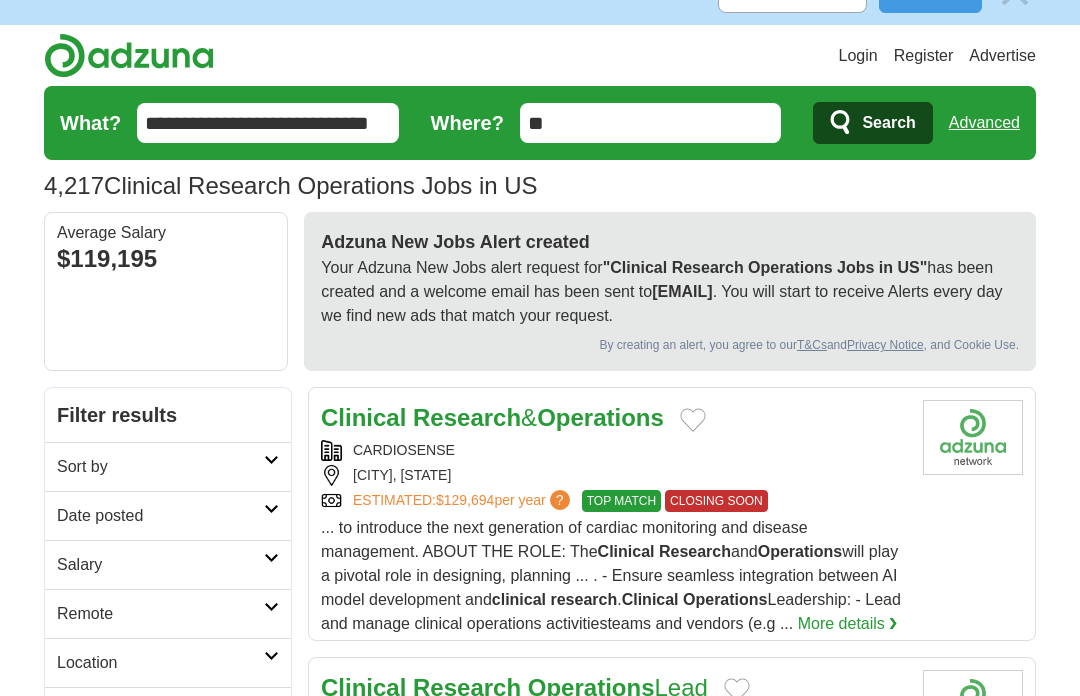 scroll, scrollTop: 0, scrollLeft: 0, axis: both 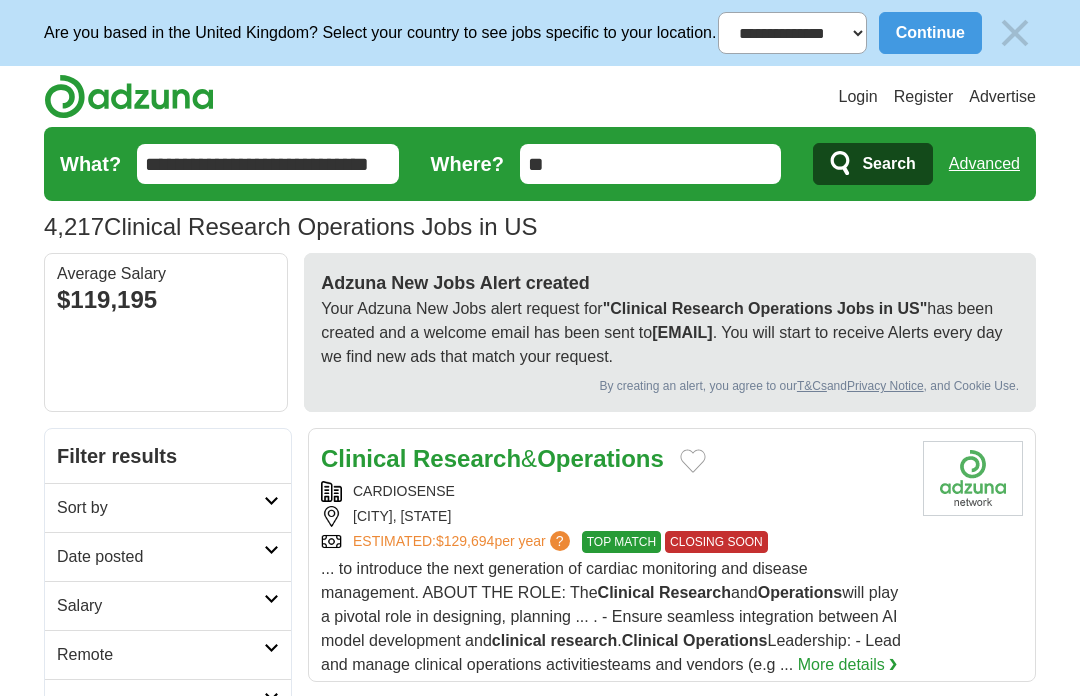 click on "Search" at bounding box center [888, 164] 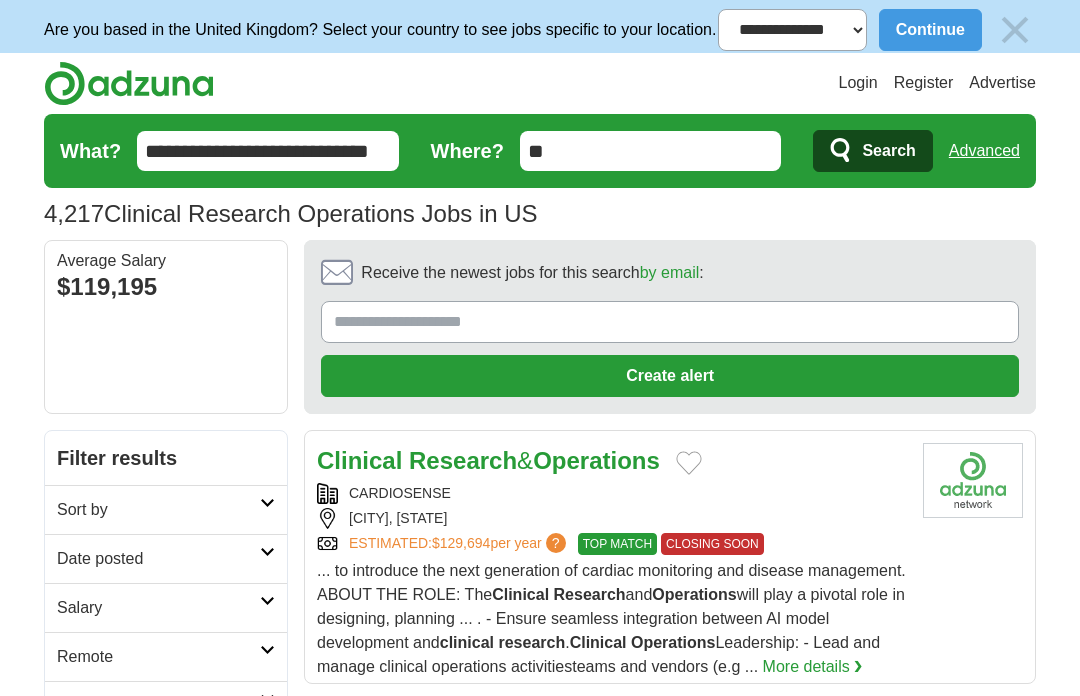scroll, scrollTop: 0, scrollLeft: 0, axis: both 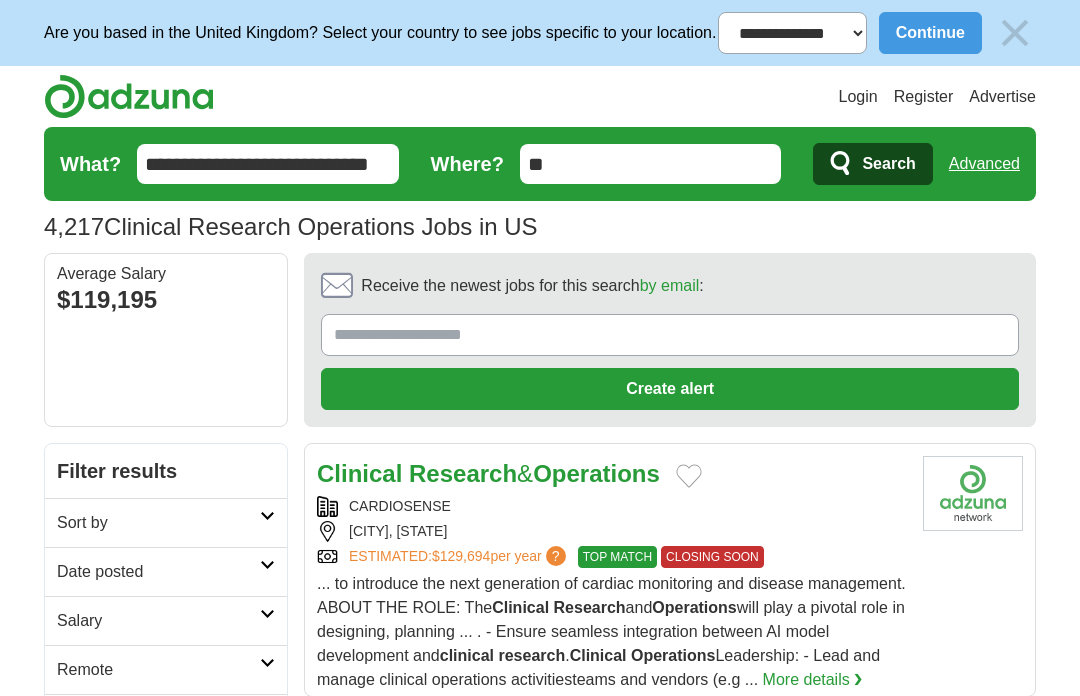 click on "Receive the newest jobs for this search  by email :" at bounding box center (670, 335) 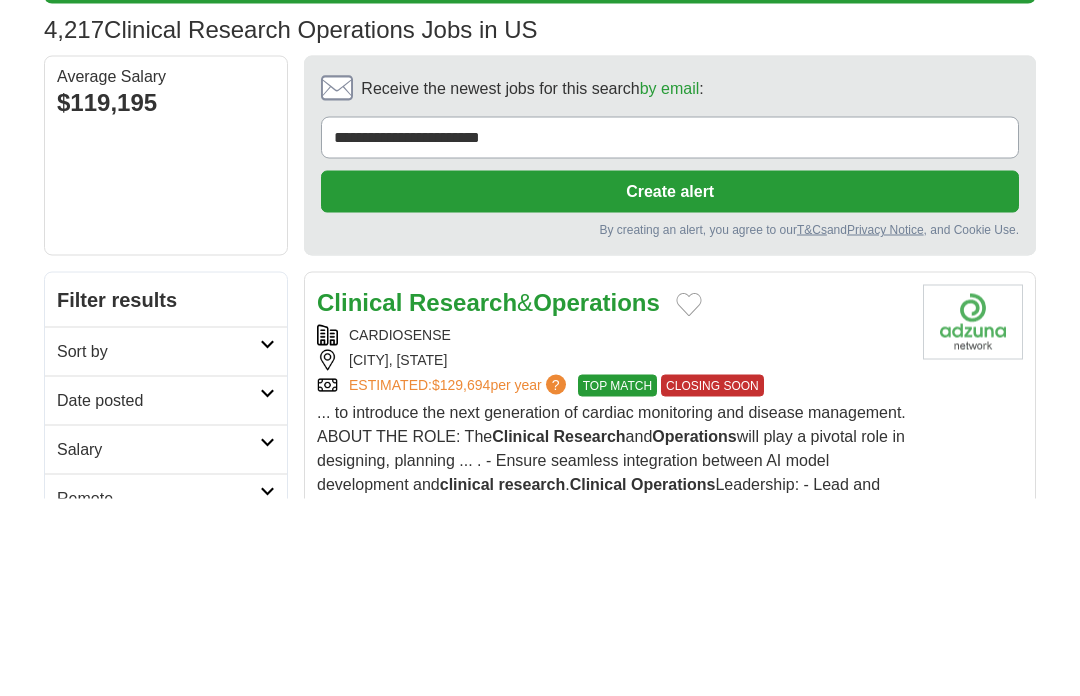 type on "**********" 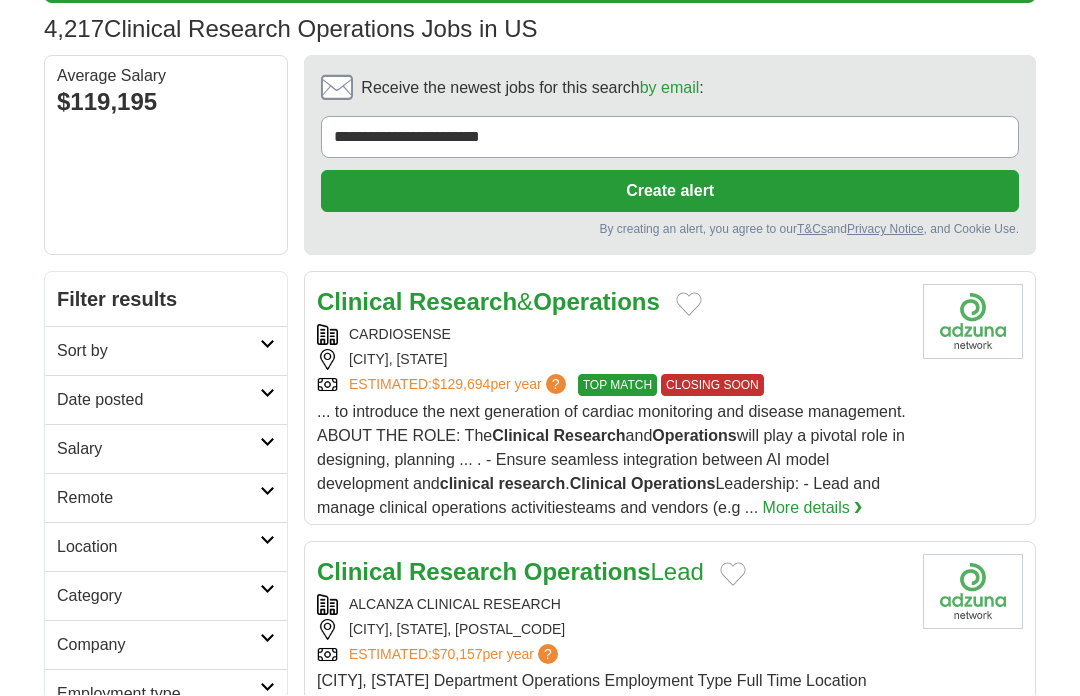 scroll, scrollTop: 198, scrollLeft: 0, axis: vertical 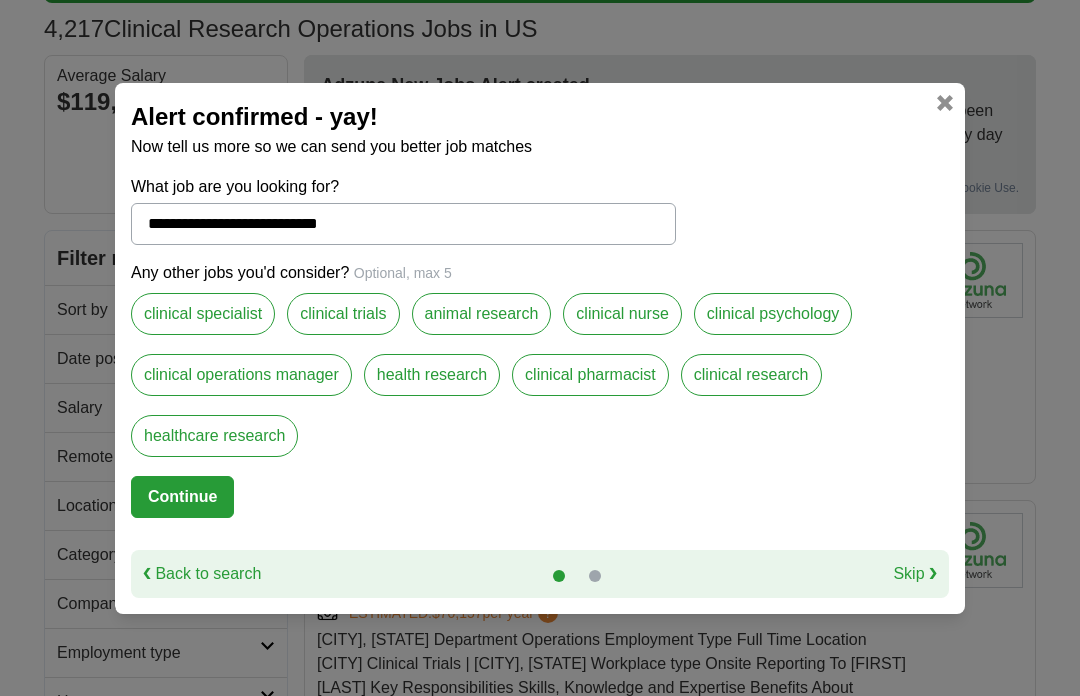 click on "Continue" at bounding box center (182, 497) 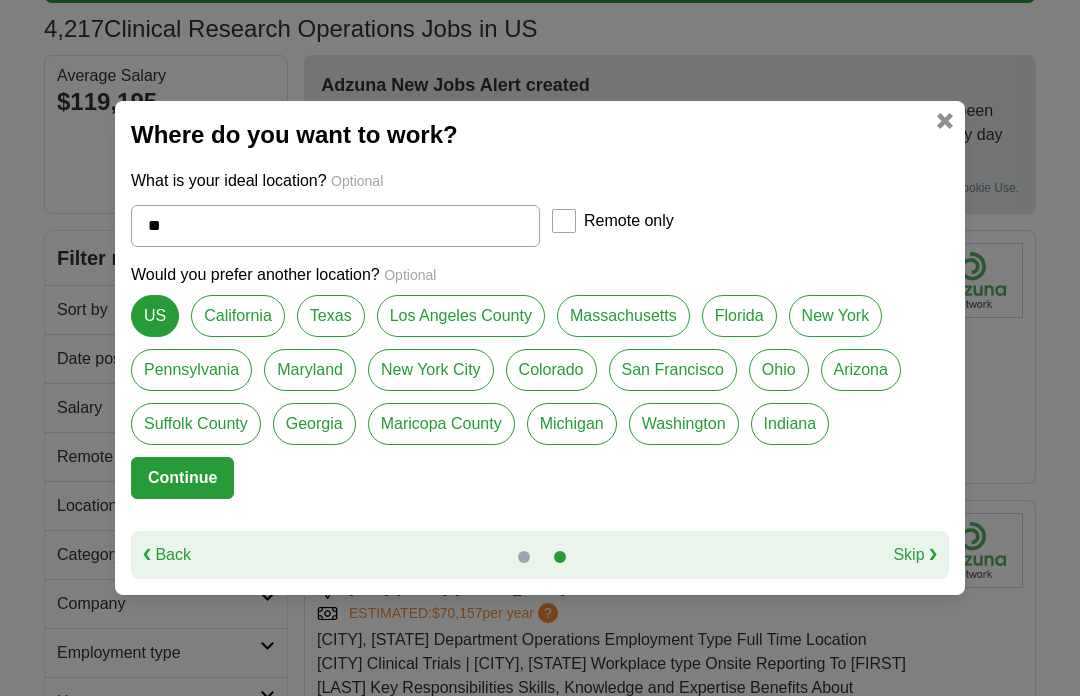 click on "Continue" at bounding box center [182, 478] 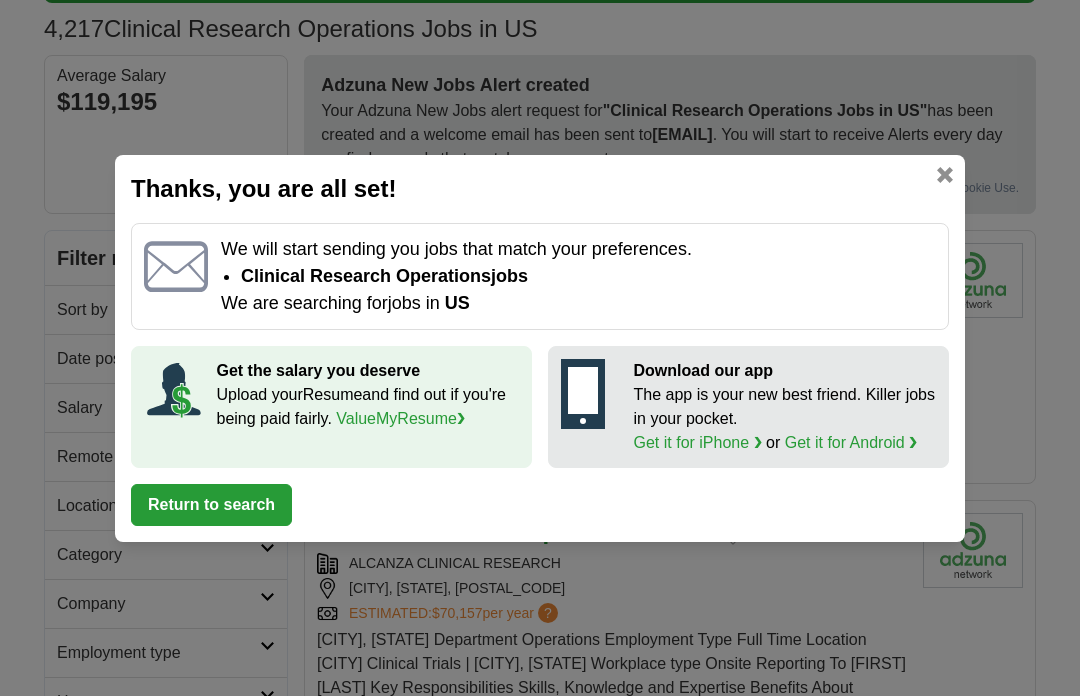 click on "Return to search" at bounding box center (211, 505) 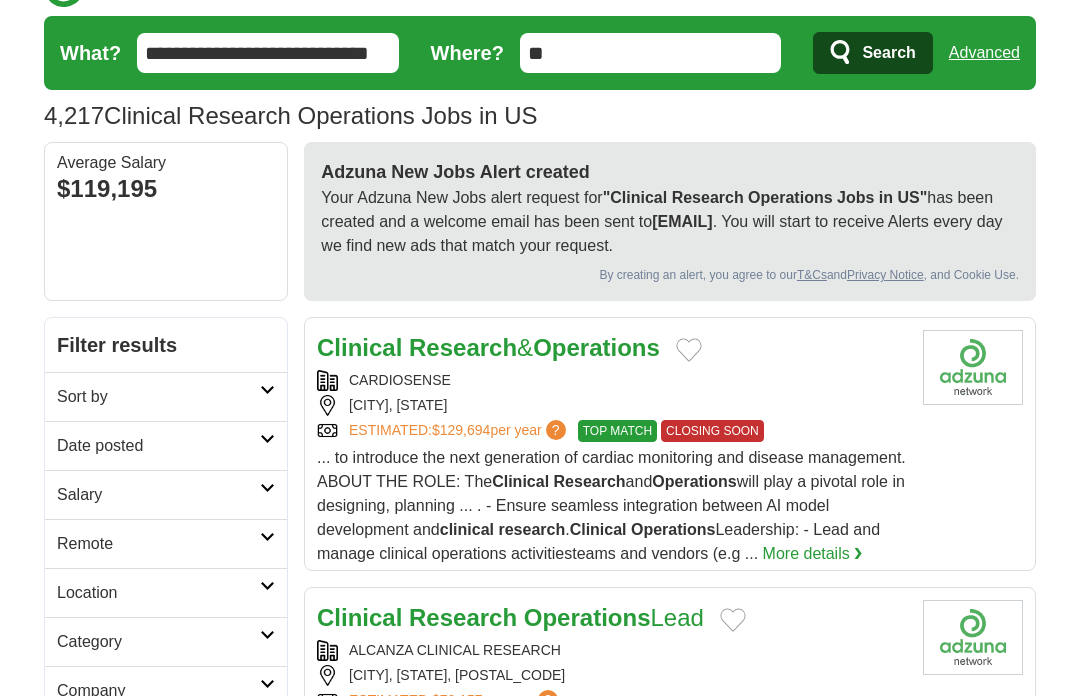 scroll, scrollTop: 0, scrollLeft: 0, axis: both 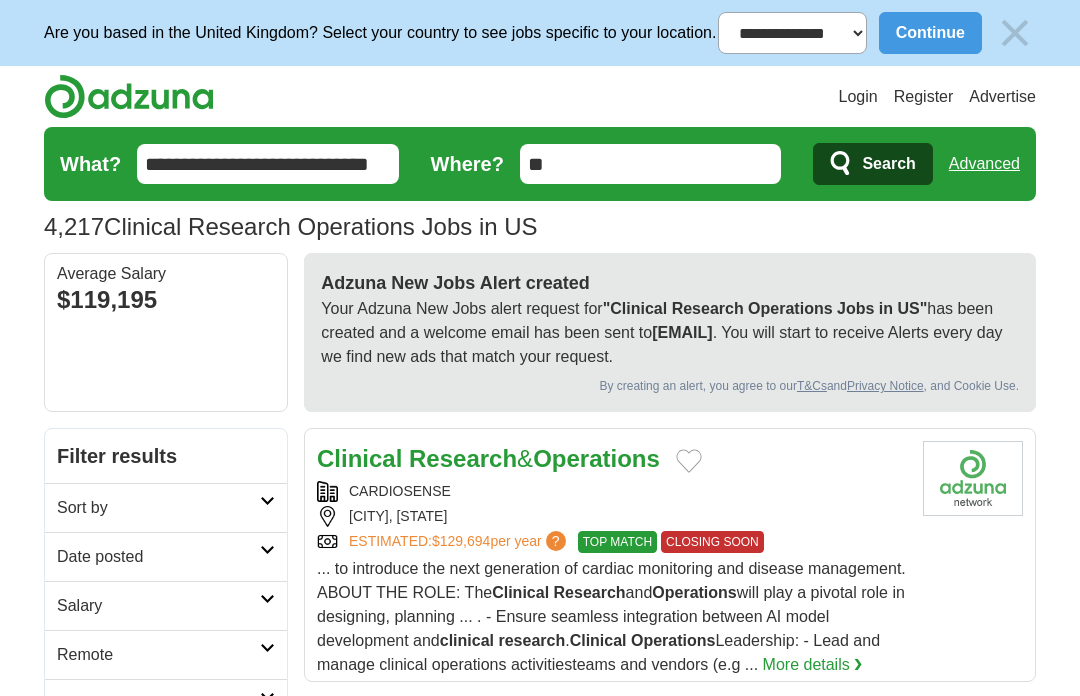 click on "Search" at bounding box center [888, 164] 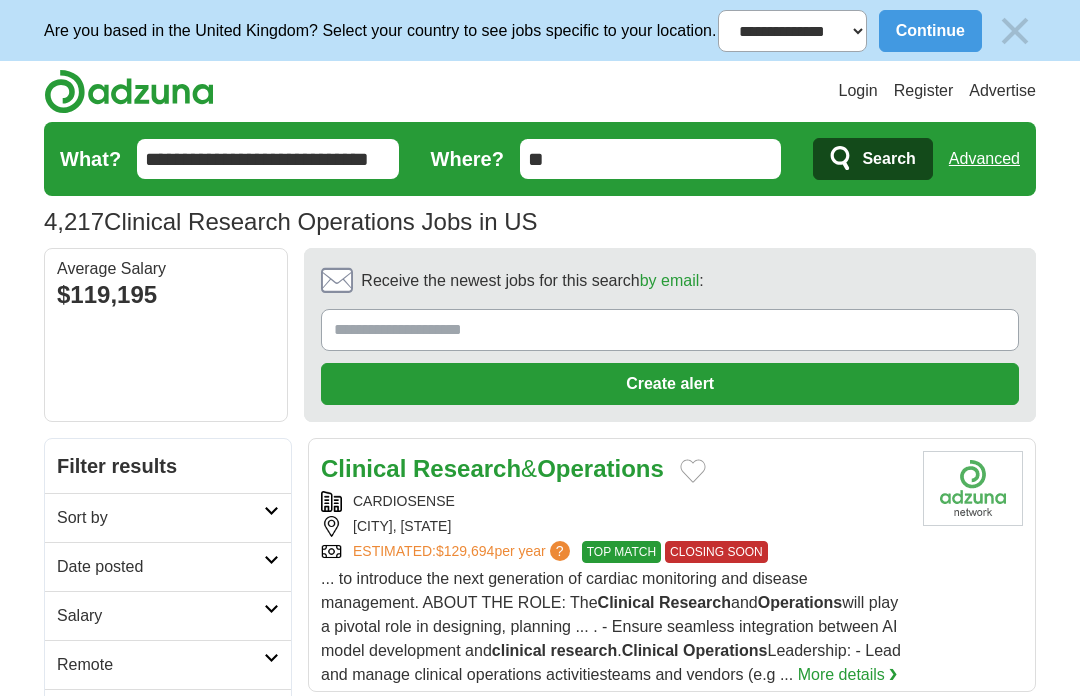 scroll, scrollTop: 0, scrollLeft: 0, axis: both 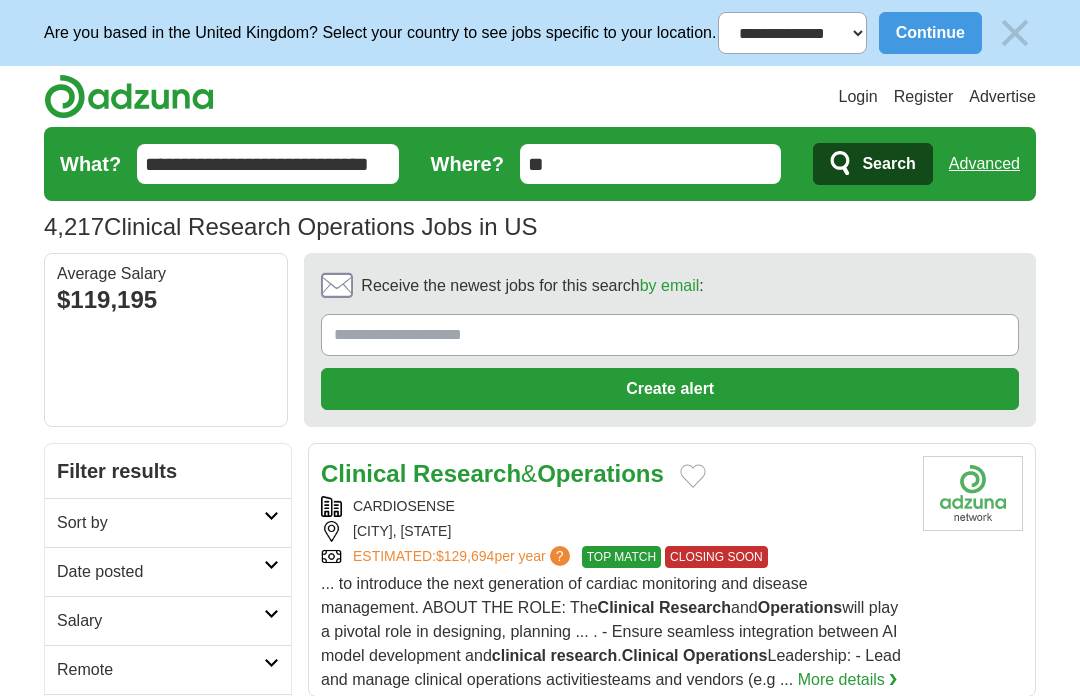 click on "**********" at bounding box center [268, 164] 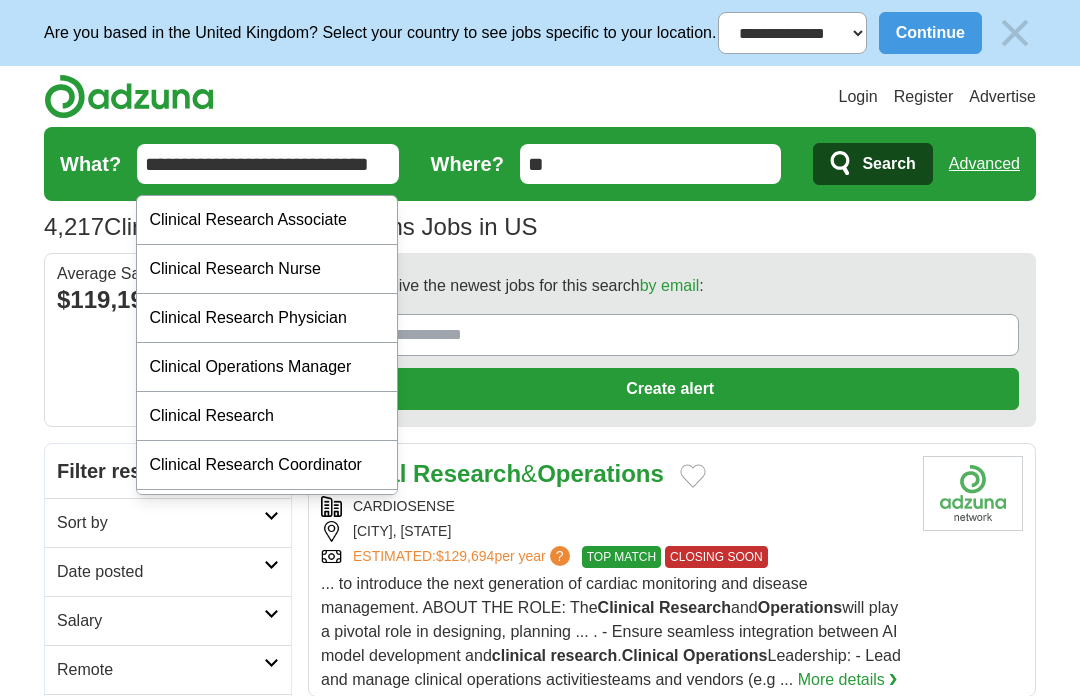 click on "**********" at bounding box center [268, 164] 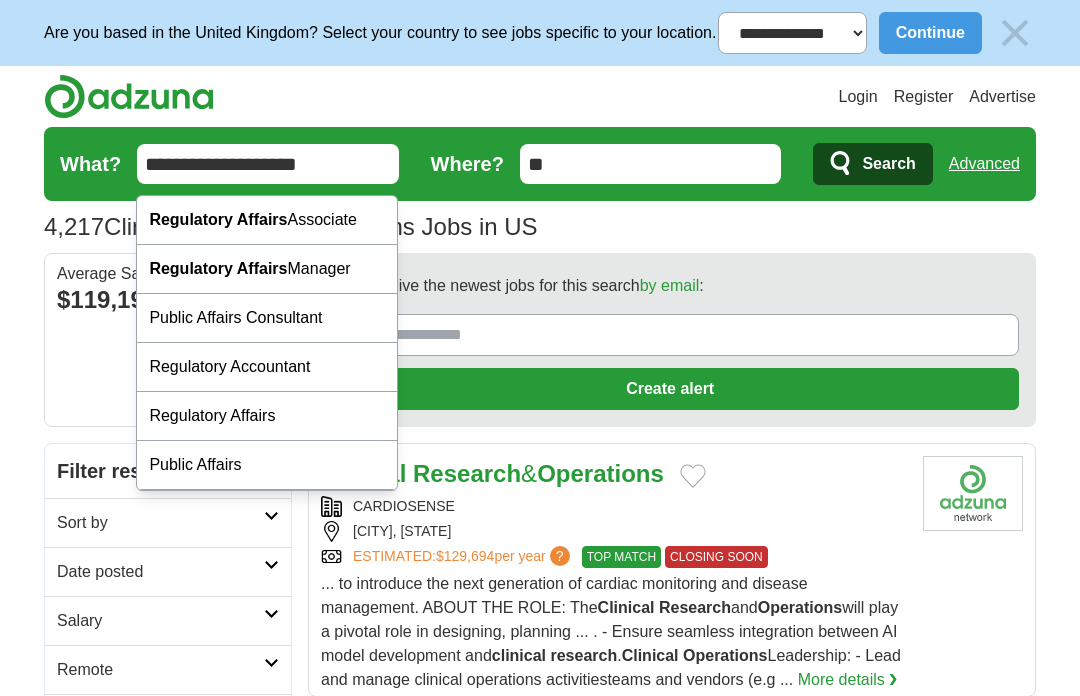 type on "**********" 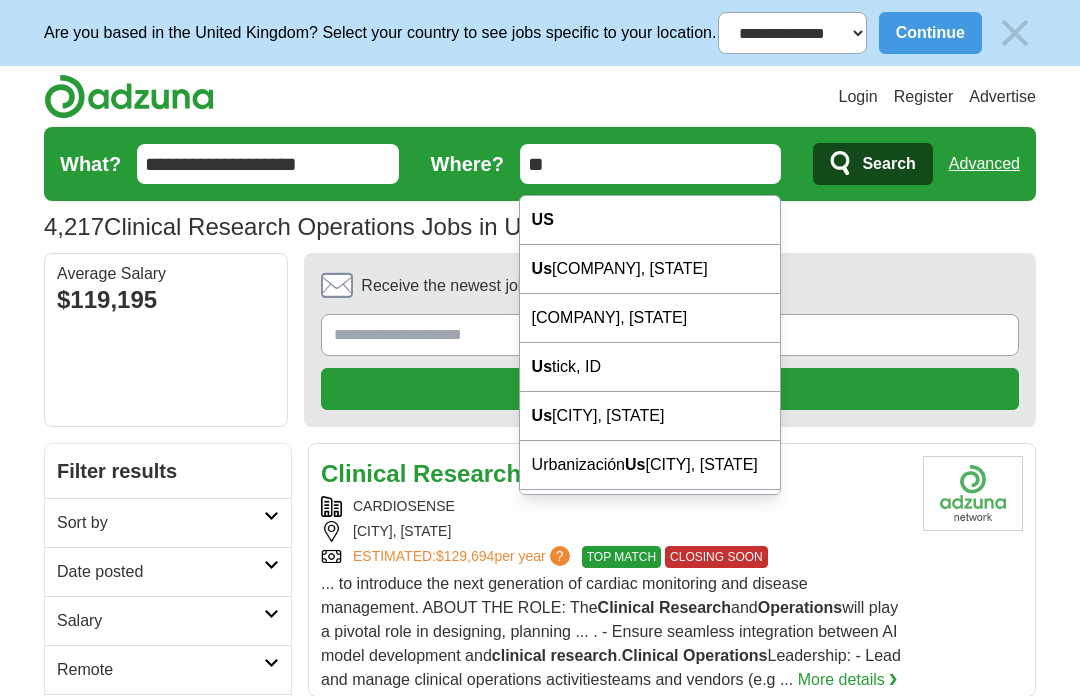 click on "Search" at bounding box center [888, 164] 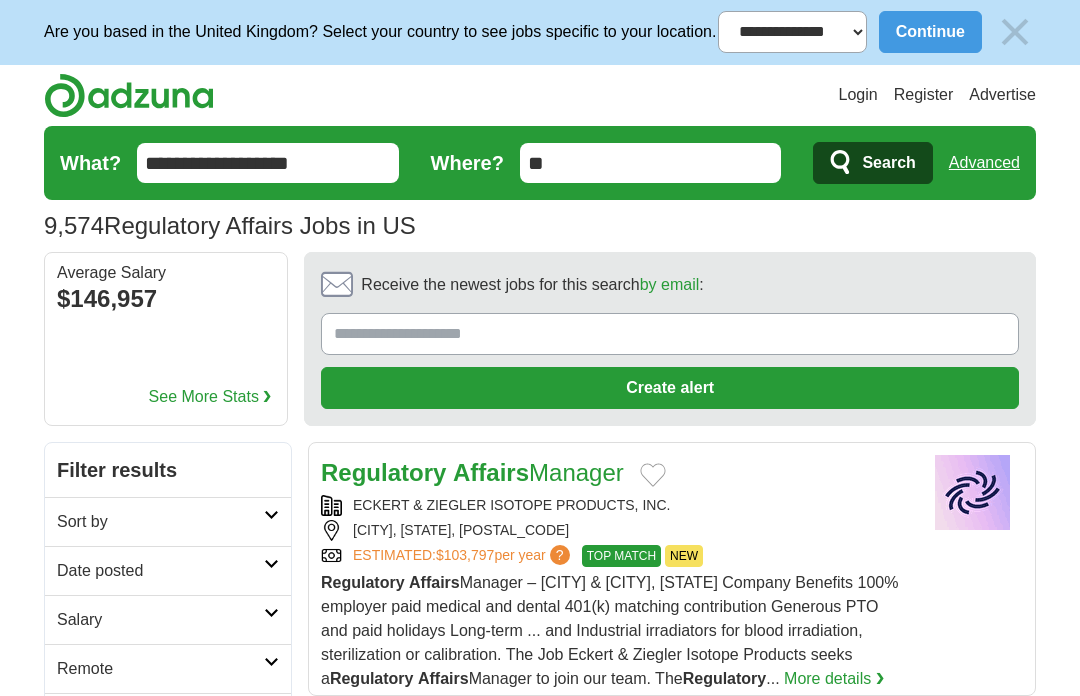 click on "Receive the newest jobs for this search  by email :" at bounding box center [670, 334] 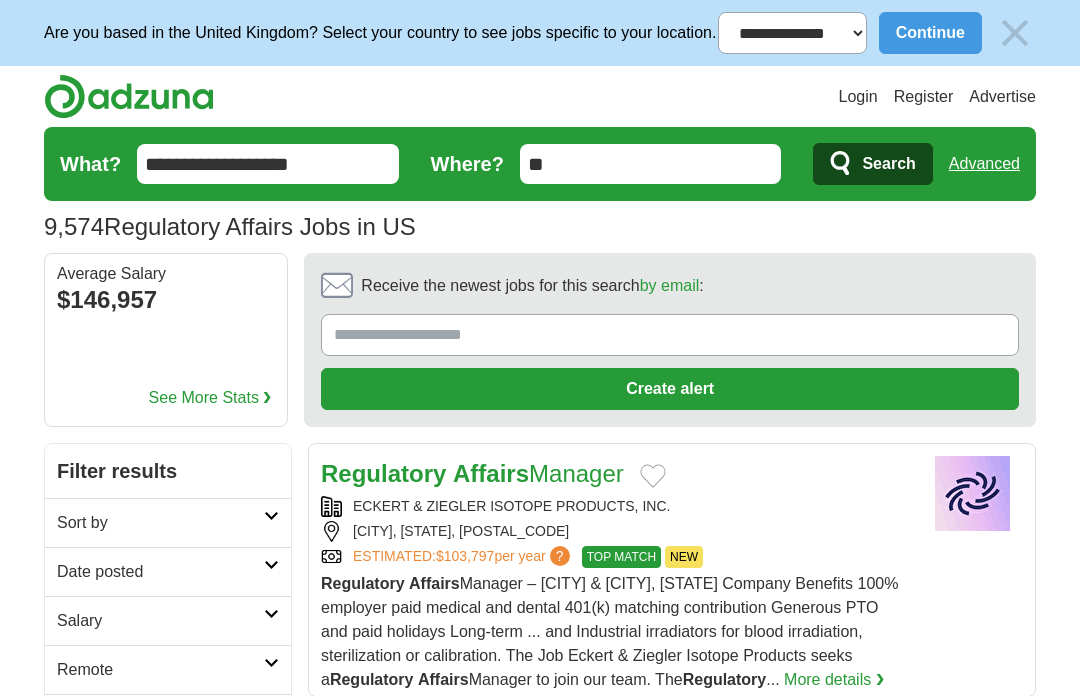 scroll, scrollTop: 0, scrollLeft: 0, axis: both 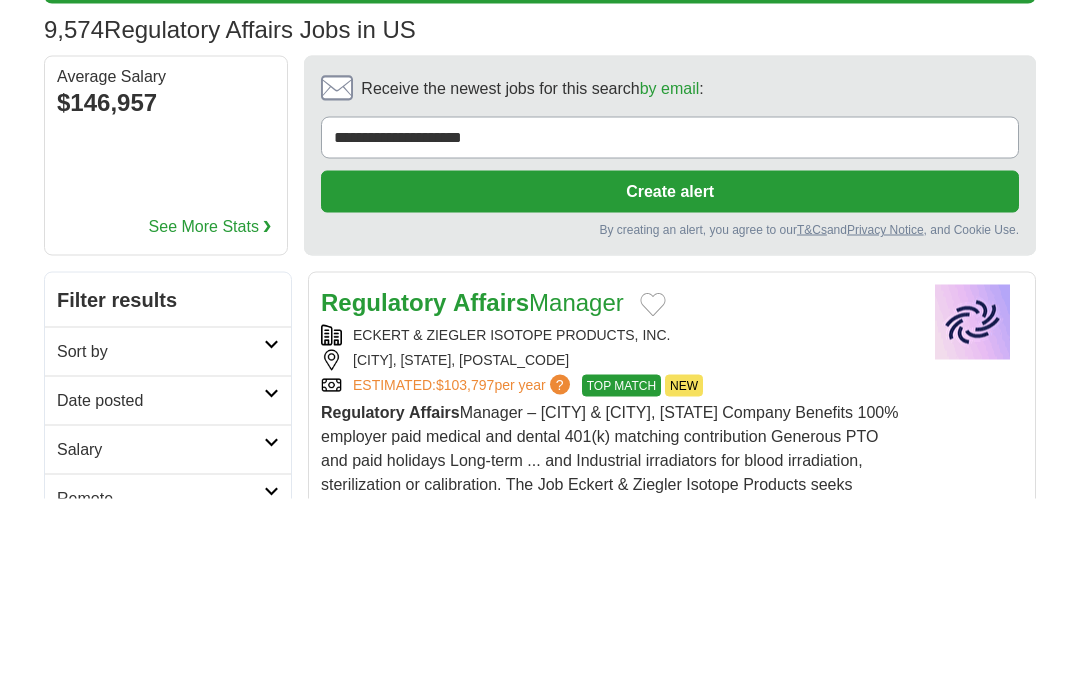 type on "**********" 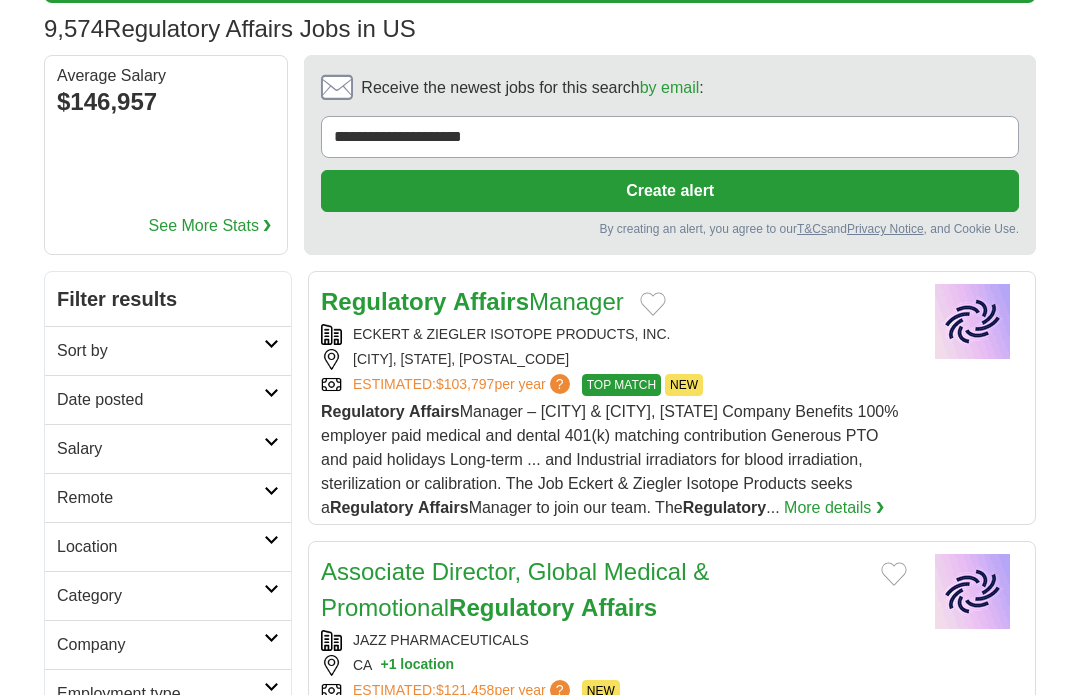 scroll, scrollTop: 198, scrollLeft: 0, axis: vertical 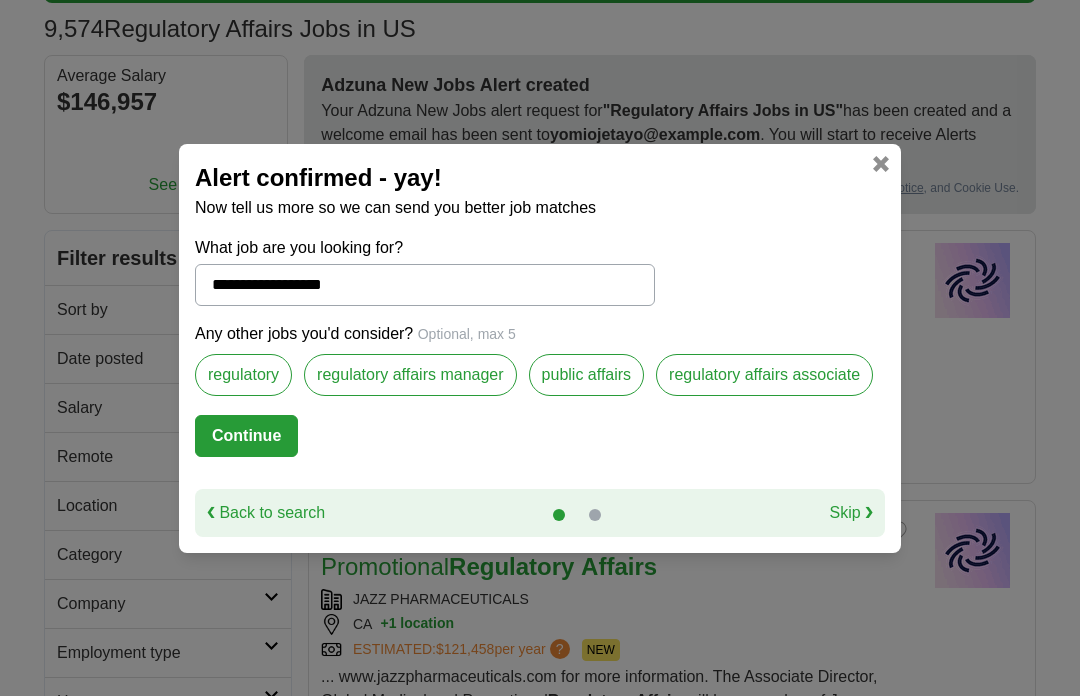 click on "Continue" at bounding box center (246, 436) 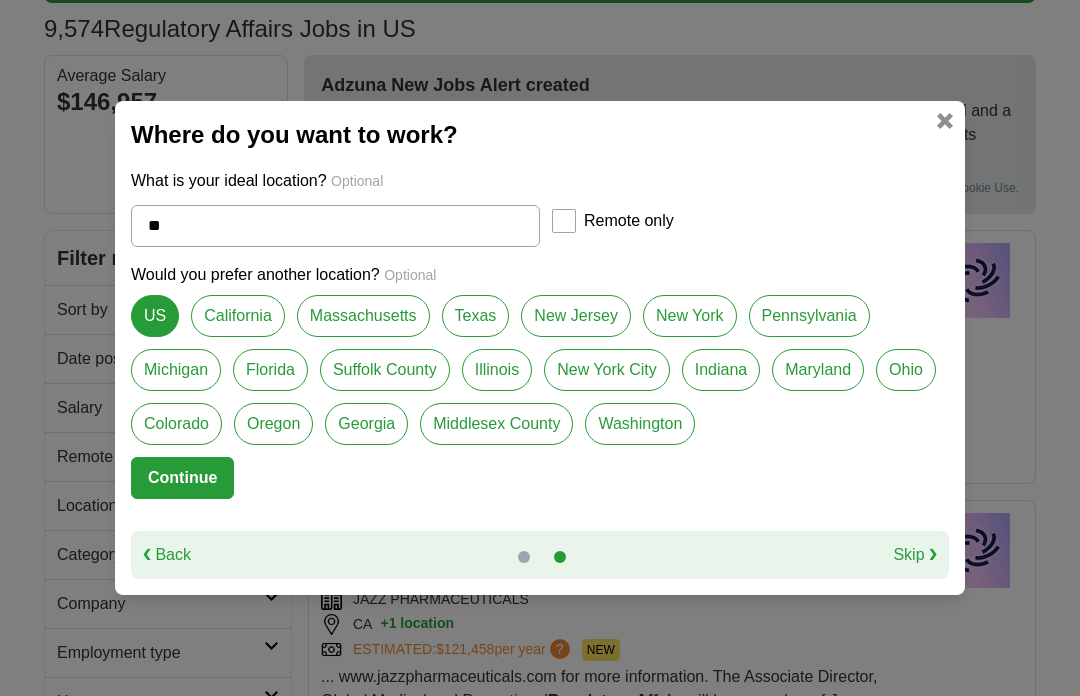 click on "Continue" at bounding box center [182, 478] 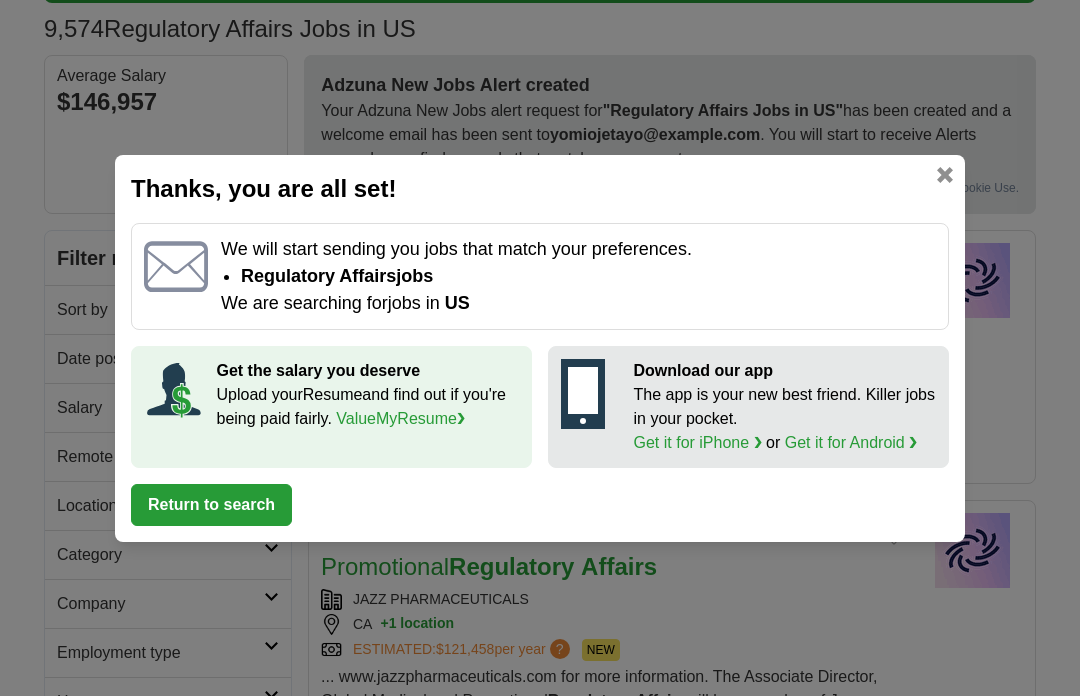 click on "Return to search" at bounding box center (211, 505) 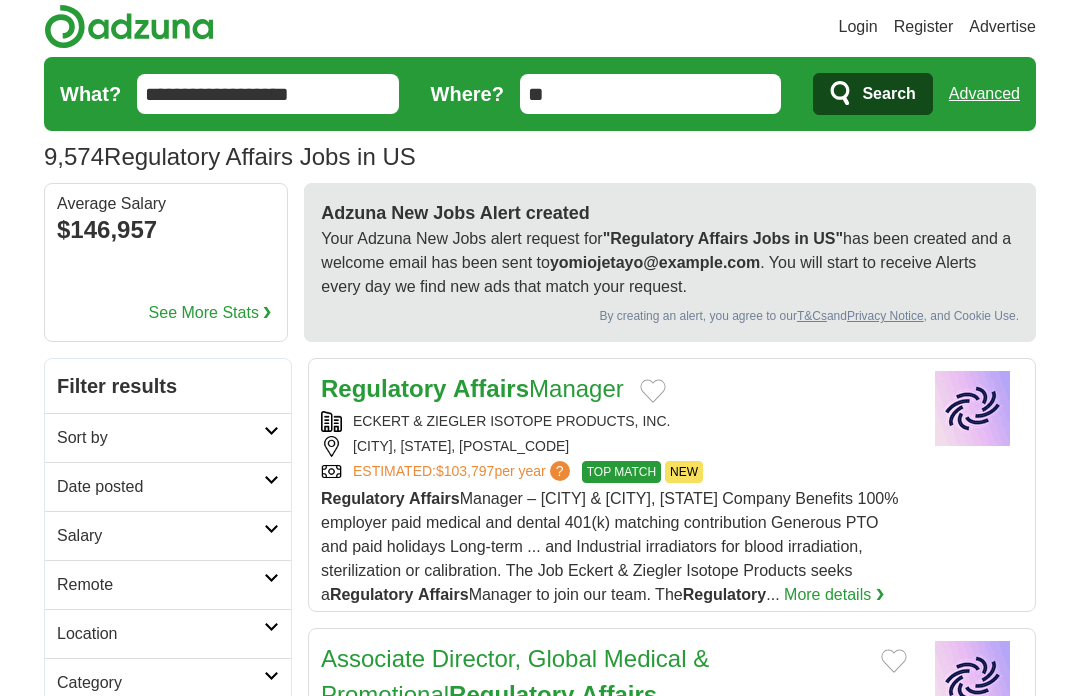 scroll, scrollTop: 0, scrollLeft: 0, axis: both 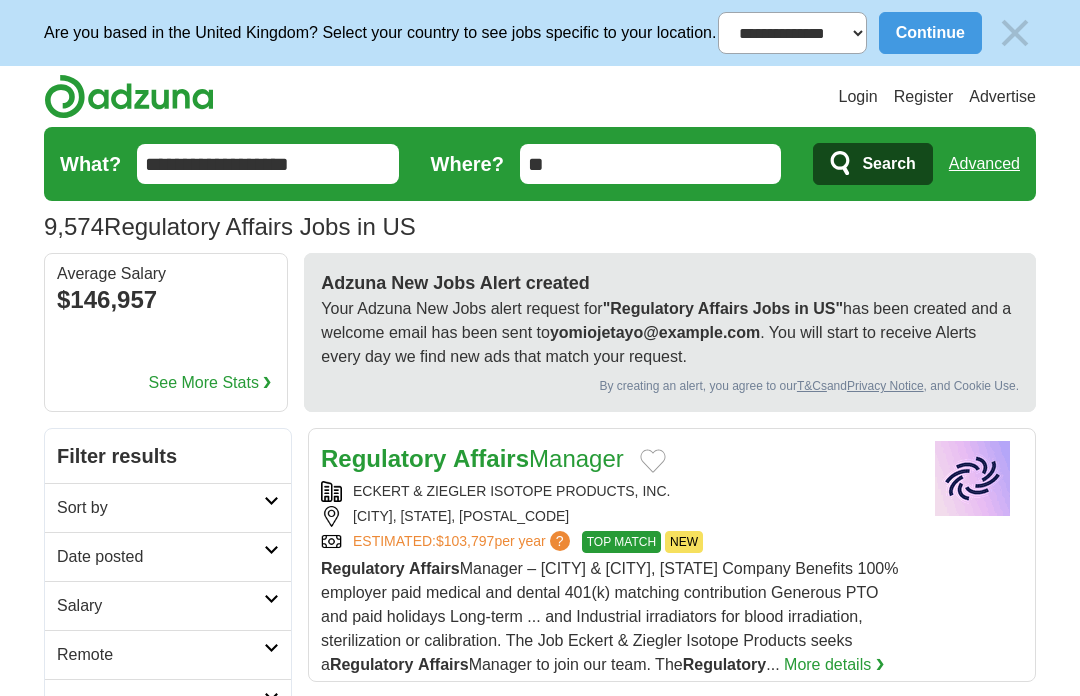 click on "Search" at bounding box center [888, 164] 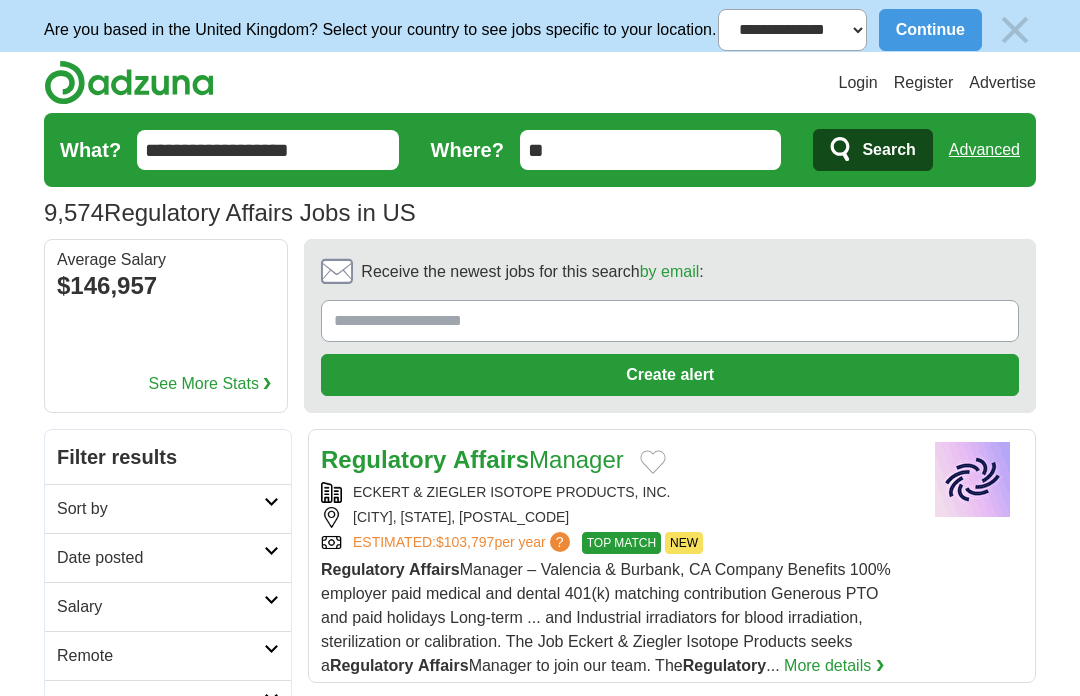 scroll, scrollTop: 0, scrollLeft: 0, axis: both 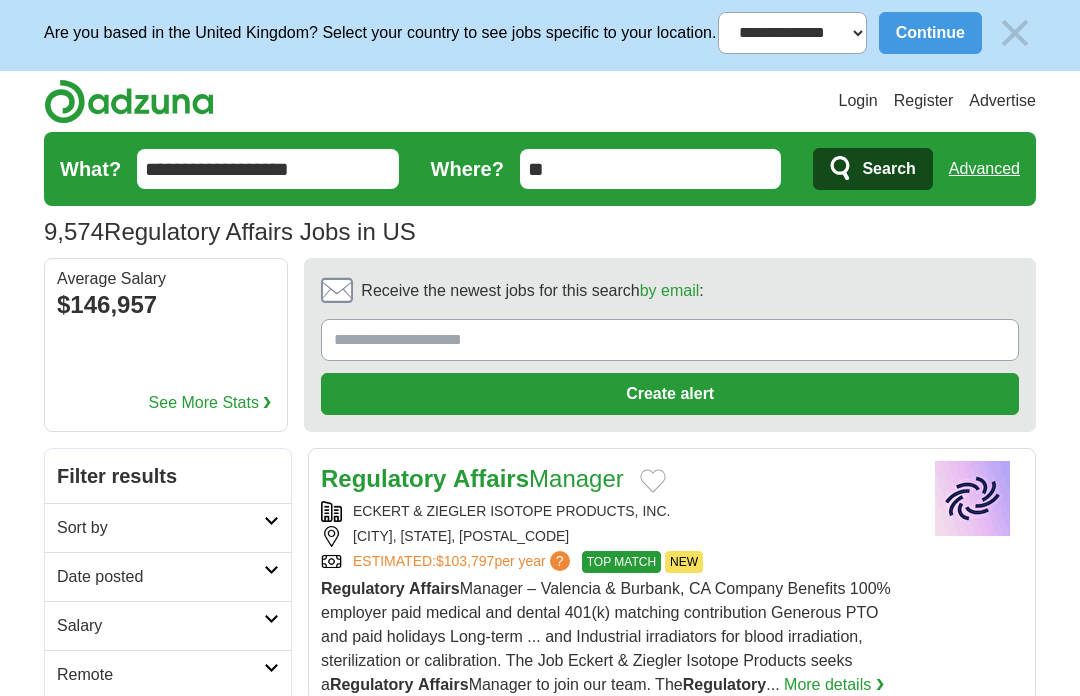 click on "Receive the newest jobs for this search  by email :" at bounding box center [670, 340] 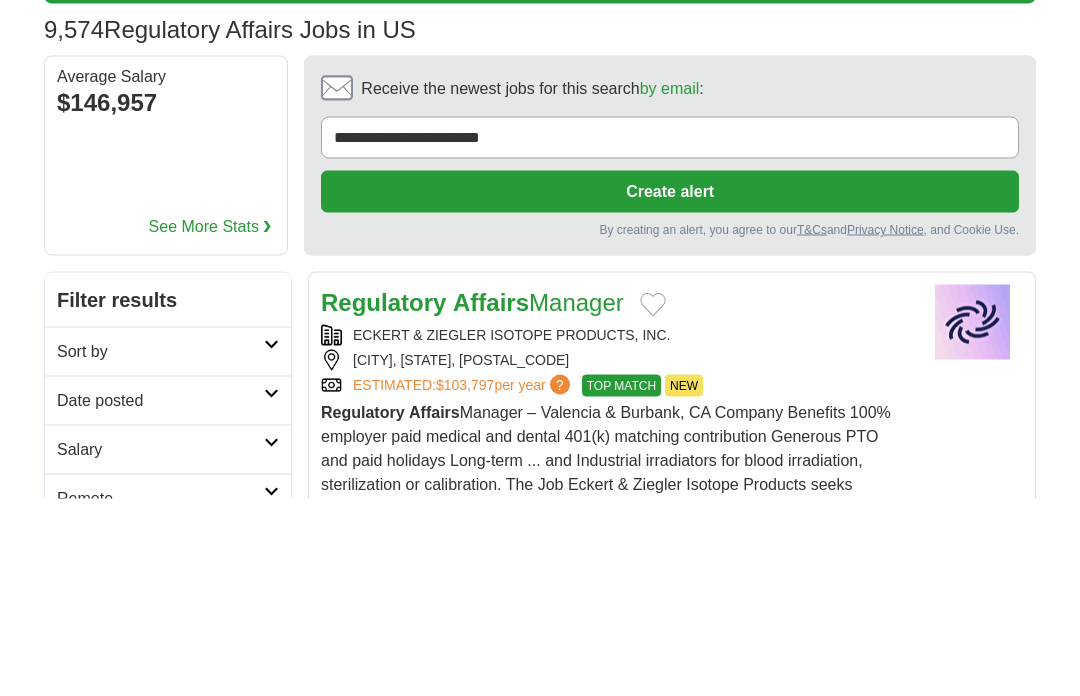 type on "**********" 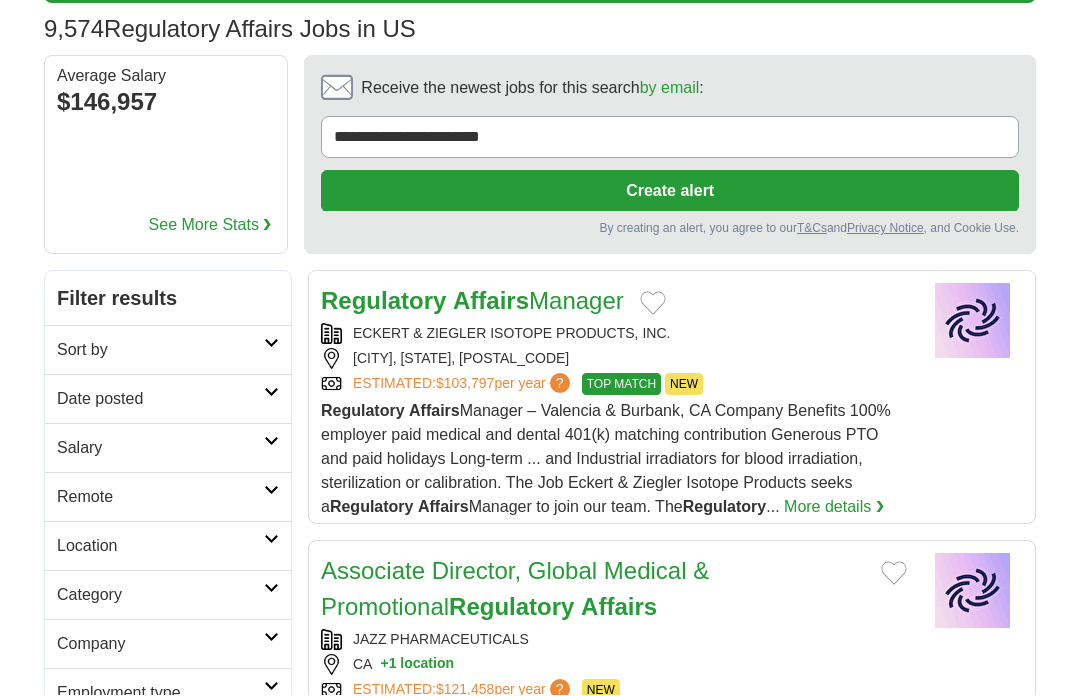 scroll, scrollTop: 198, scrollLeft: 0, axis: vertical 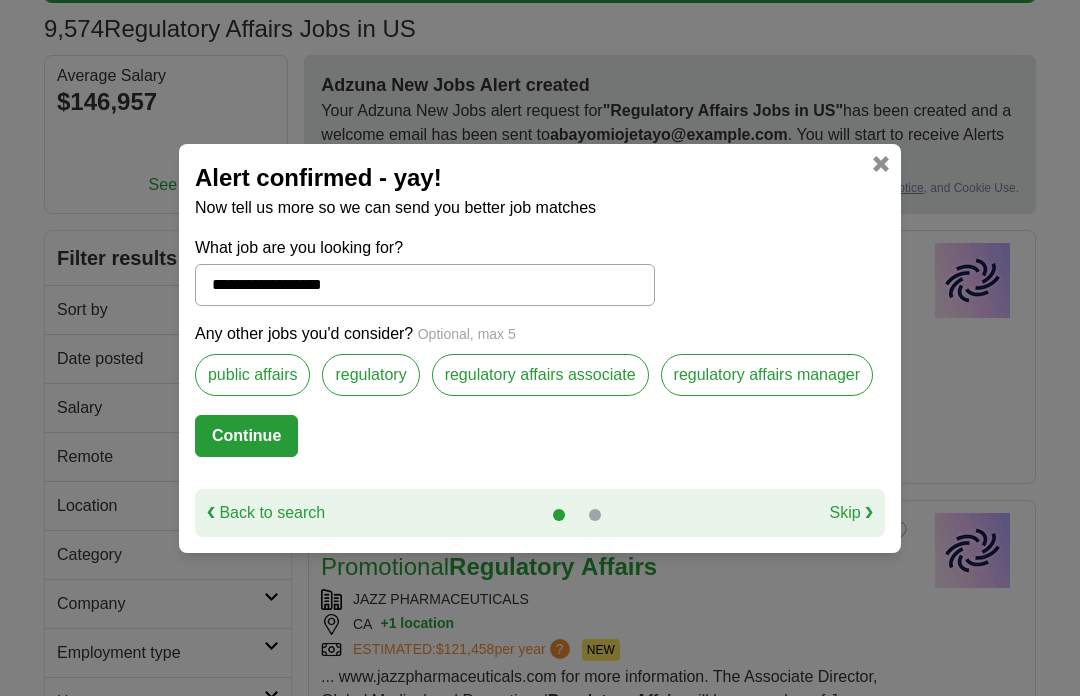 click on "**********" at bounding box center (425, 285) 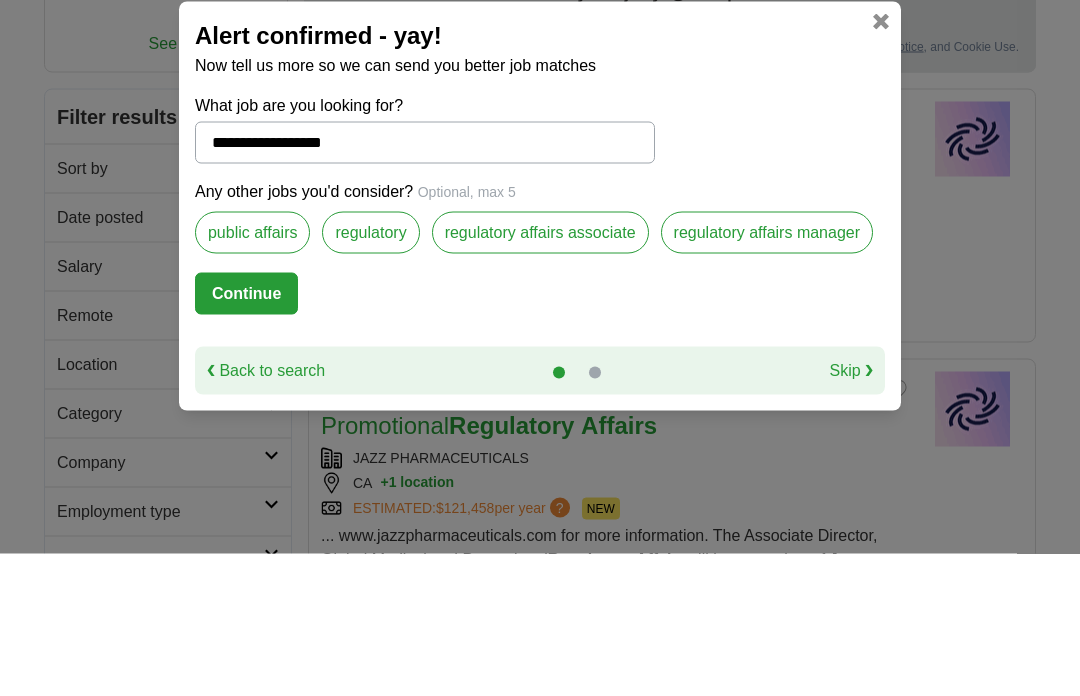 click on "Continue" at bounding box center (246, 436) 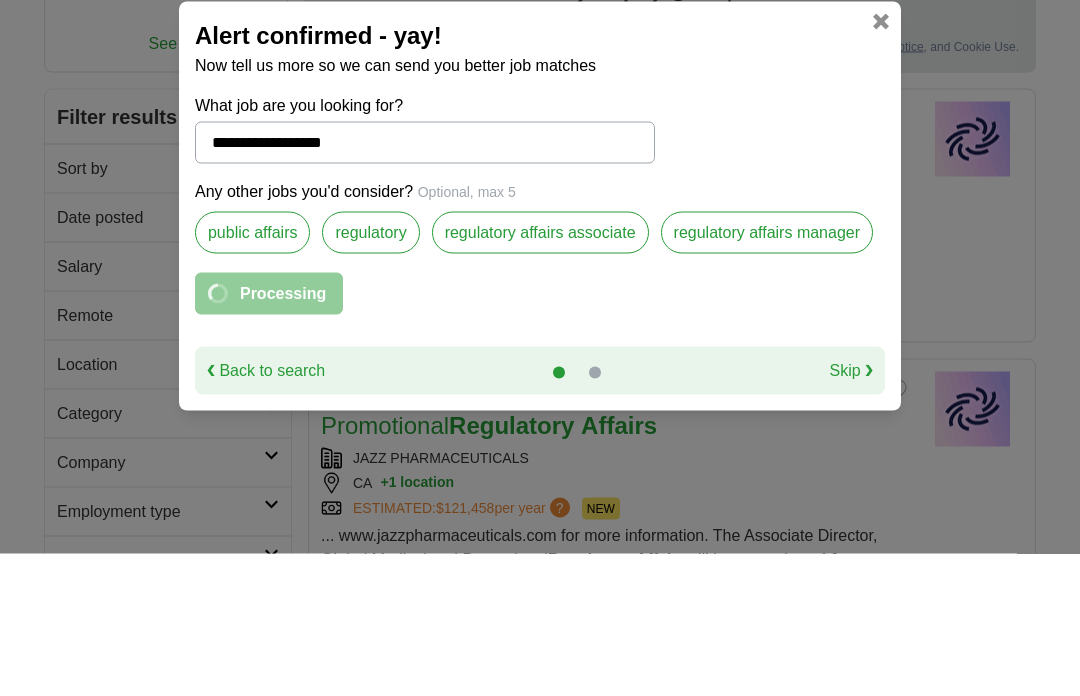 scroll, scrollTop: 340, scrollLeft: 0, axis: vertical 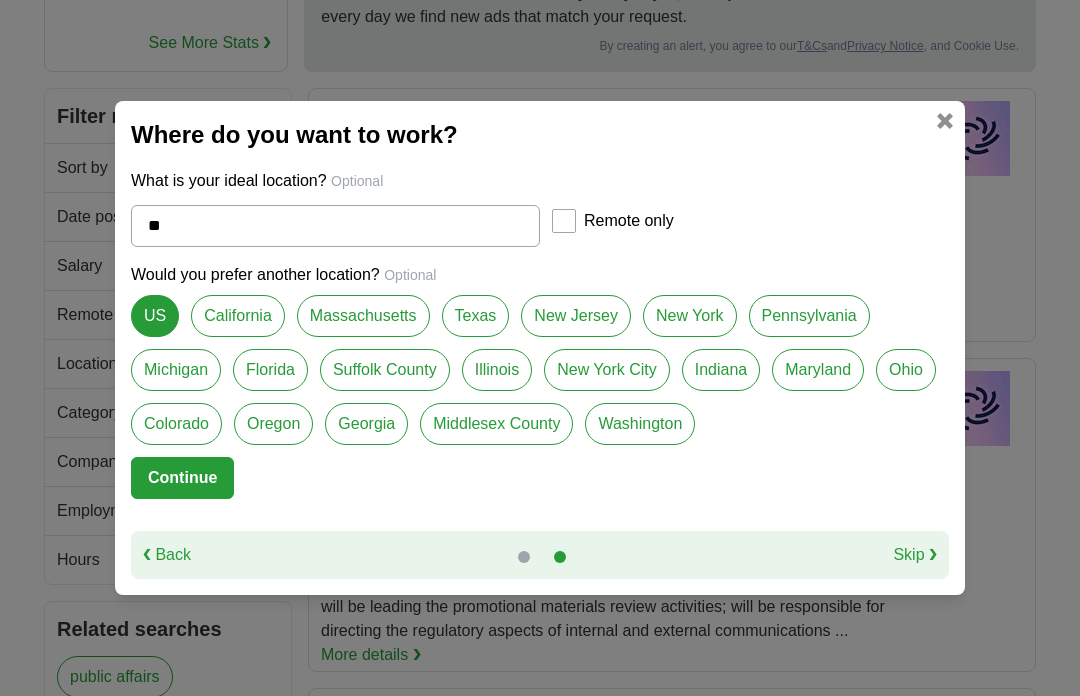 click on "Continue" at bounding box center [182, 478] 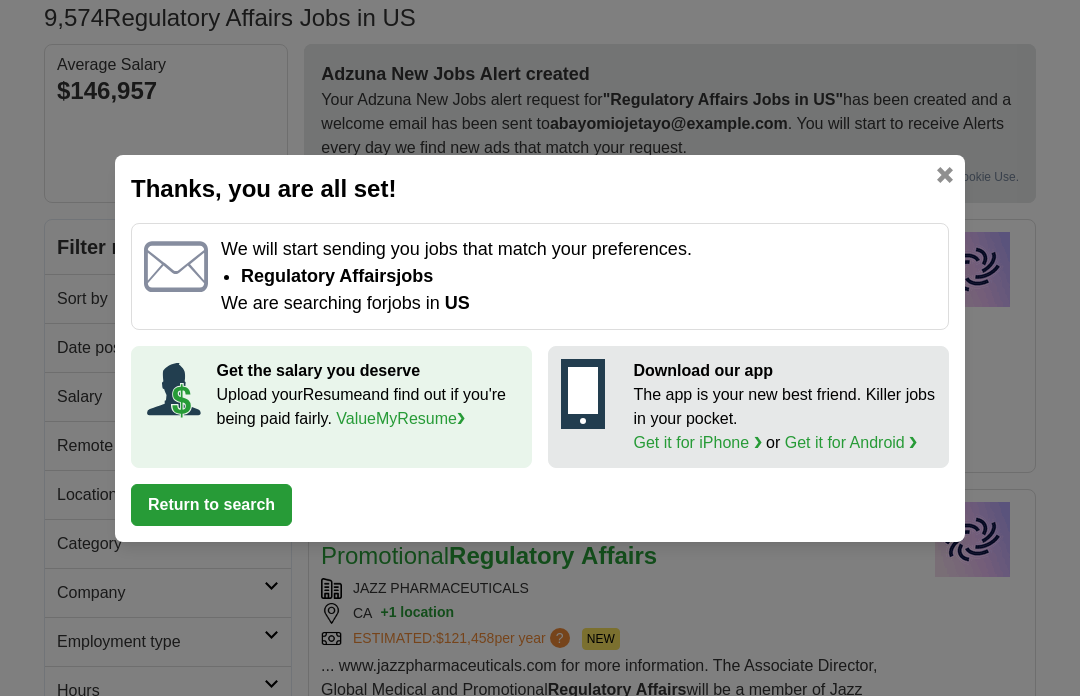 scroll, scrollTop: 207, scrollLeft: 0, axis: vertical 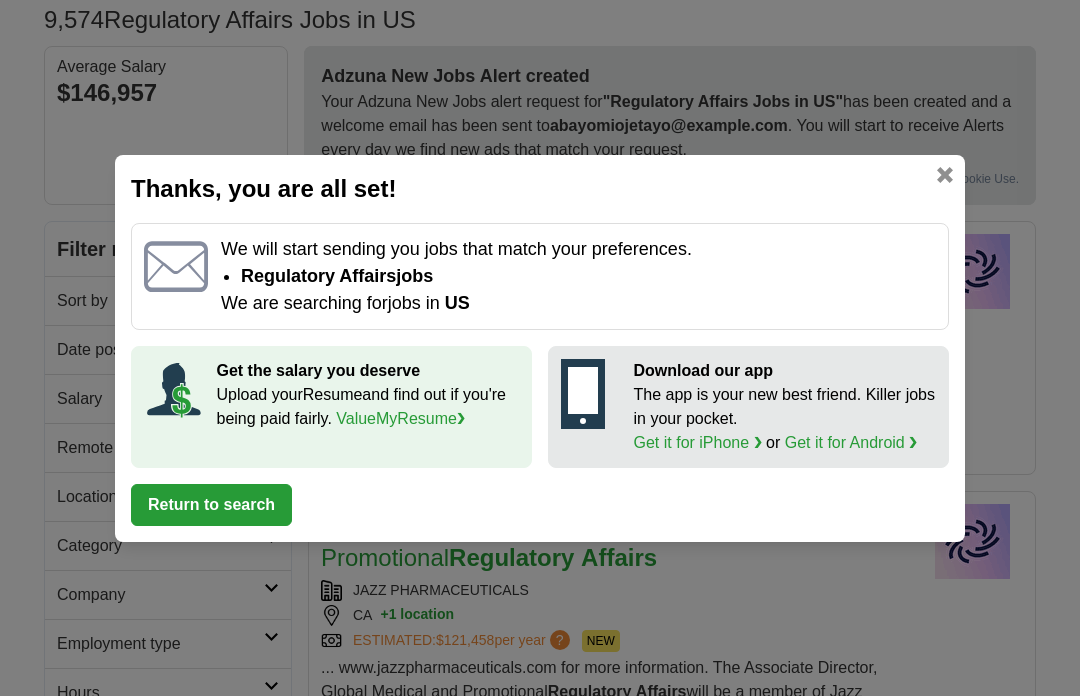 click on "Return to search" at bounding box center (211, 505) 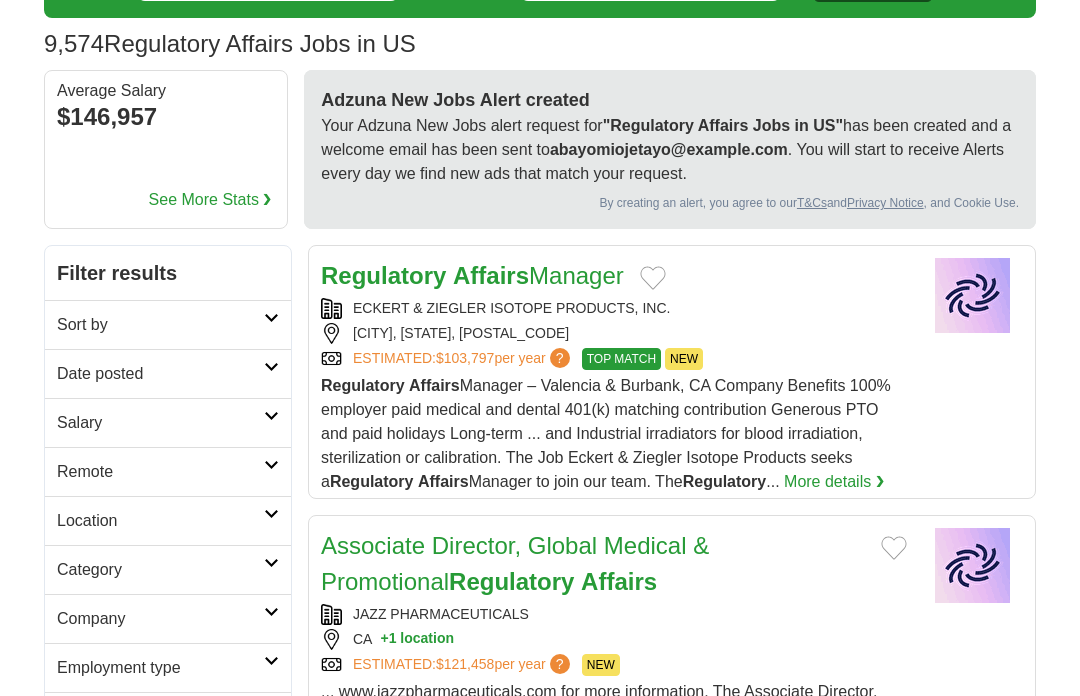 scroll, scrollTop: 0, scrollLeft: 0, axis: both 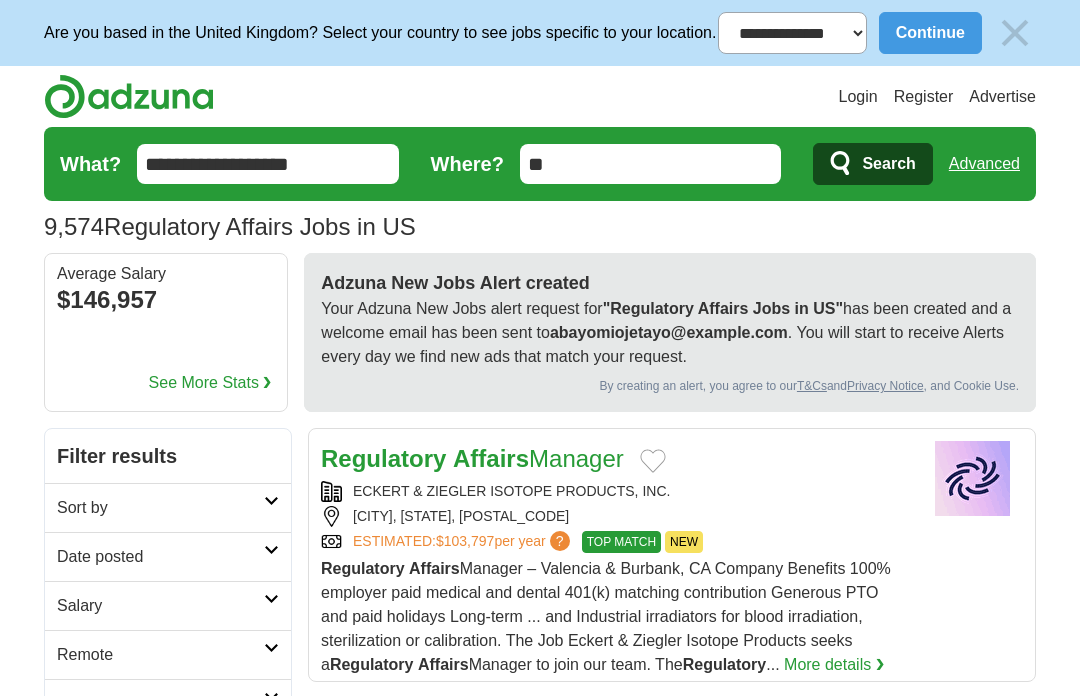 click on "**********" at bounding box center [268, 164] 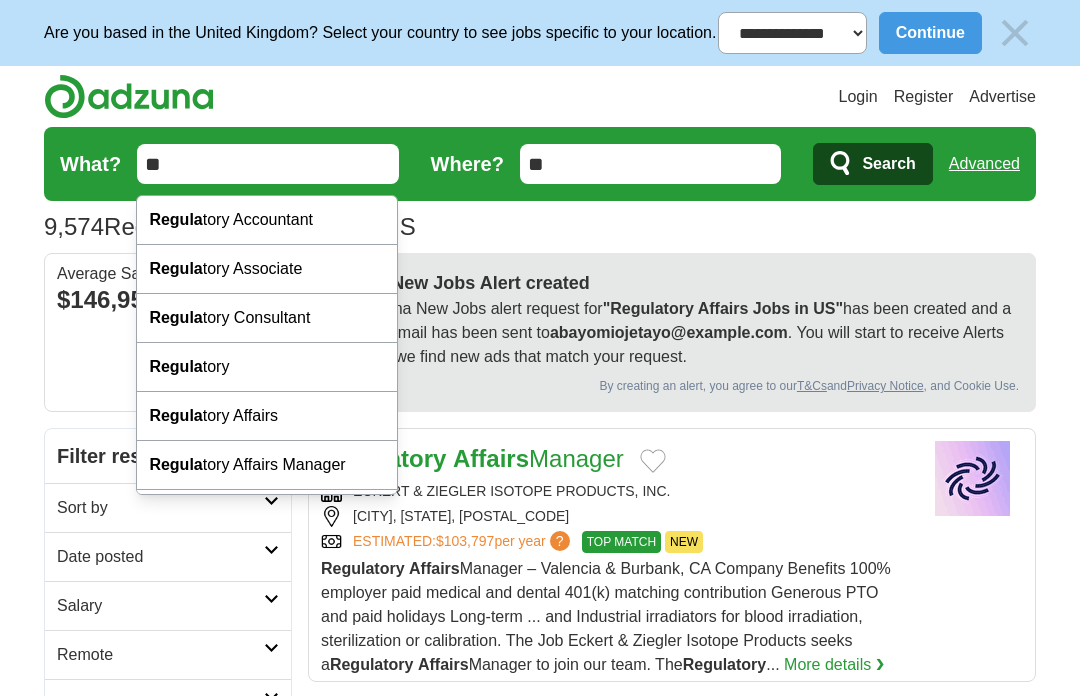 type on "*" 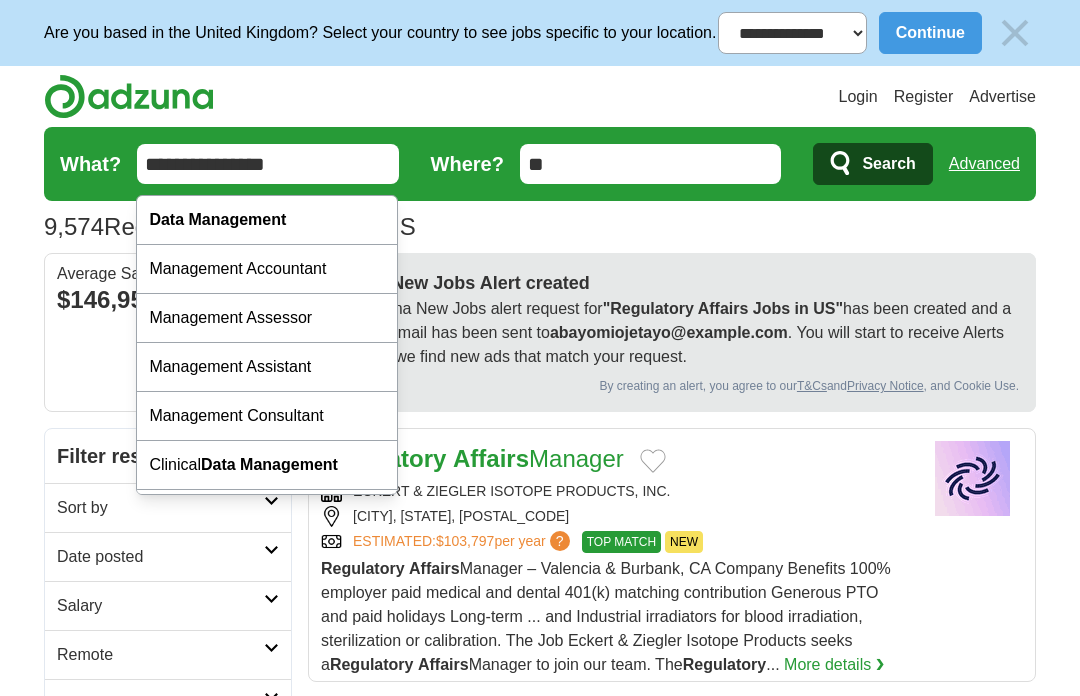 type on "**********" 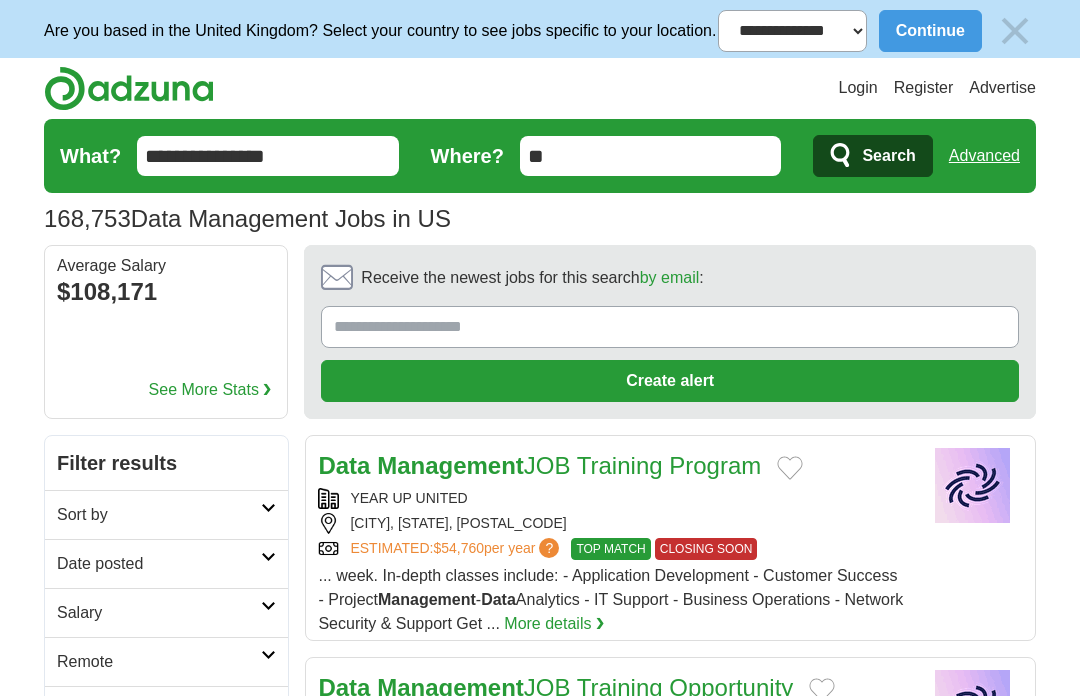 scroll, scrollTop: 0, scrollLeft: 0, axis: both 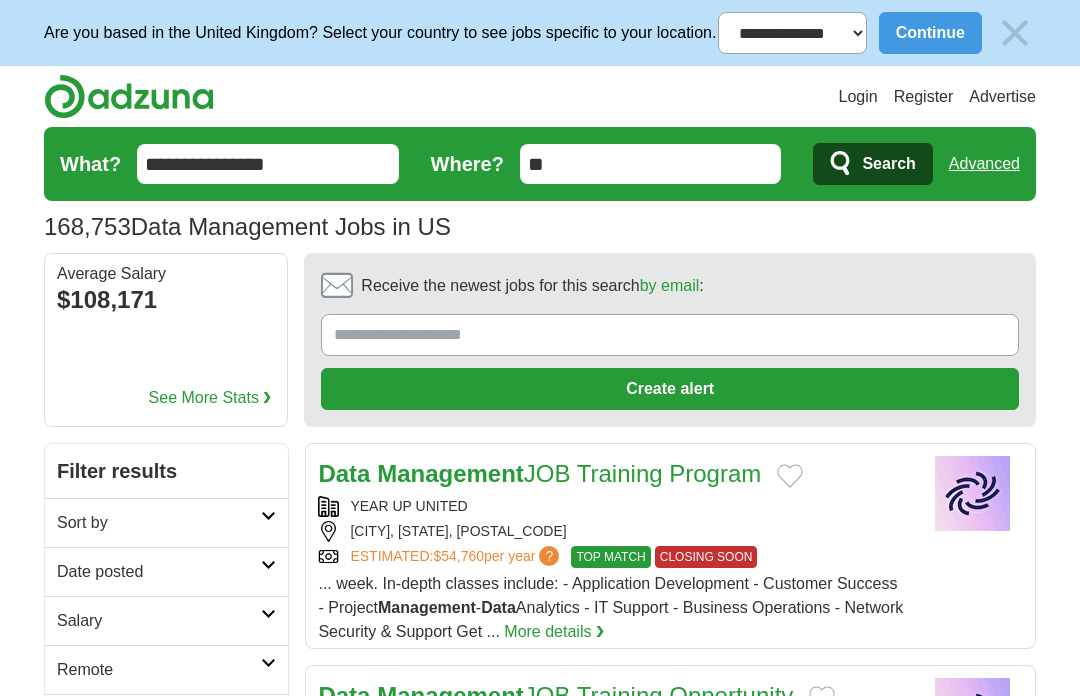 click on "Receive the newest jobs for this search  by email :" at bounding box center (670, 335) 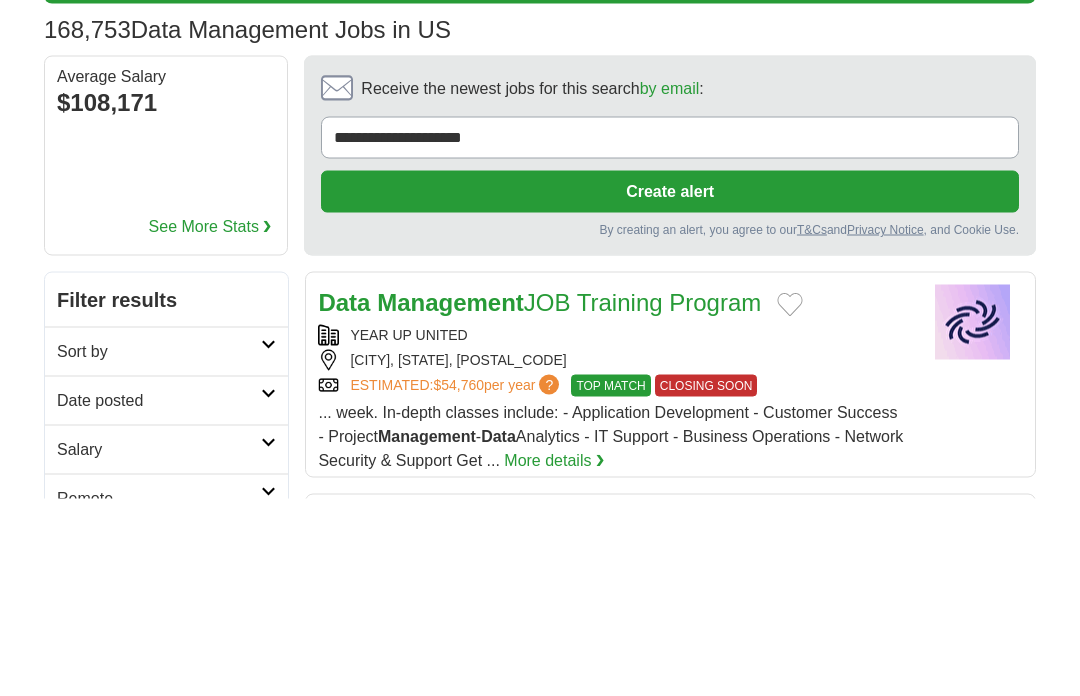type on "**********" 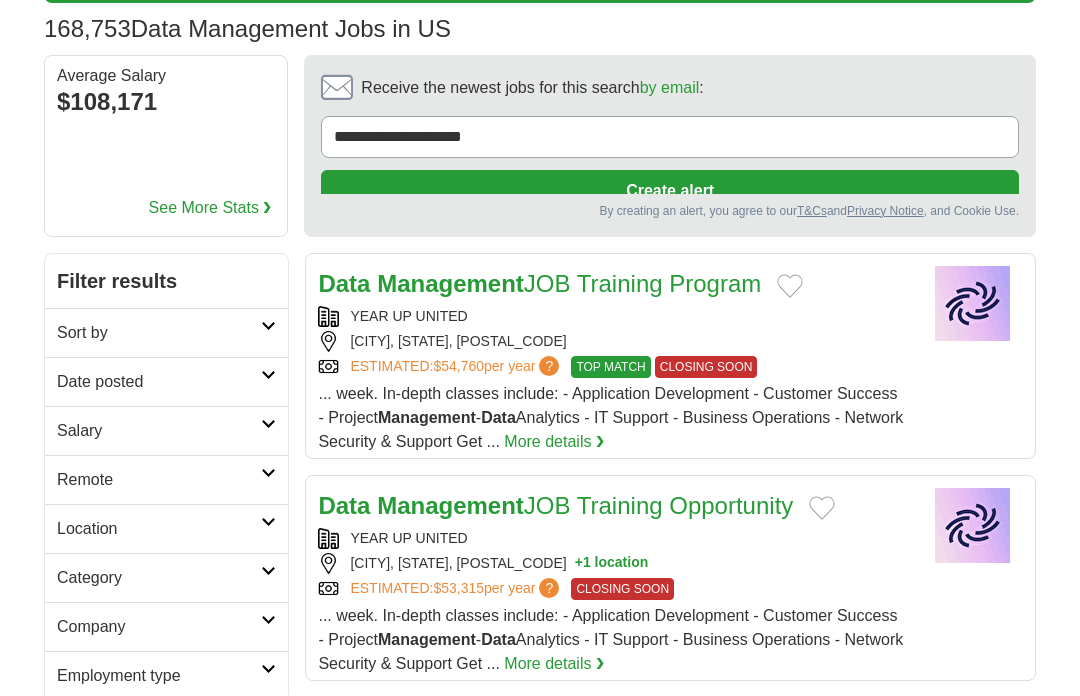 scroll, scrollTop: 198, scrollLeft: 0, axis: vertical 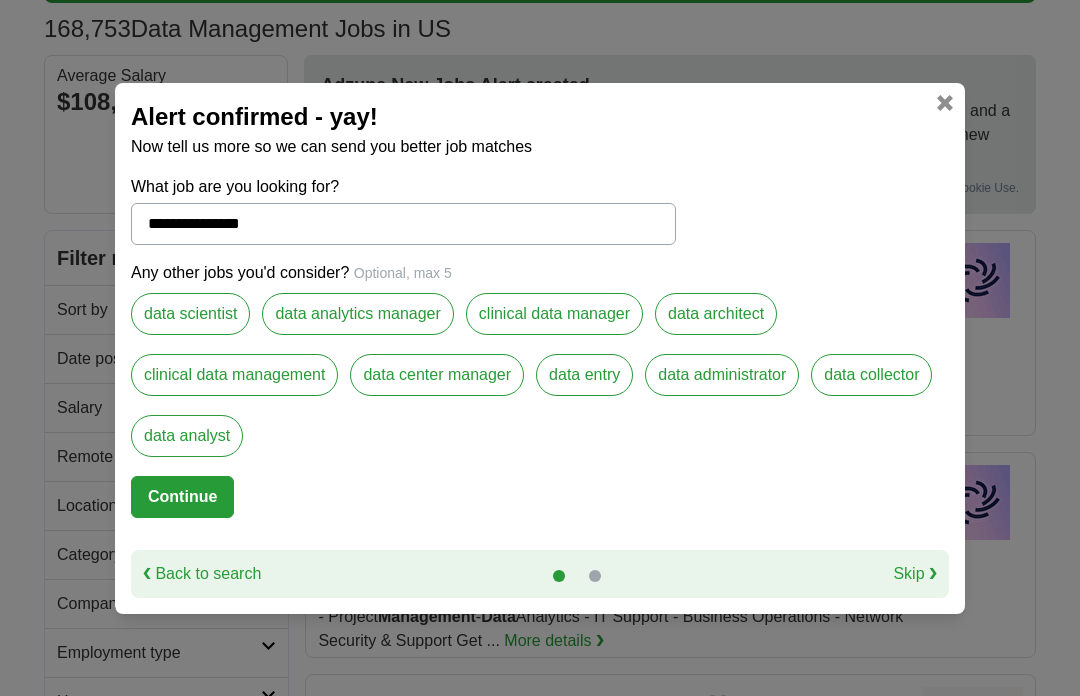click on "Continue" at bounding box center [182, 497] 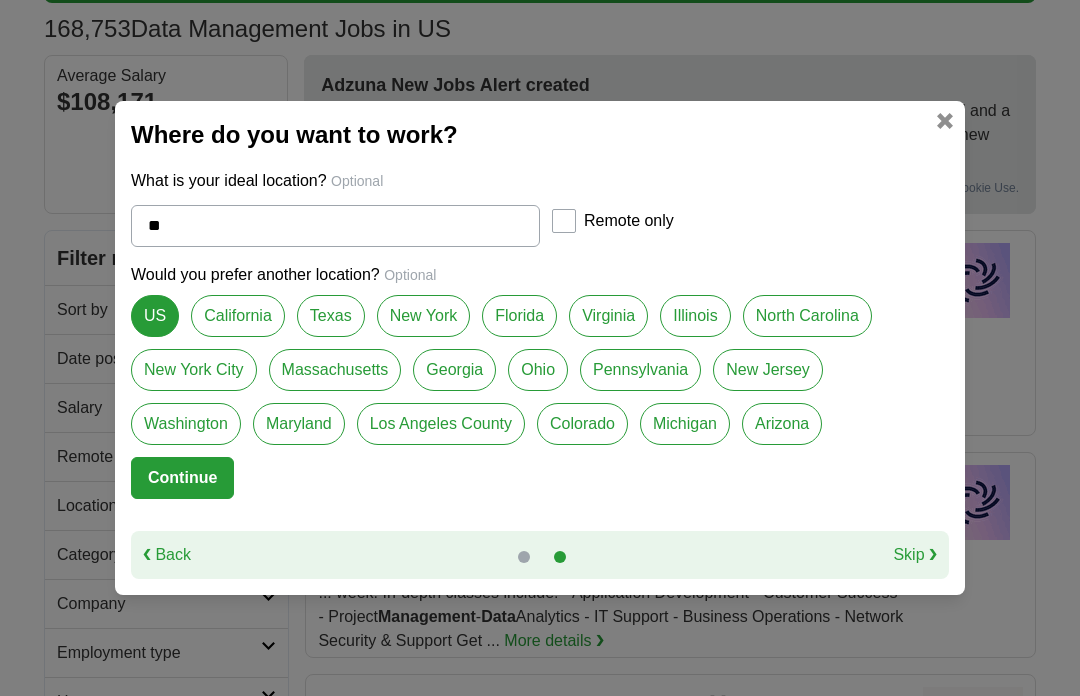 click on "Continue" at bounding box center [182, 478] 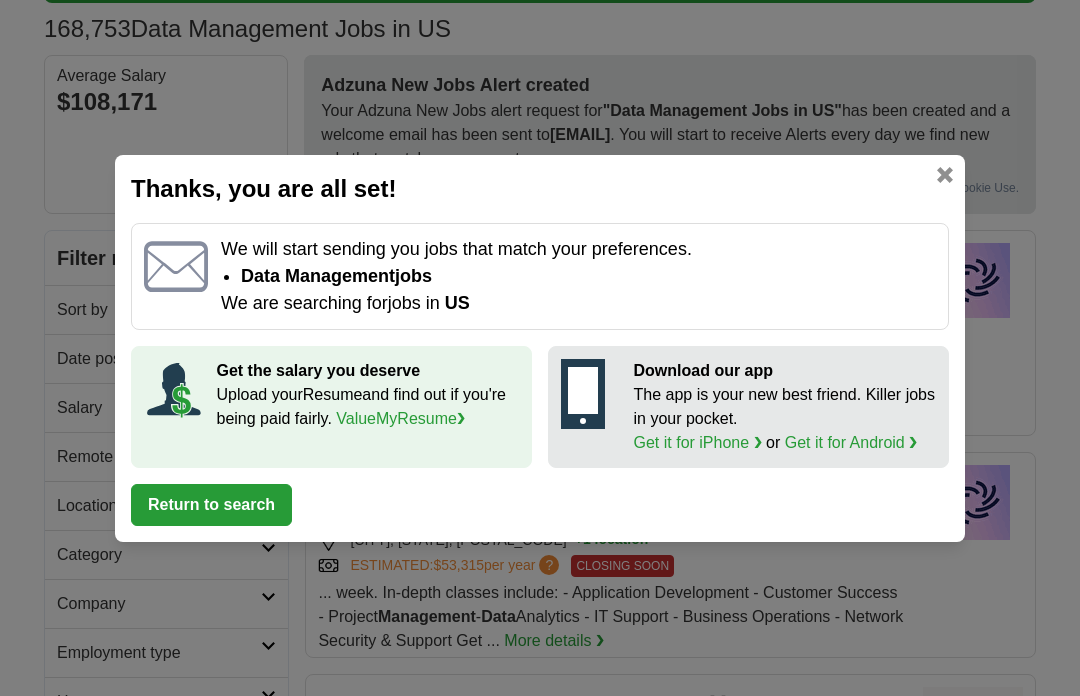 click on "Return to search" at bounding box center [211, 505] 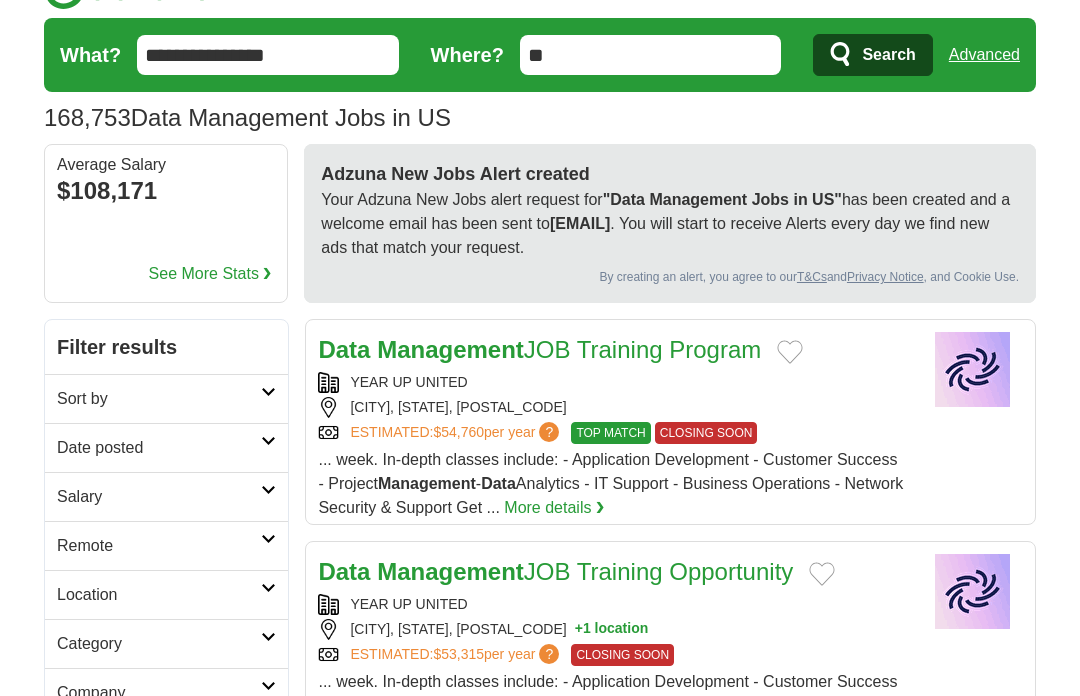 scroll, scrollTop: 0, scrollLeft: 0, axis: both 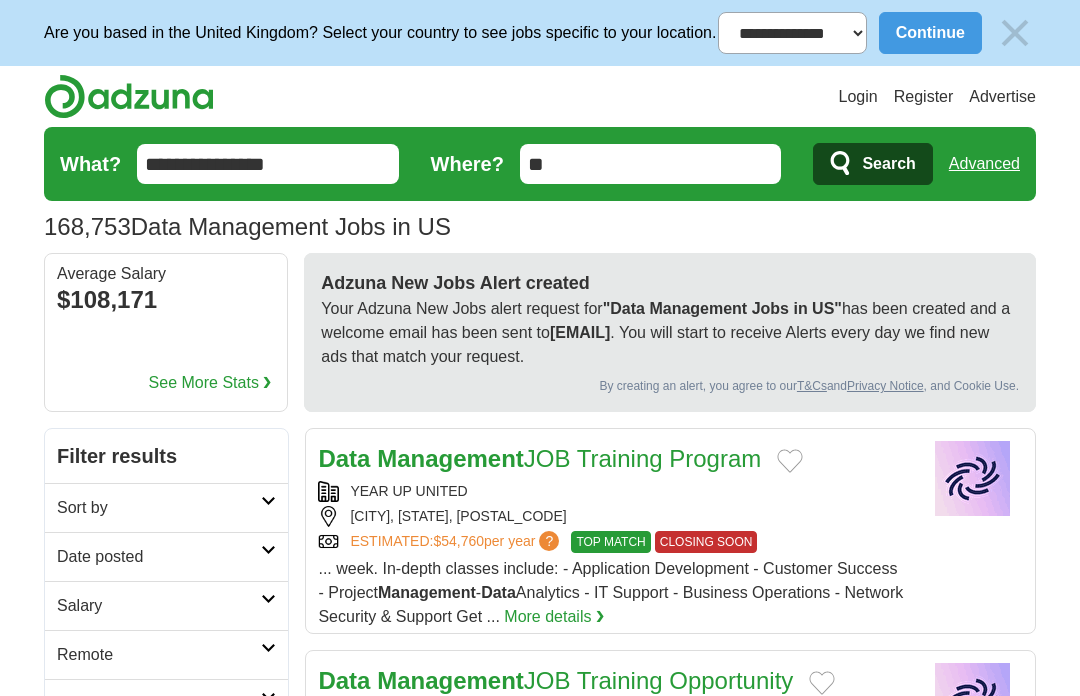 click on "Search" at bounding box center (888, 164) 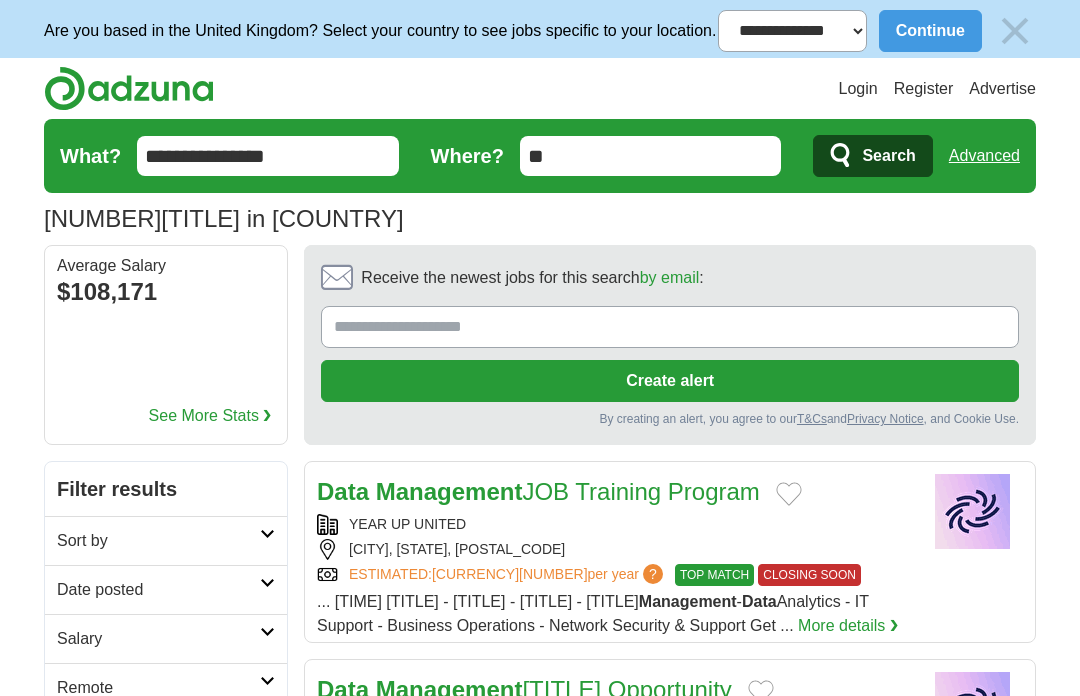 scroll, scrollTop: 184, scrollLeft: 0, axis: vertical 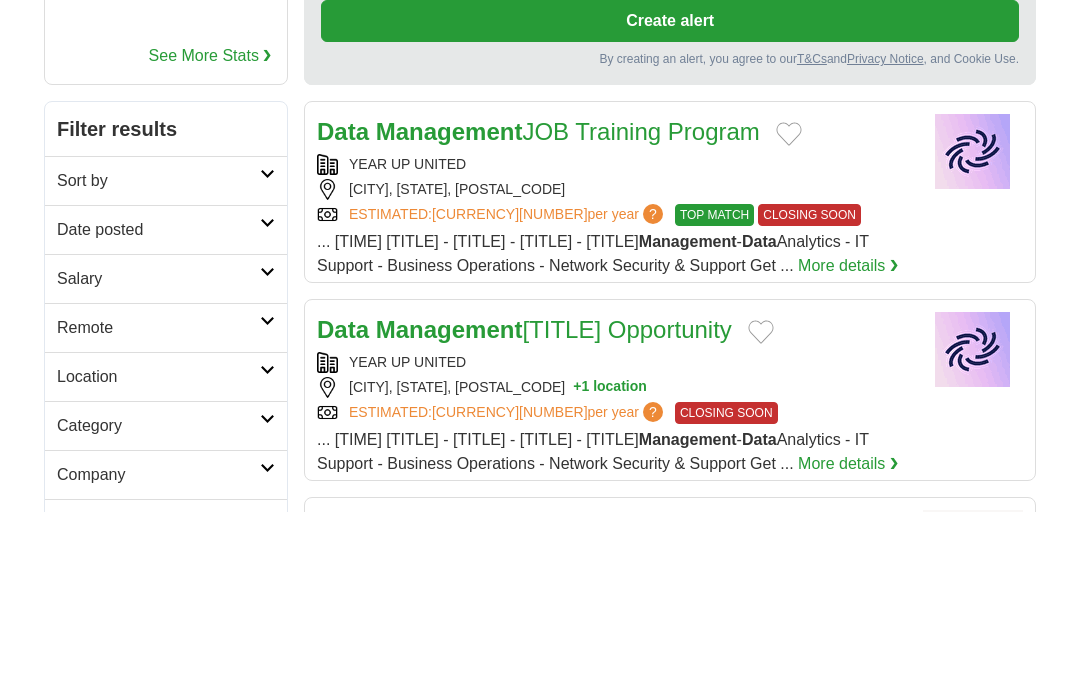 type on "**********" 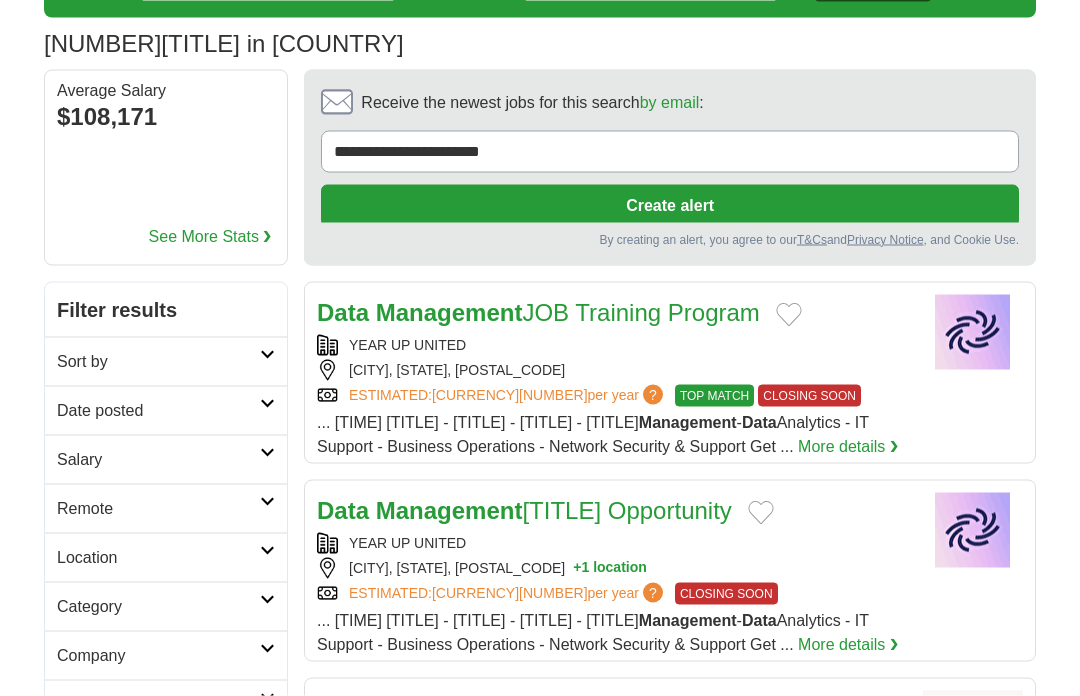 scroll, scrollTop: 184, scrollLeft: 0, axis: vertical 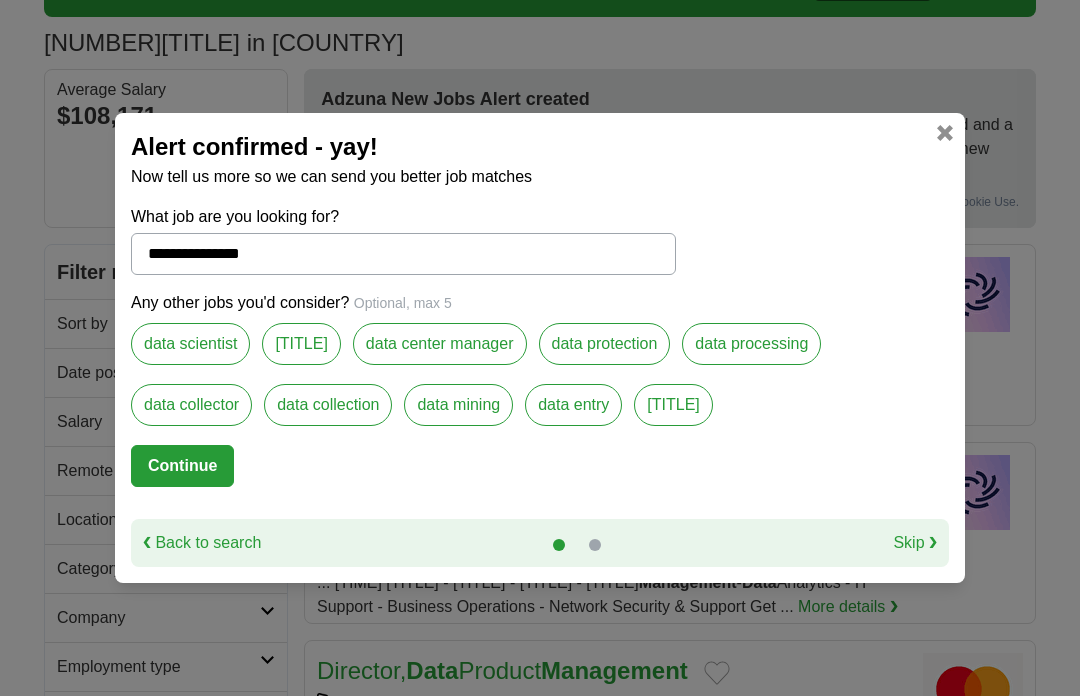 click on "Continue" at bounding box center (182, 466) 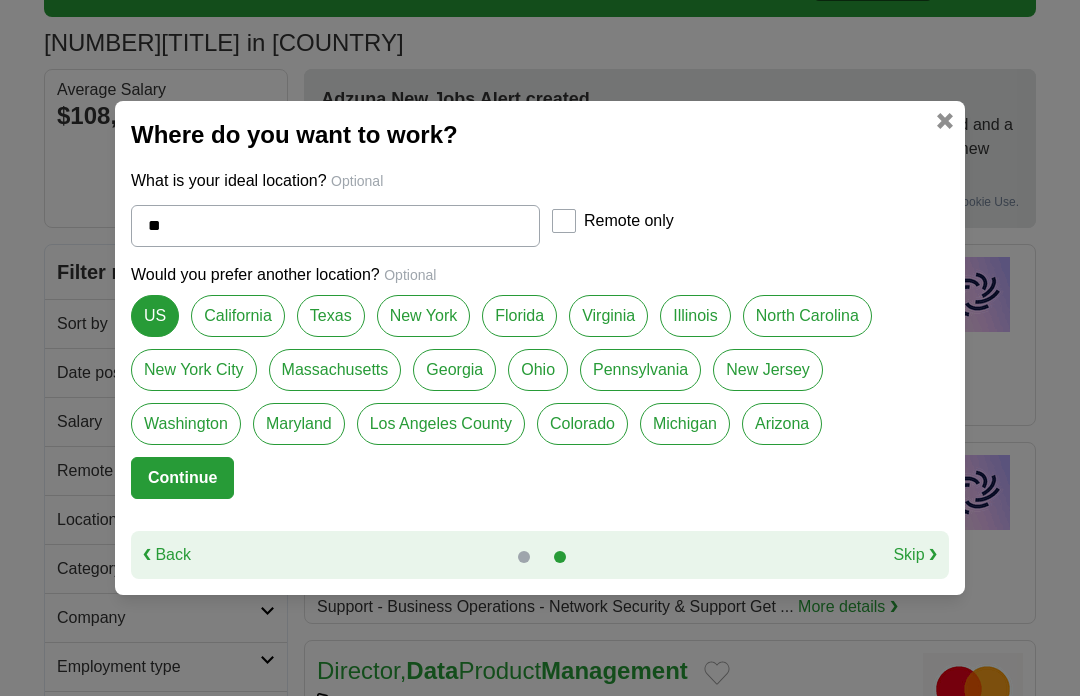click on "Continue" at bounding box center (182, 478) 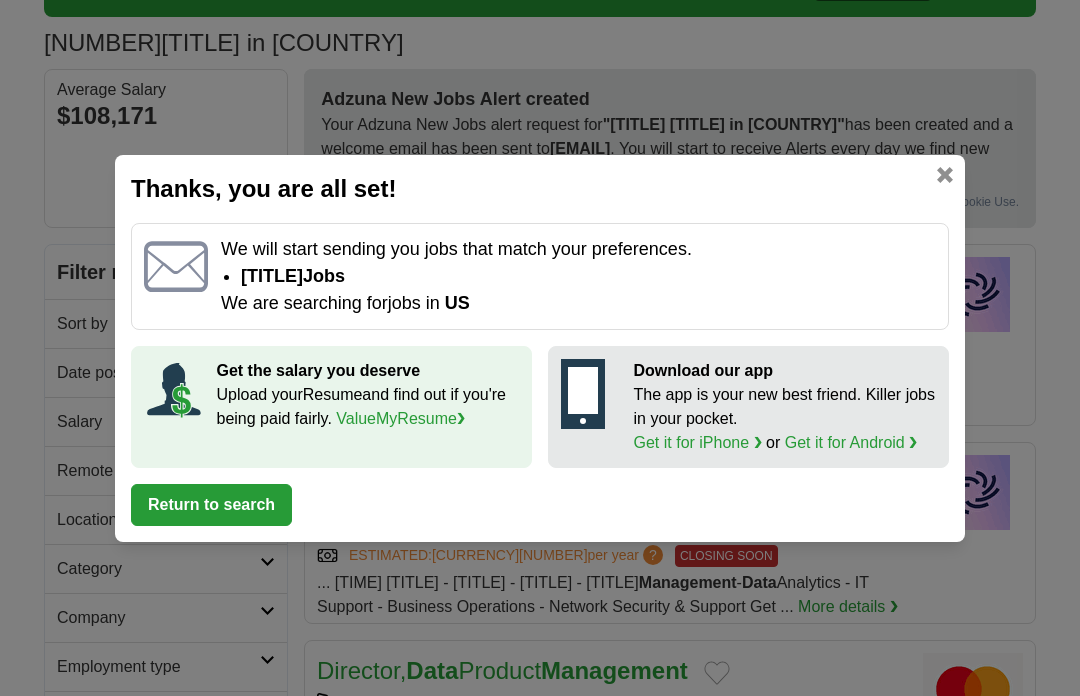 click on "Return to search" at bounding box center (211, 505) 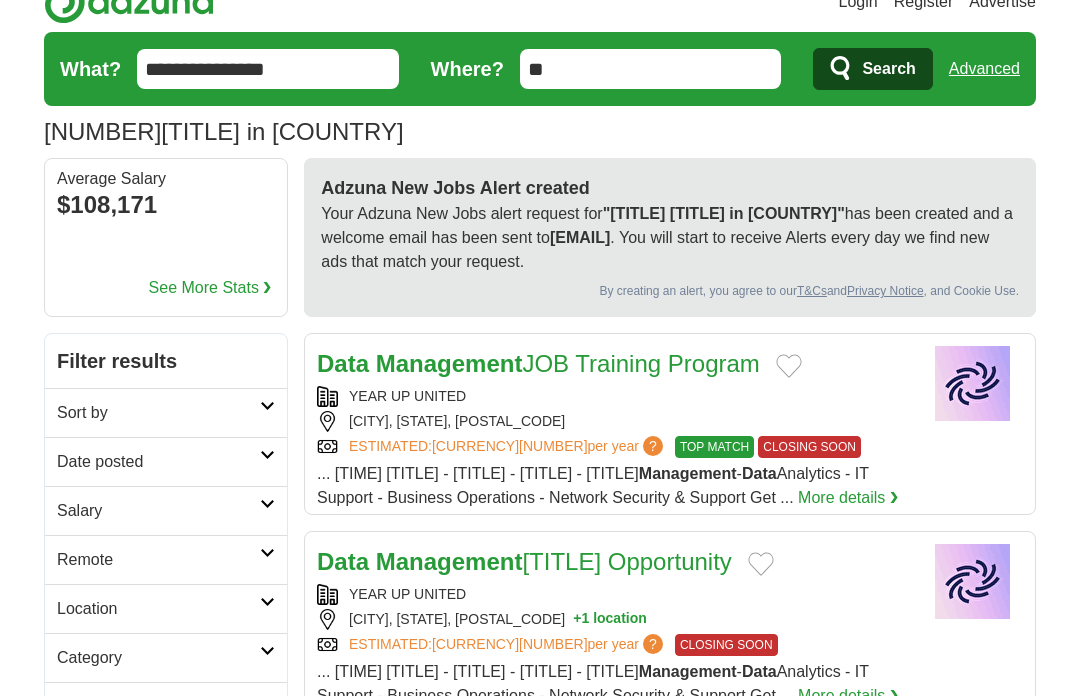 scroll, scrollTop: 0, scrollLeft: 0, axis: both 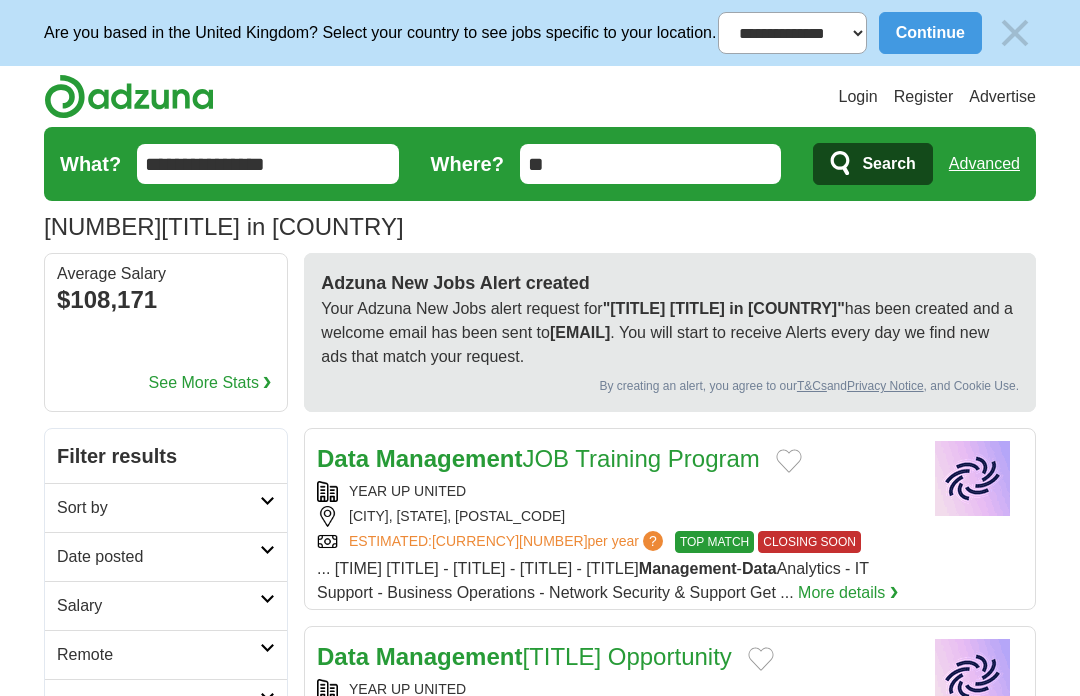 click on "**********" at bounding box center (268, 164) 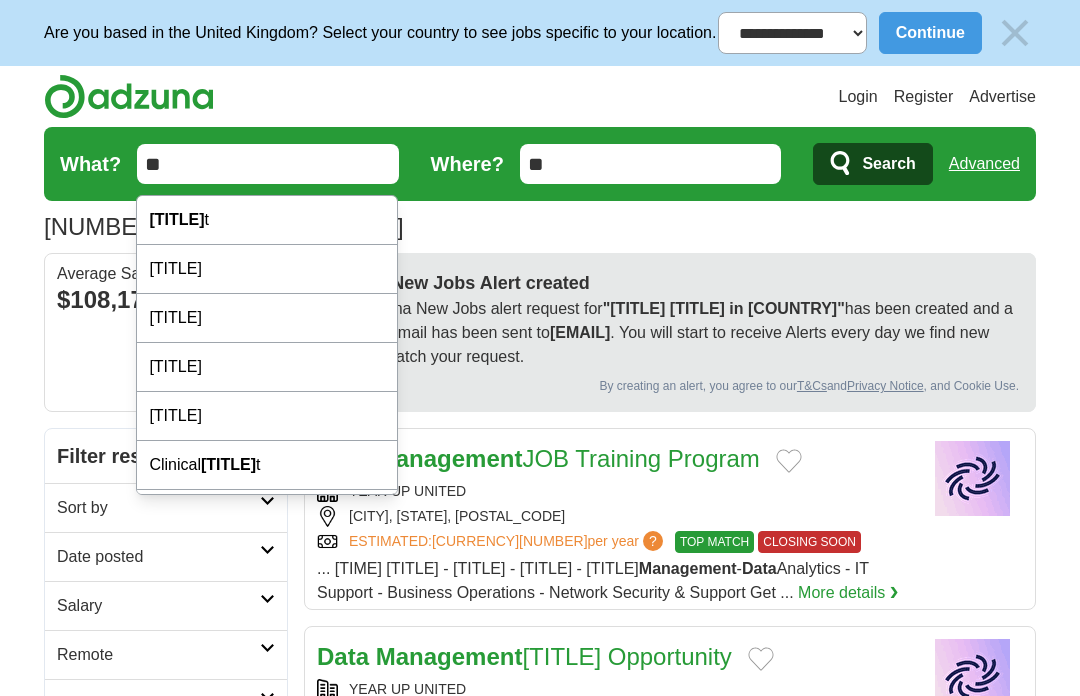 type on "*" 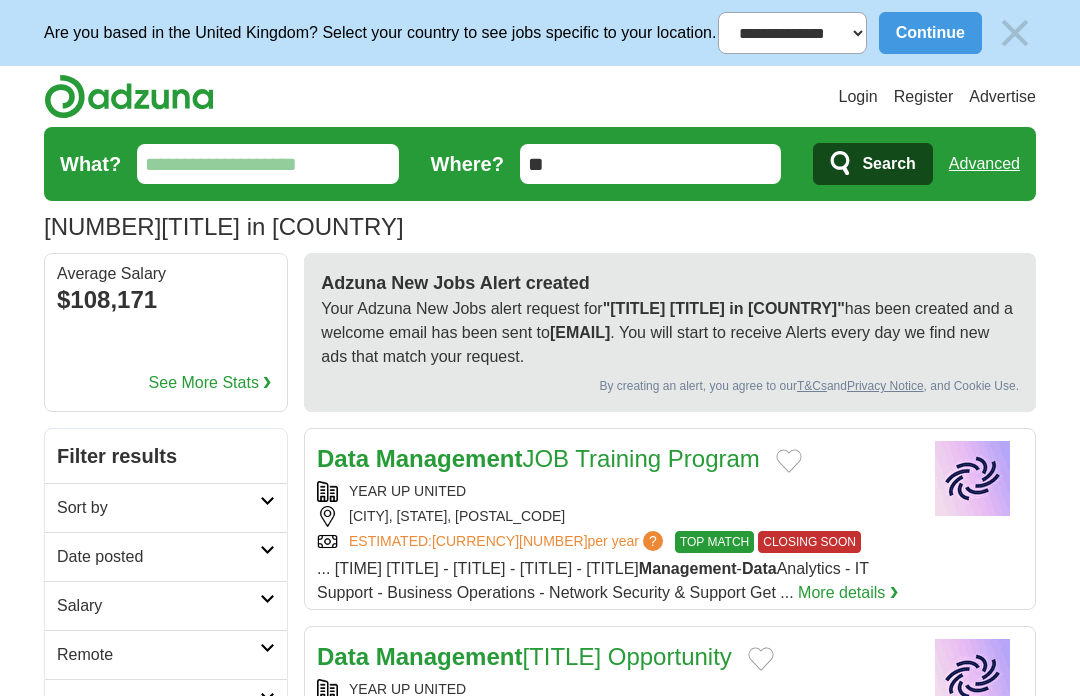 click on "What?" at bounding box center (268, 164) 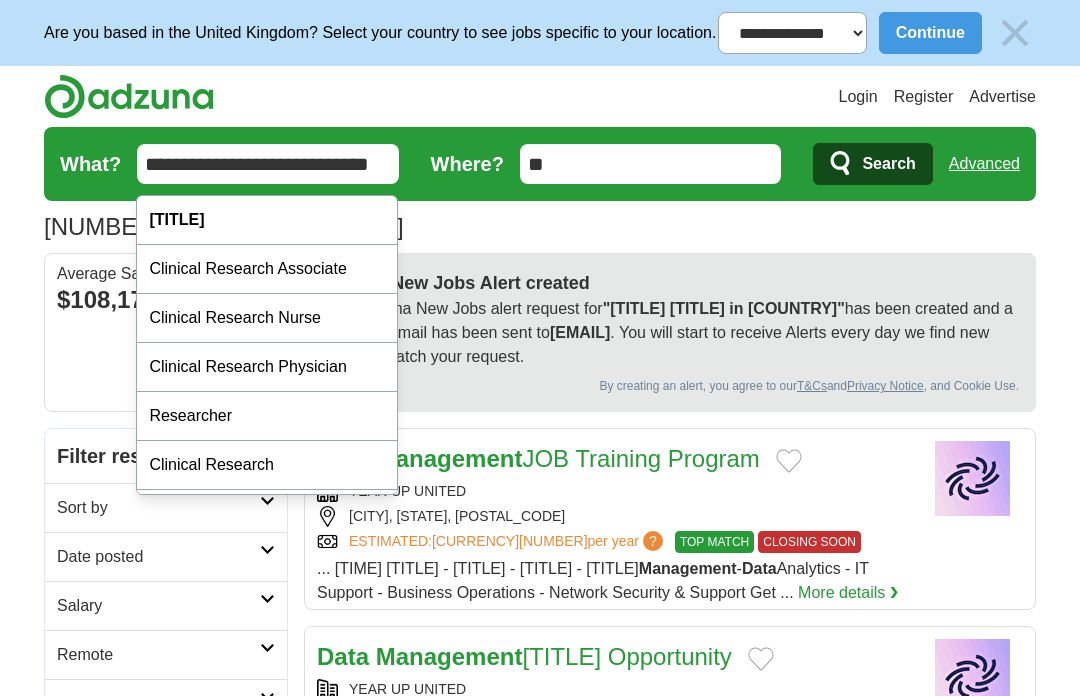 type on "**********" 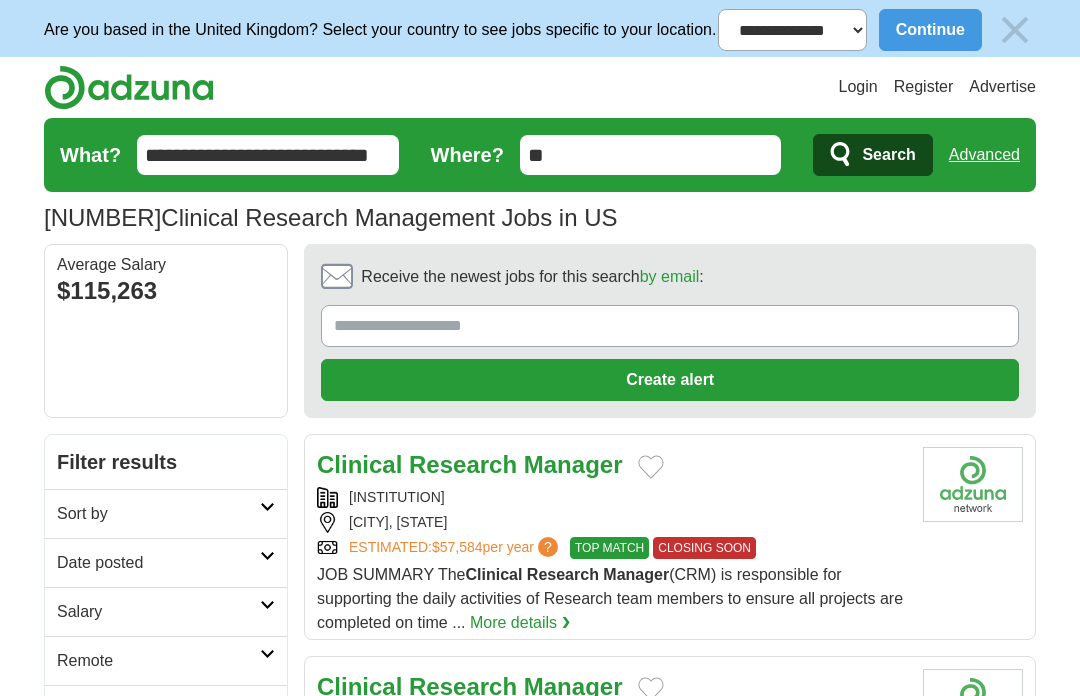scroll, scrollTop: 0, scrollLeft: 0, axis: both 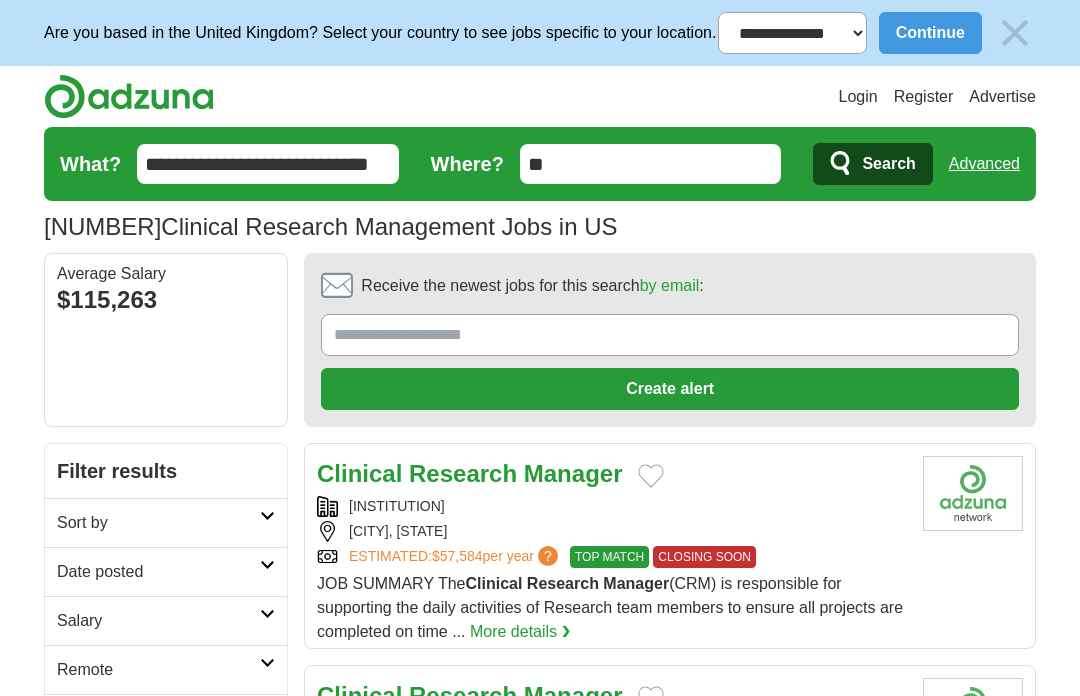click on "Receive the newest jobs for this search  by email :" at bounding box center [670, 335] 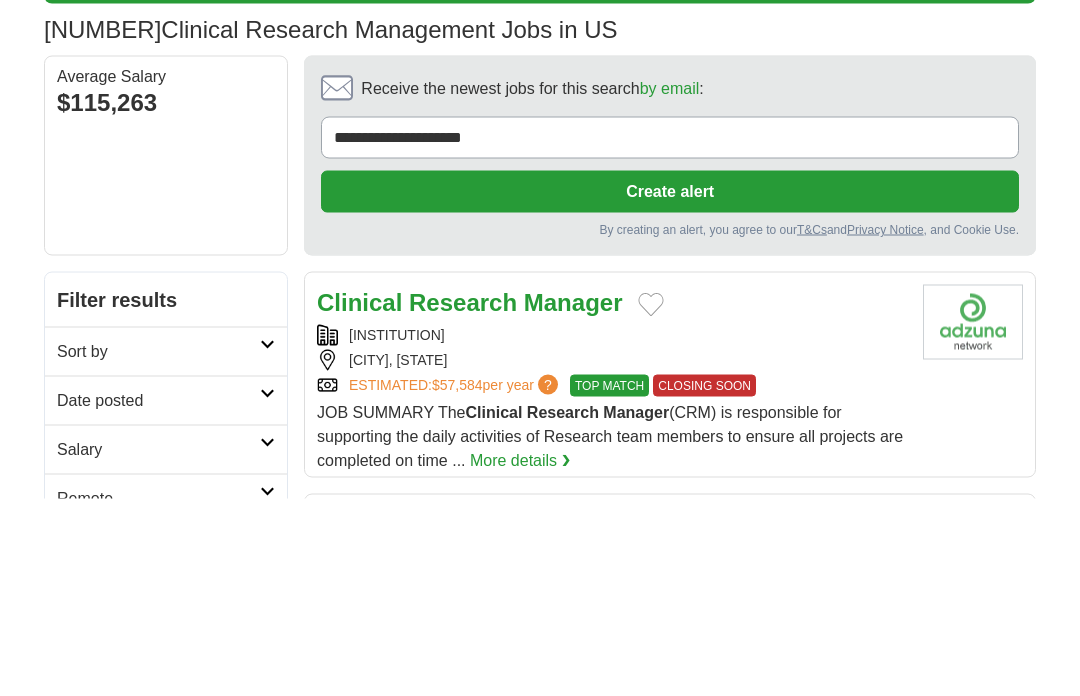 type on "**********" 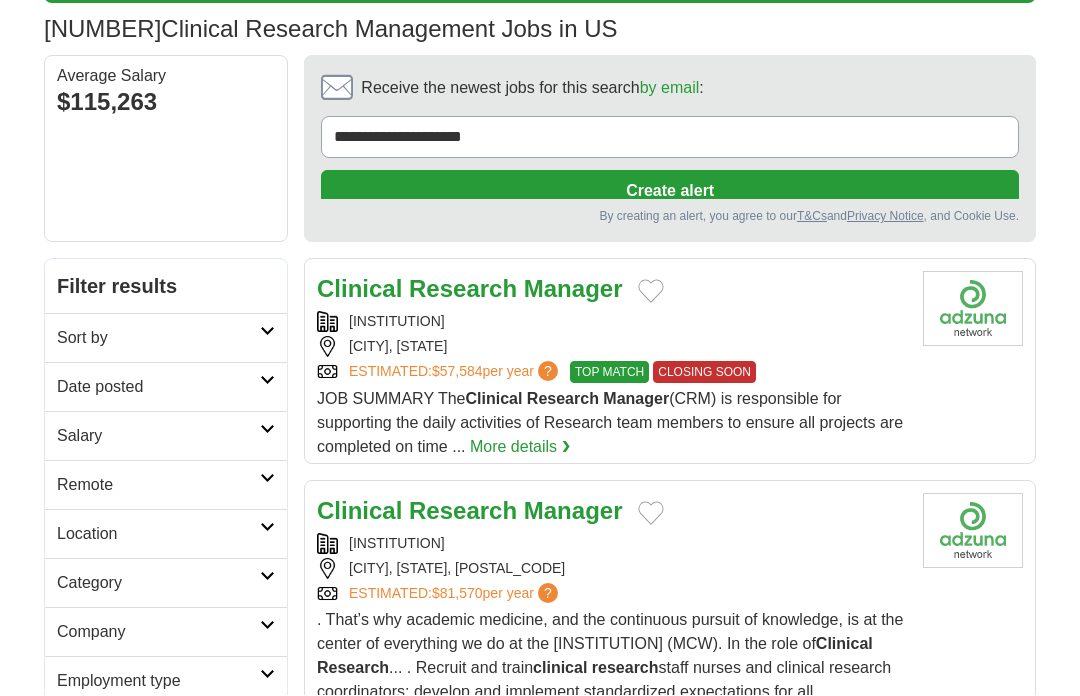 scroll, scrollTop: 198, scrollLeft: 0, axis: vertical 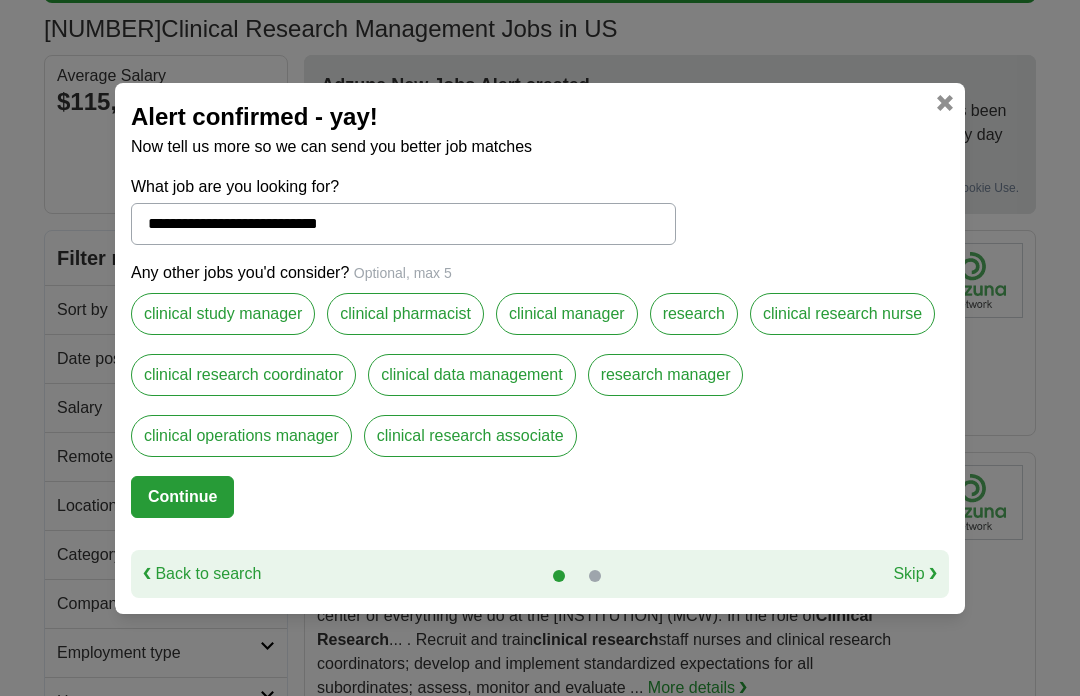 click on "Continue" at bounding box center [182, 497] 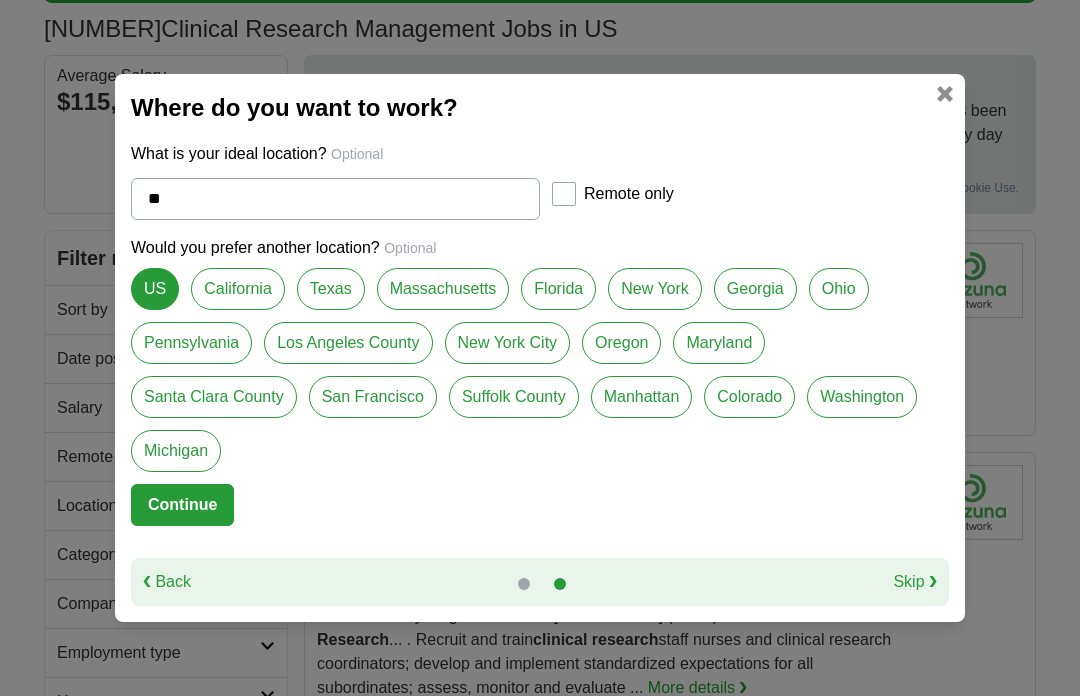 click on "Continue" at bounding box center [182, 505] 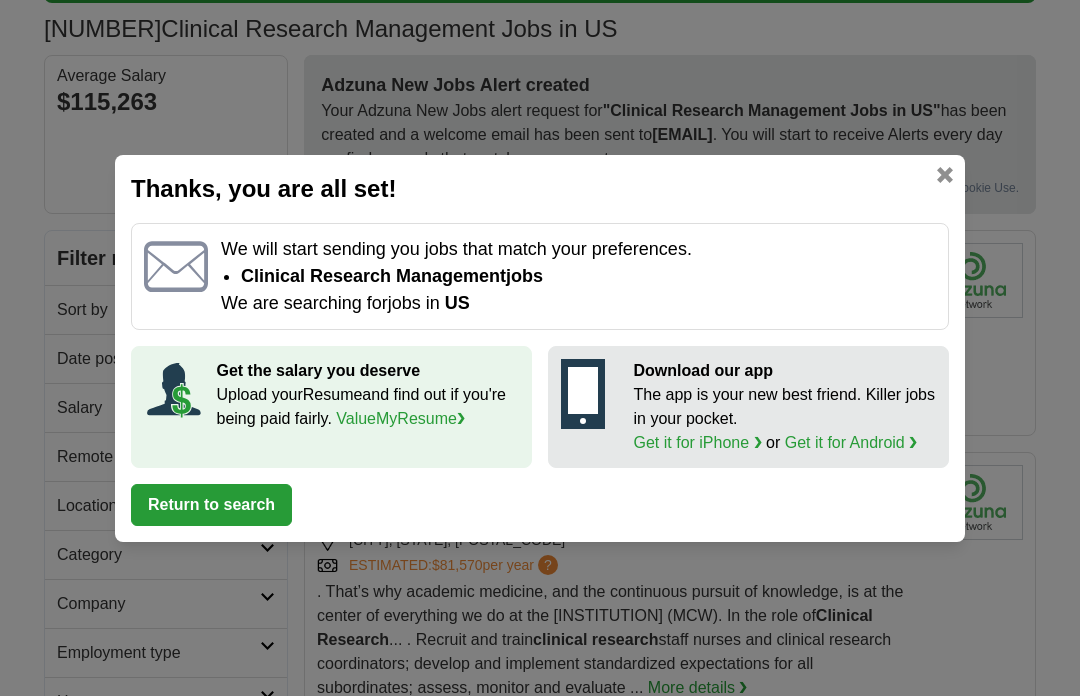 click on "Return to search" at bounding box center (211, 505) 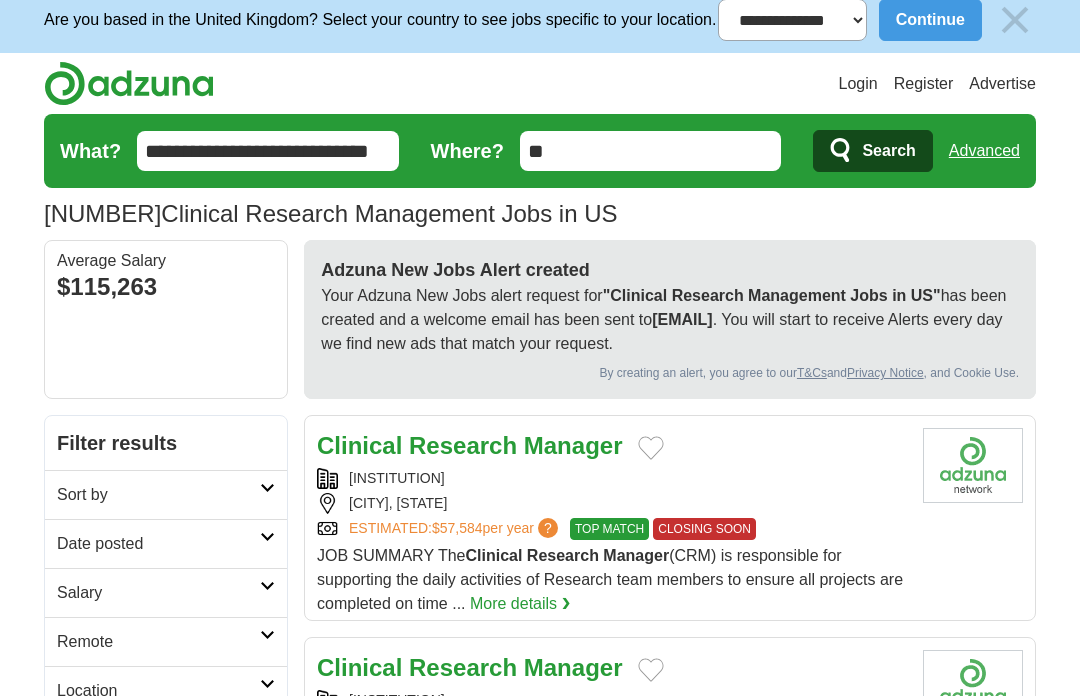 scroll, scrollTop: 0, scrollLeft: 0, axis: both 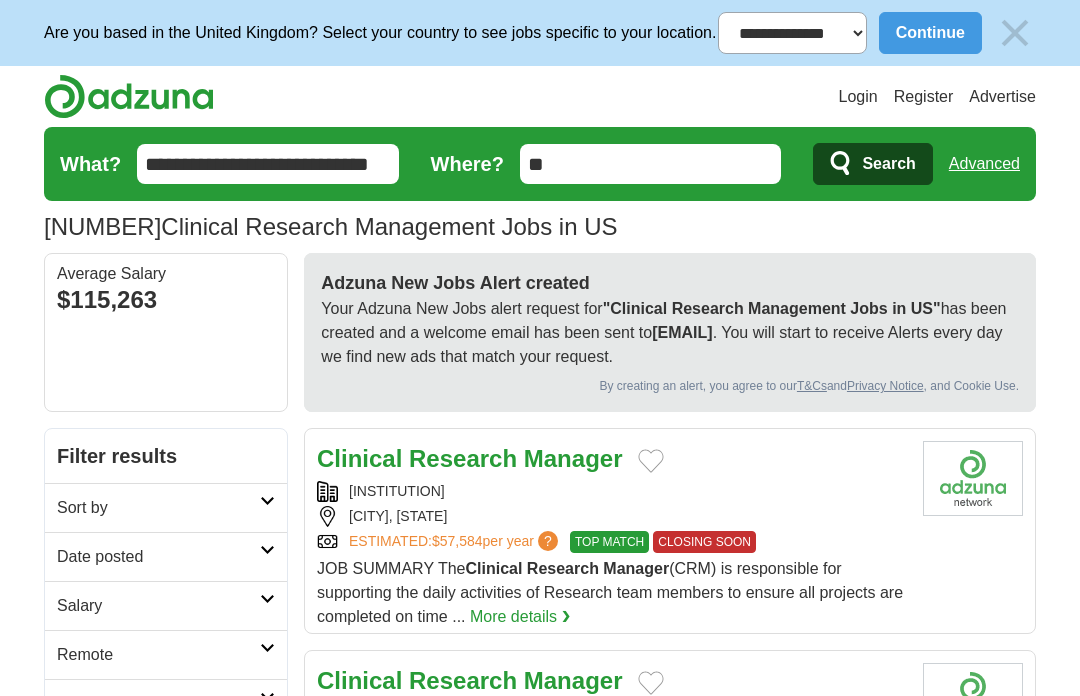 click on "Search" at bounding box center (888, 164) 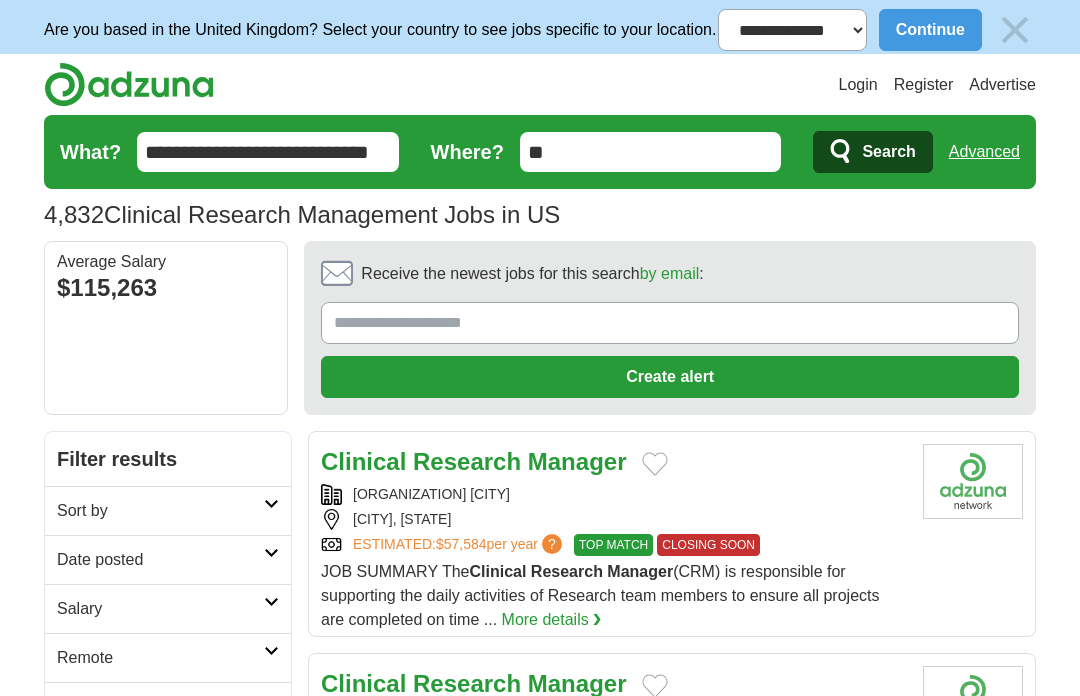 scroll, scrollTop: 0, scrollLeft: 0, axis: both 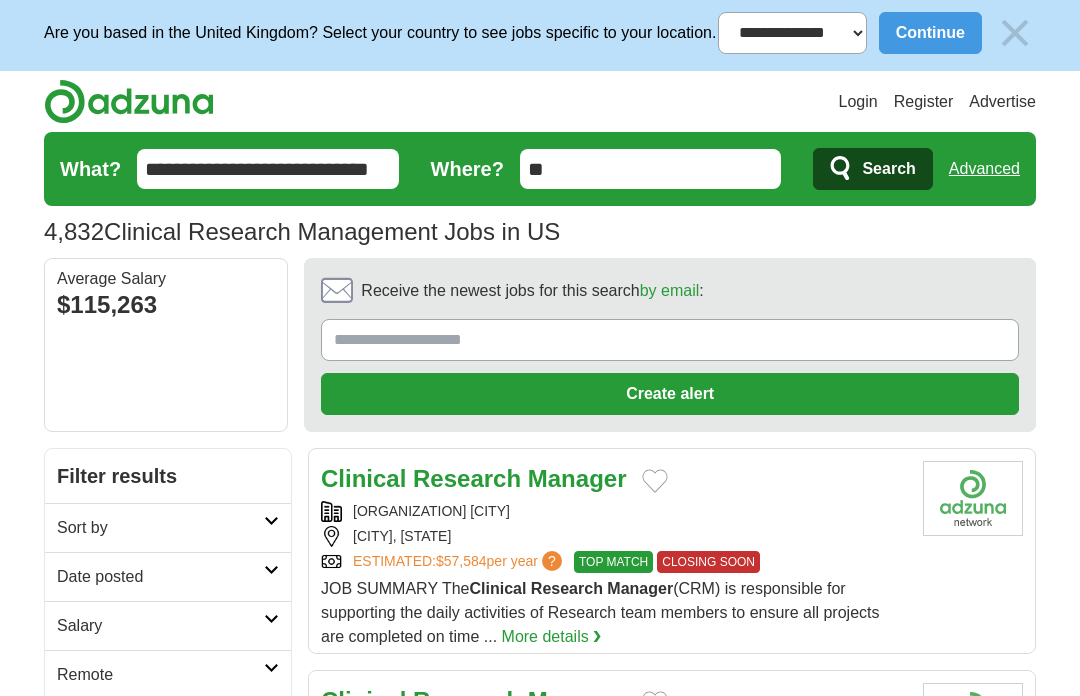click on "Receive the newest jobs for this search  by email :" at bounding box center [670, 340] 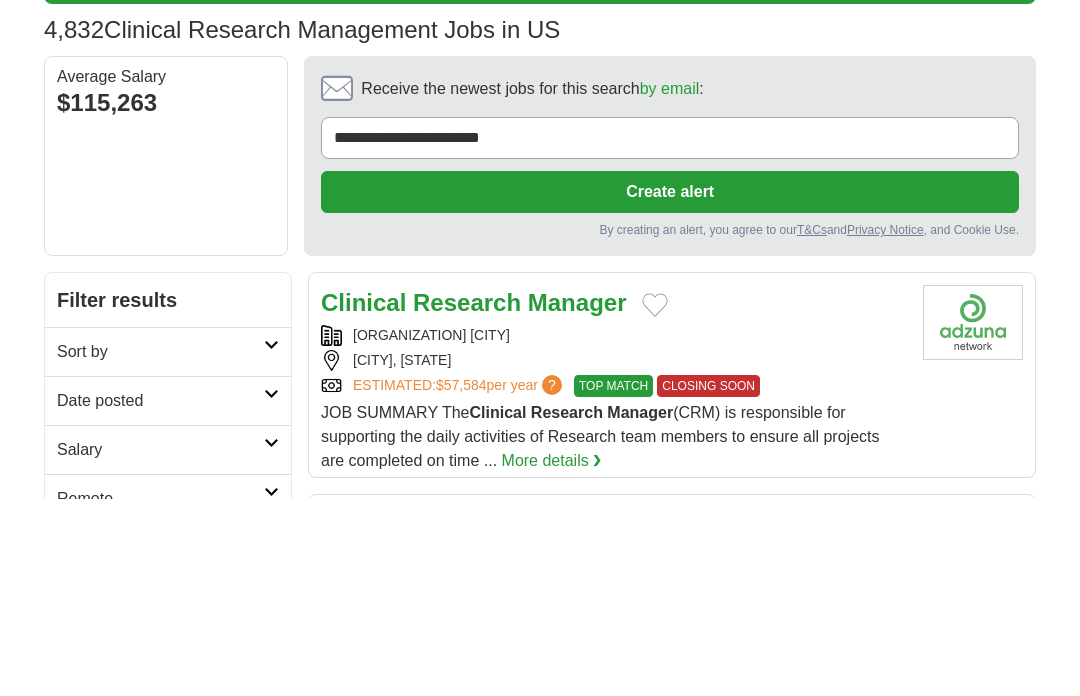type on "**********" 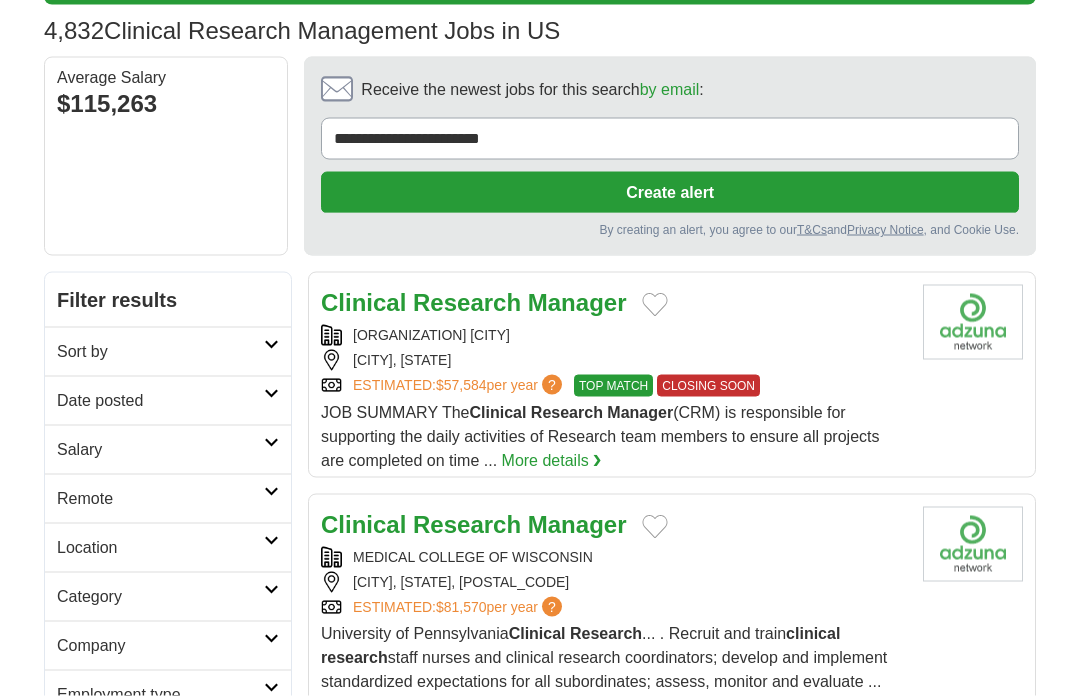 scroll, scrollTop: 197, scrollLeft: 0, axis: vertical 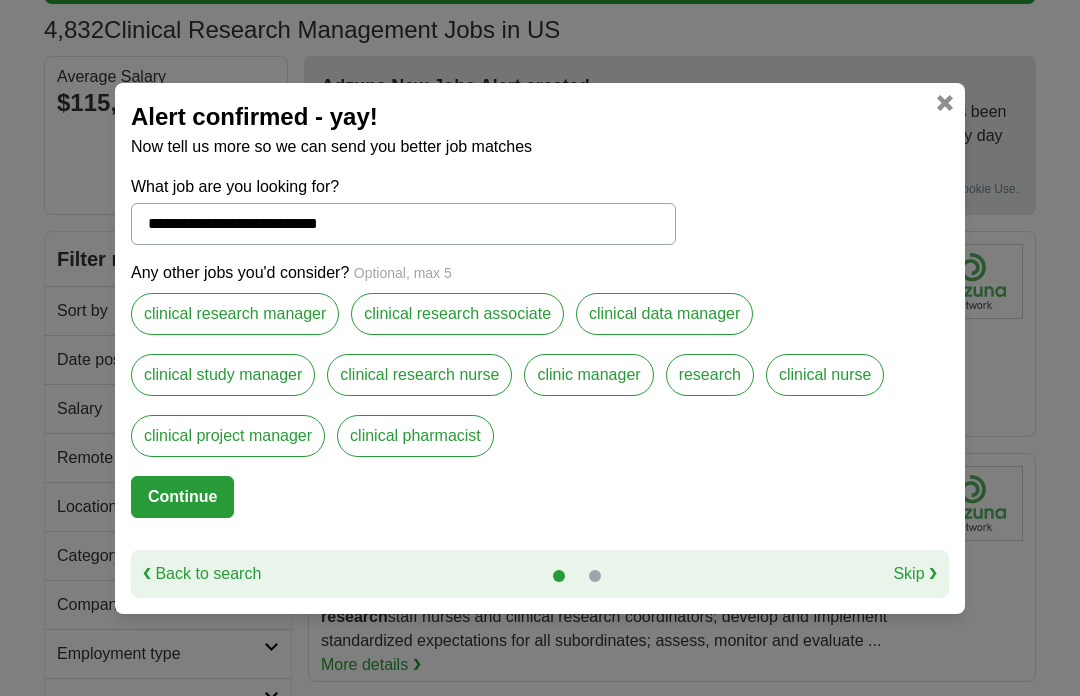 click on "Continue" at bounding box center (182, 497) 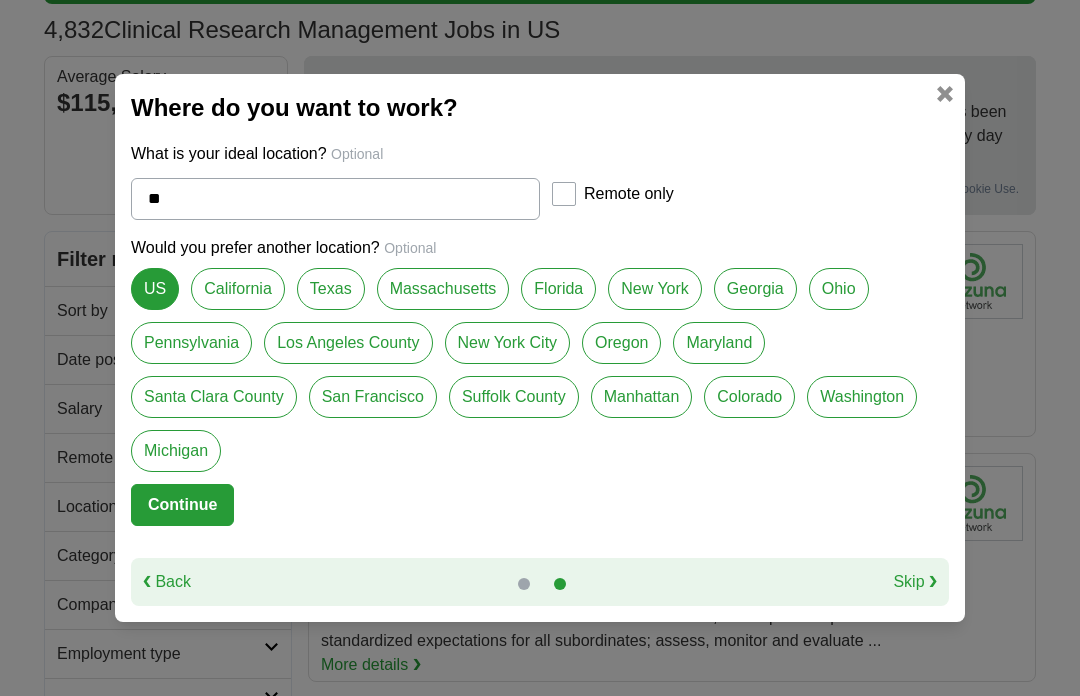 click on "Continue" at bounding box center (182, 505) 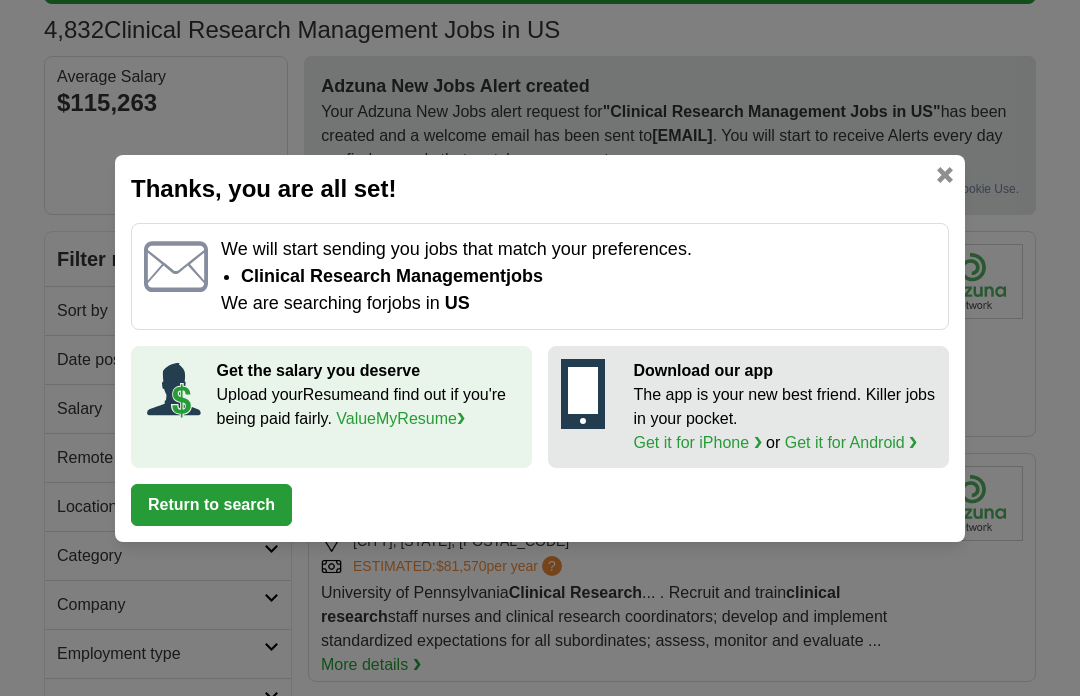 click on "Return to search" at bounding box center [211, 505] 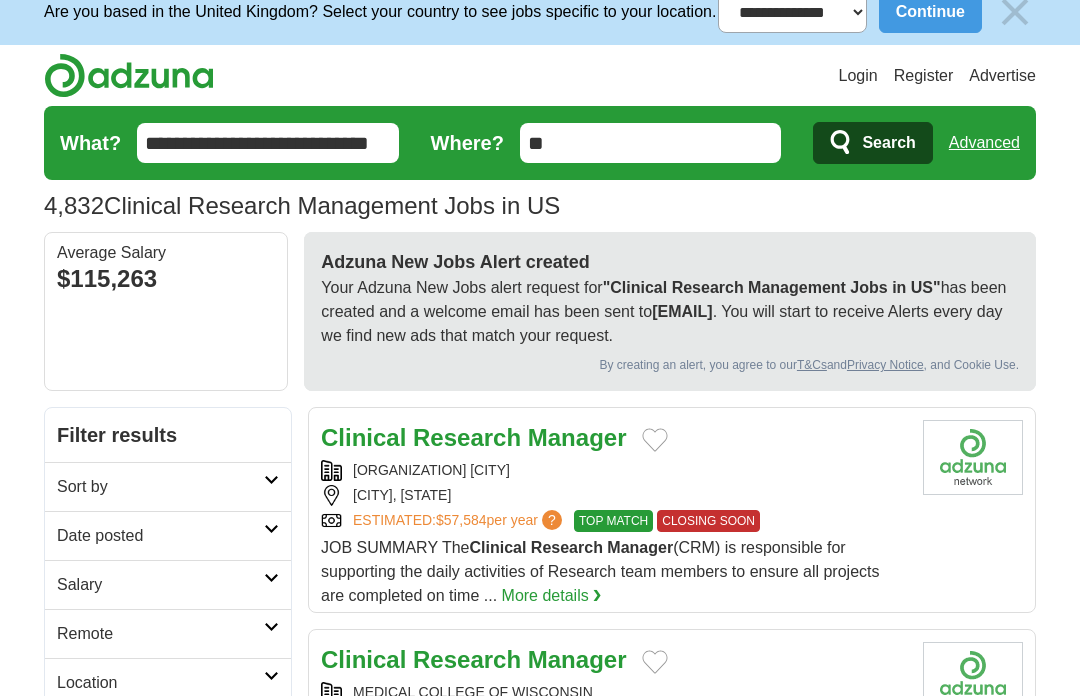 scroll, scrollTop: 0, scrollLeft: 0, axis: both 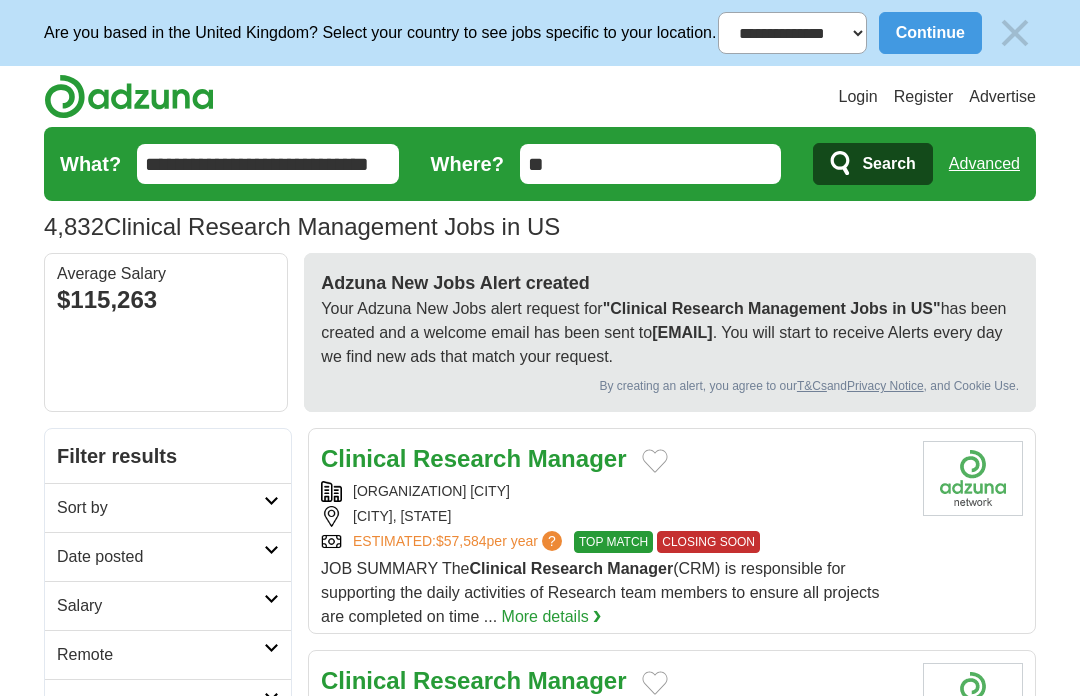 click on "**********" at bounding box center [268, 164] 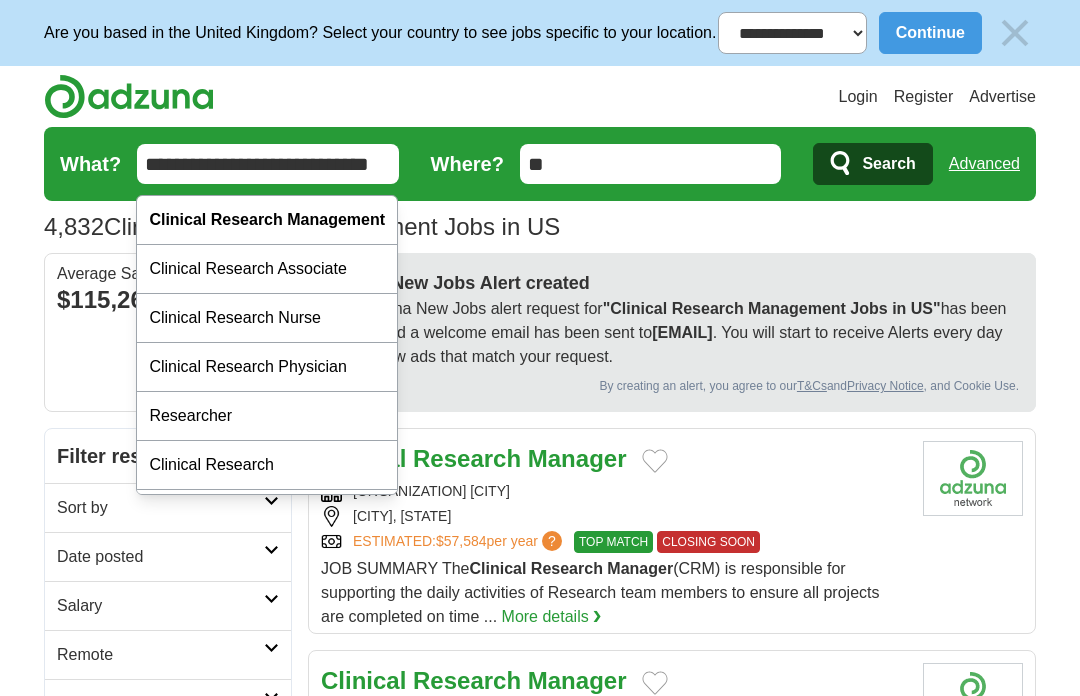 click on "**********" at bounding box center (268, 164) 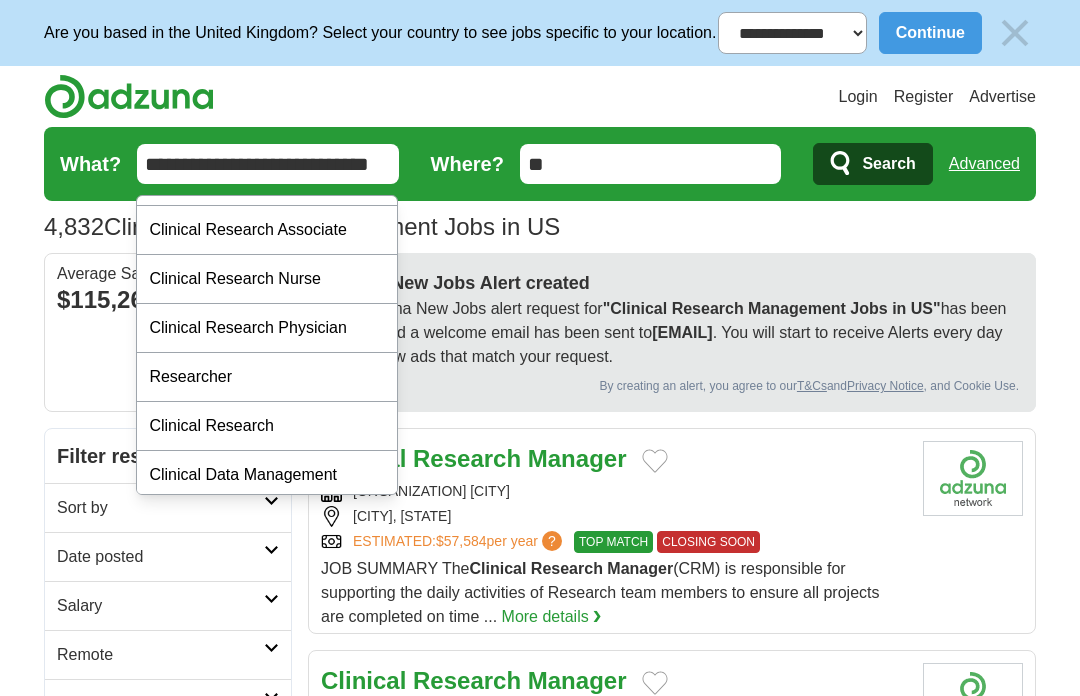 click on "Search" at bounding box center (872, 164) 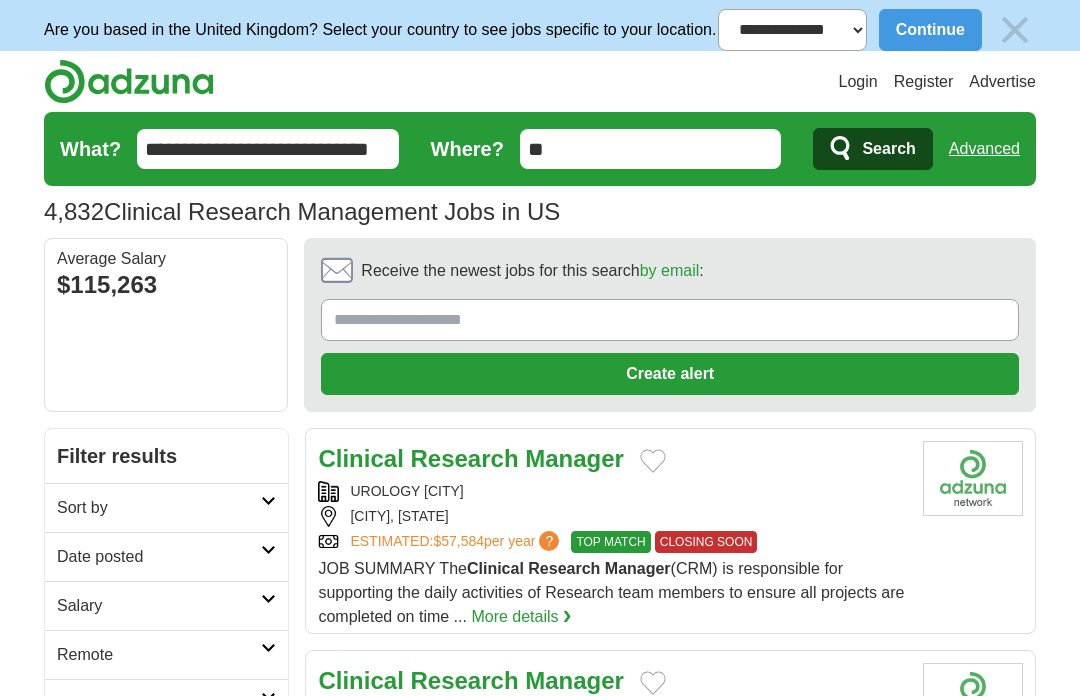 scroll, scrollTop: 0, scrollLeft: 0, axis: both 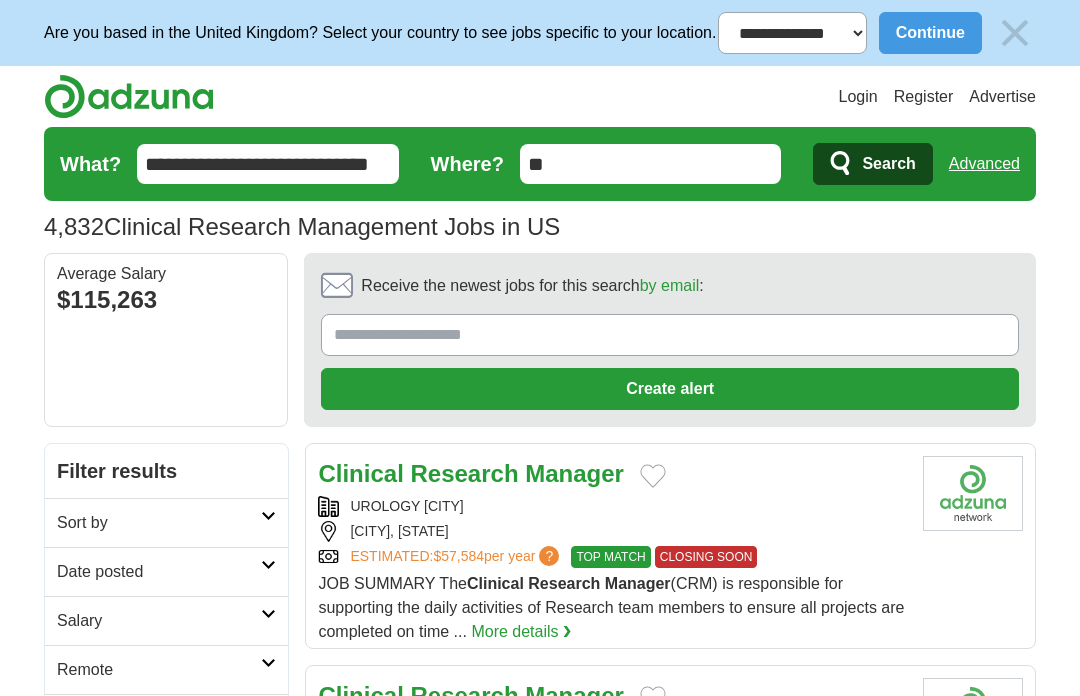 click on "**********" at bounding box center [268, 164] 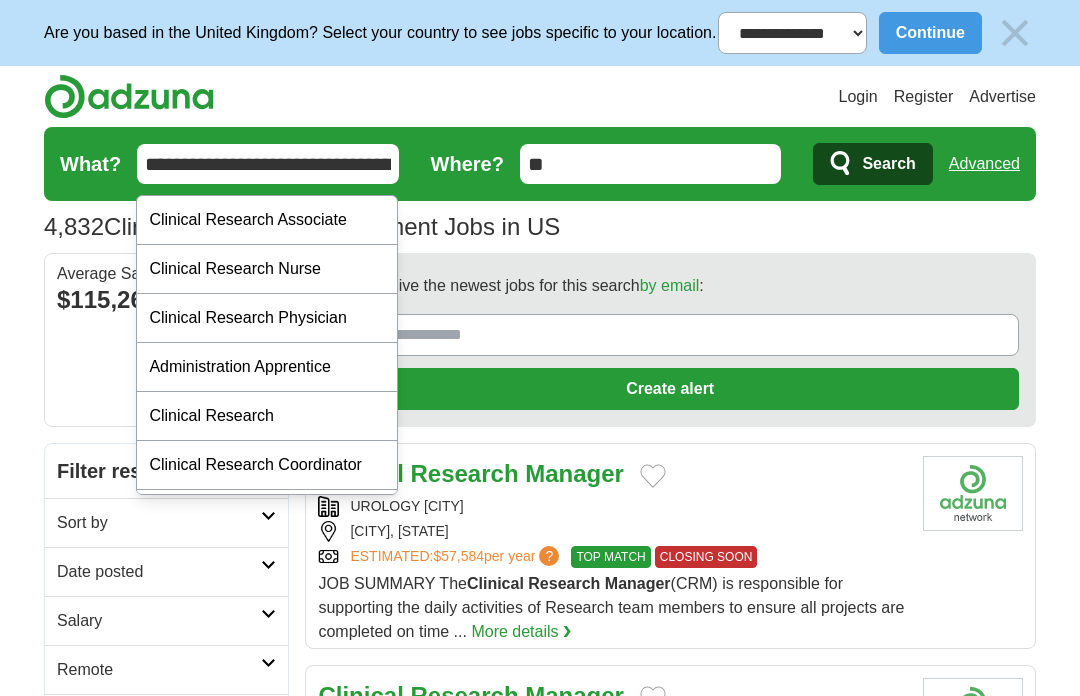 type on "**********" 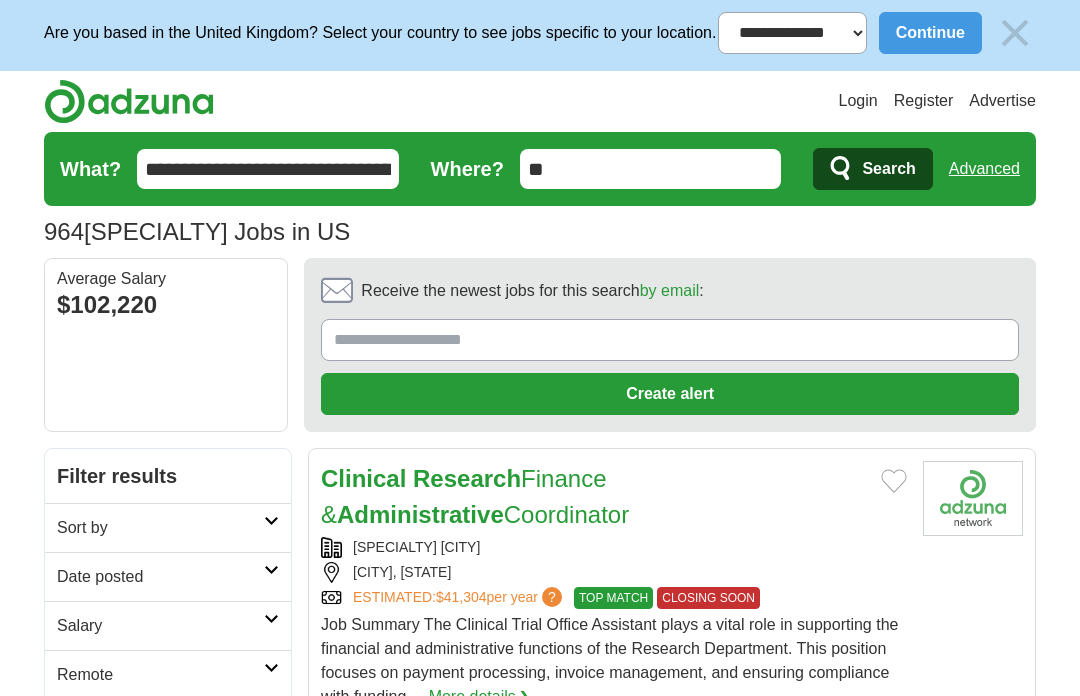 scroll, scrollTop: 0, scrollLeft: 0, axis: both 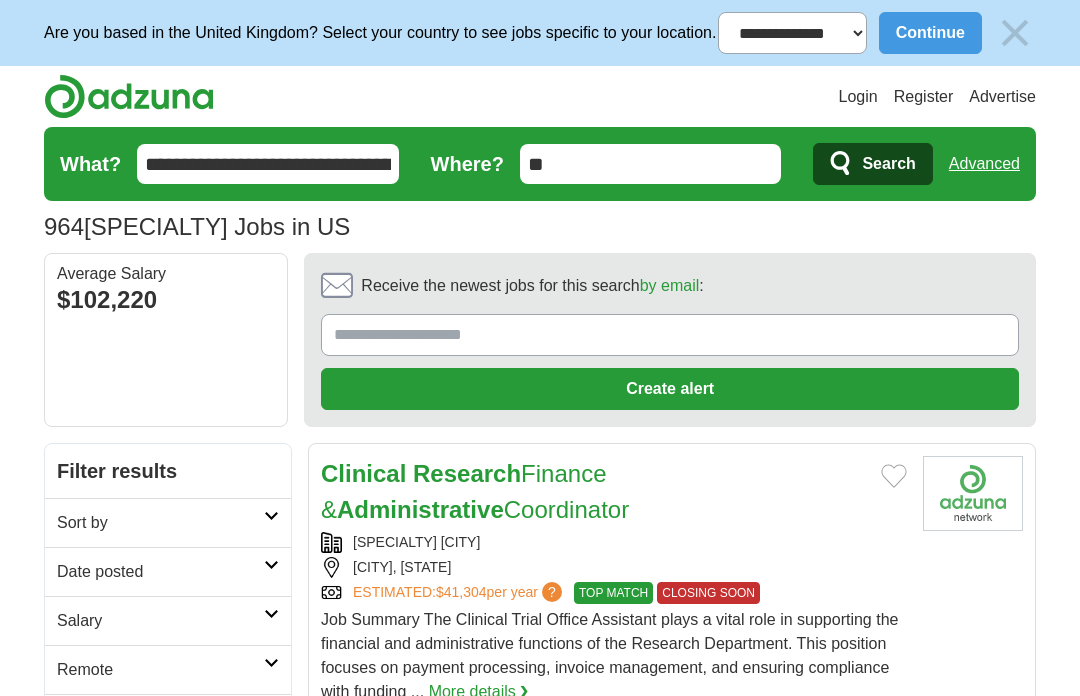 click on "Receive the newest jobs for this search  by email :" at bounding box center [670, 335] 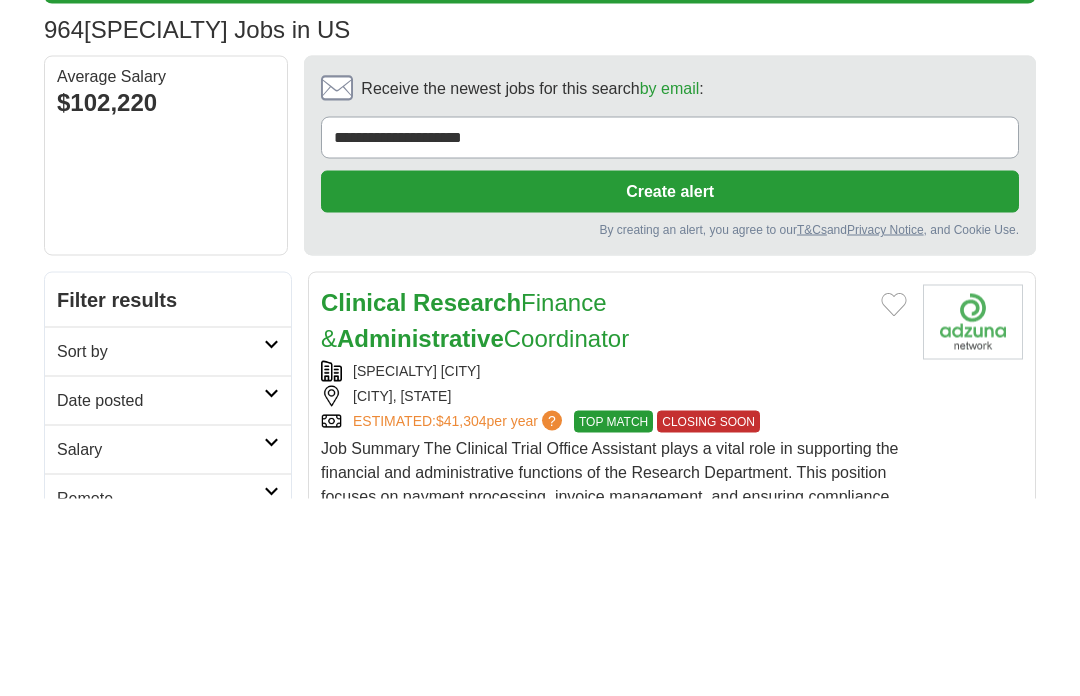 type on "**********" 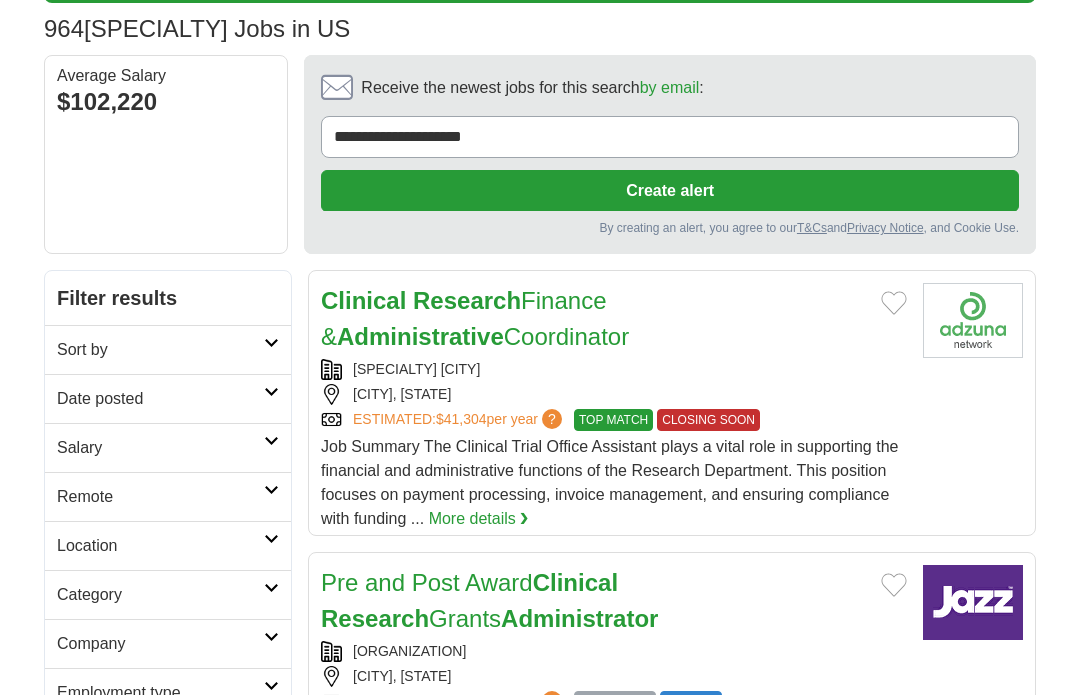 scroll, scrollTop: 198, scrollLeft: 0, axis: vertical 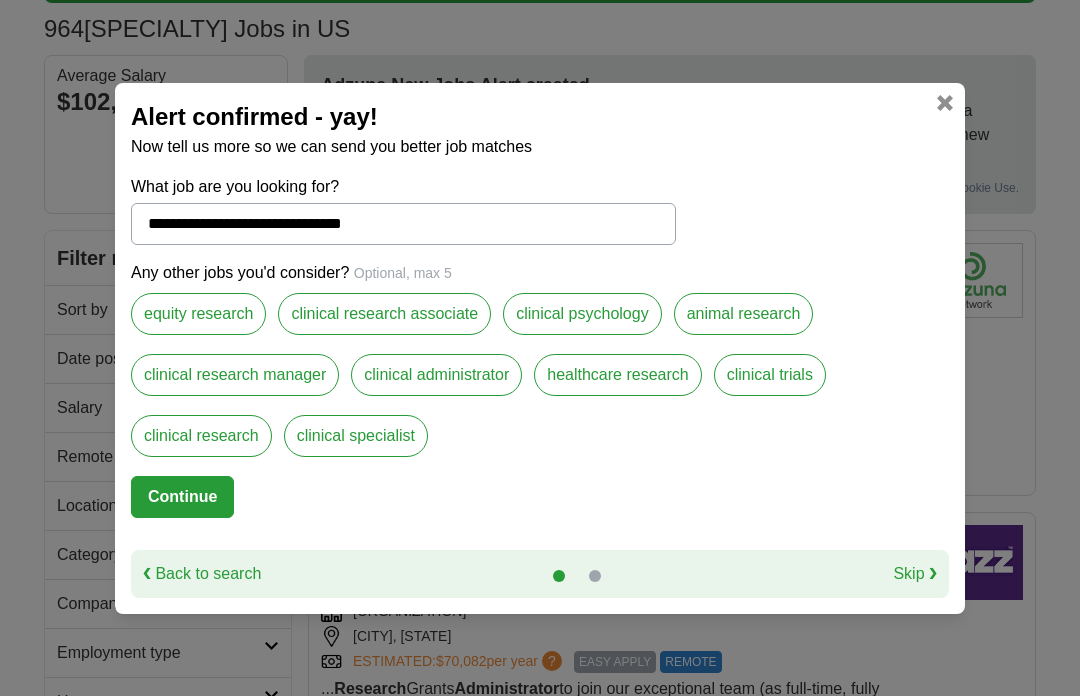 click on "Continue" at bounding box center [182, 497] 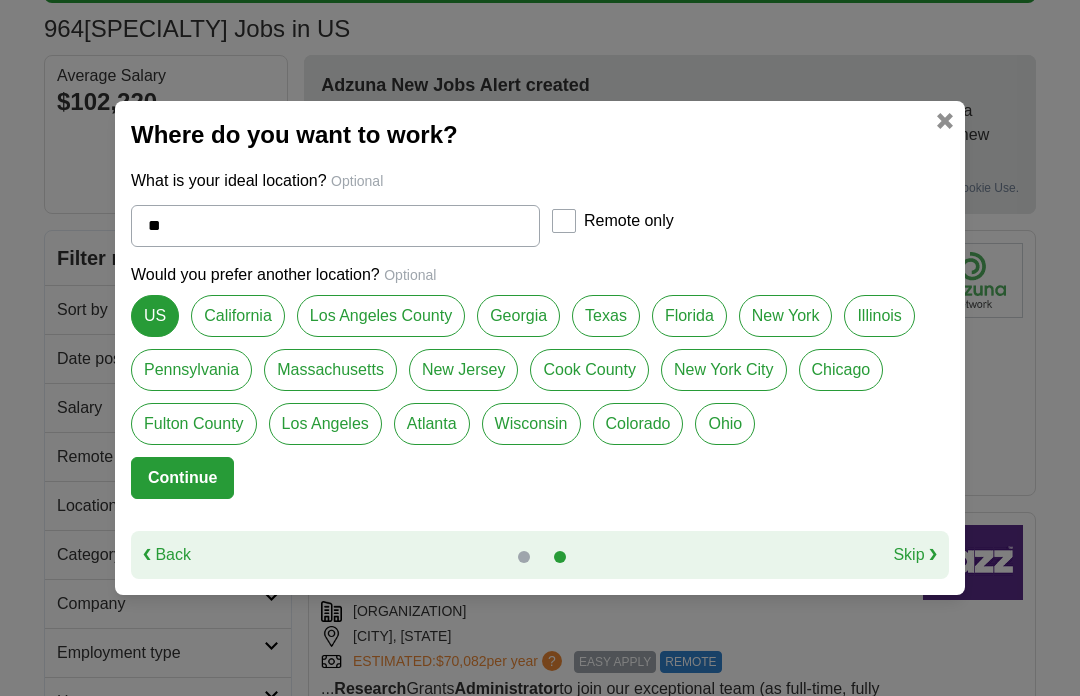 click on "Continue" at bounding box center (182, 478) 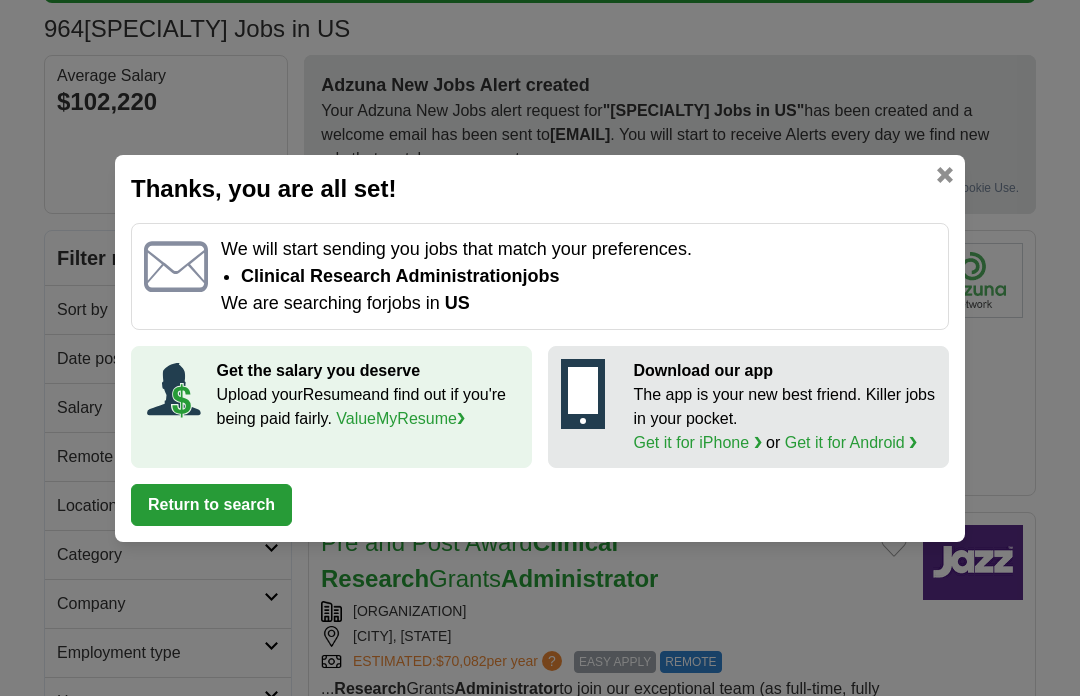 click on "Return to search" at bounding box center [211, 505] 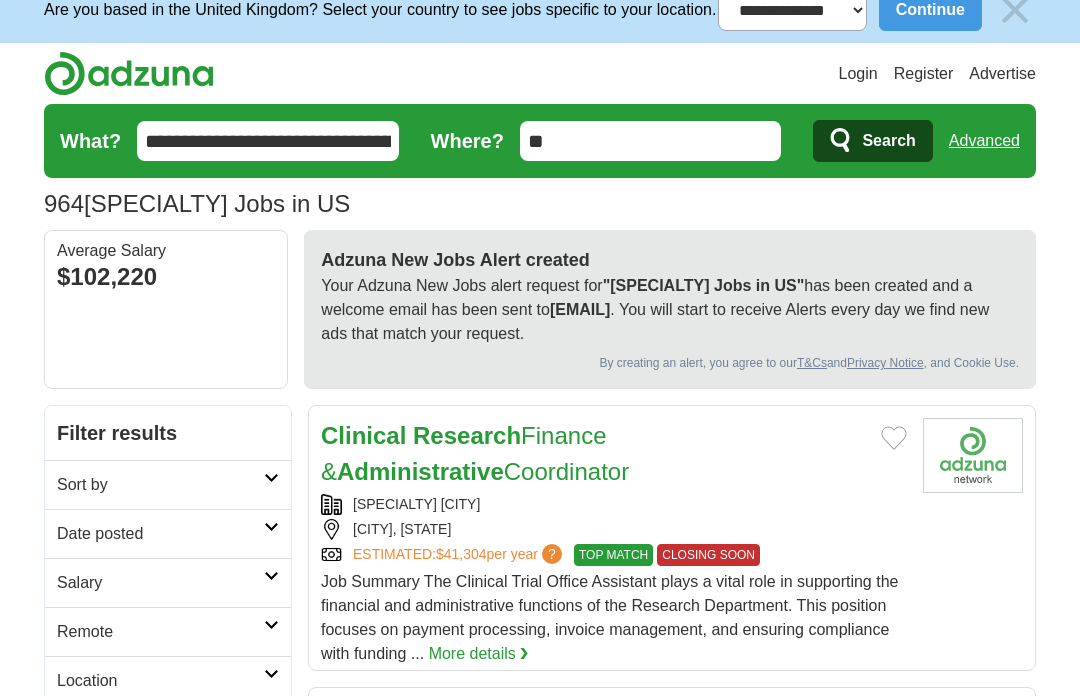 scroll, scrollTop: 0, scrollLeft: 0, axis: both 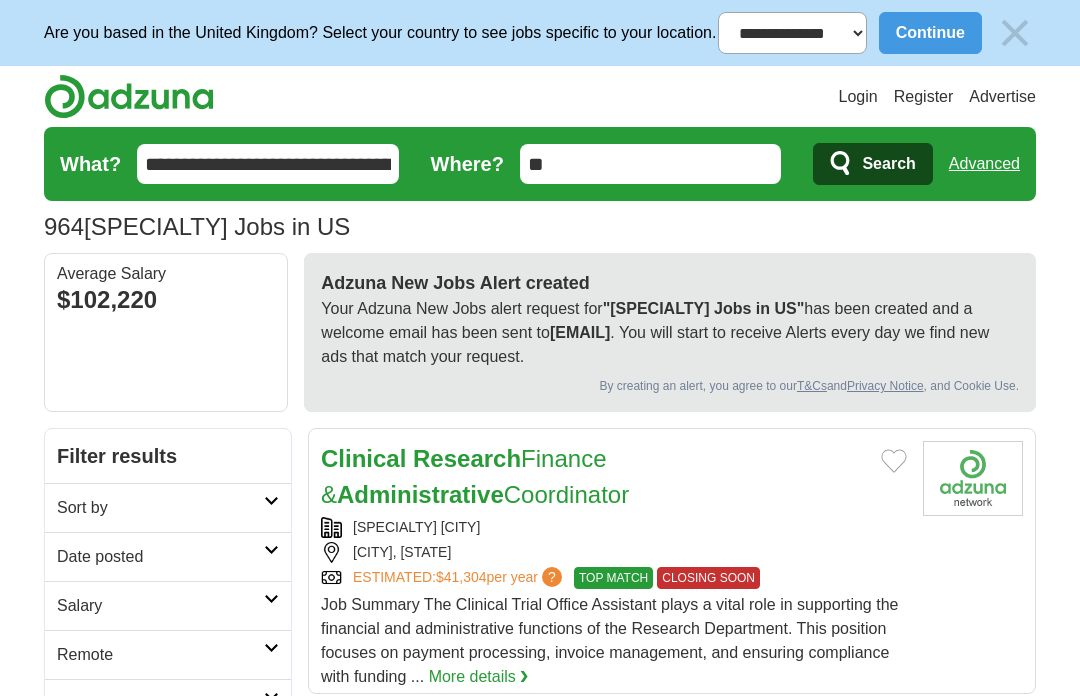 click on "Search" at bounding box center [888, 164] 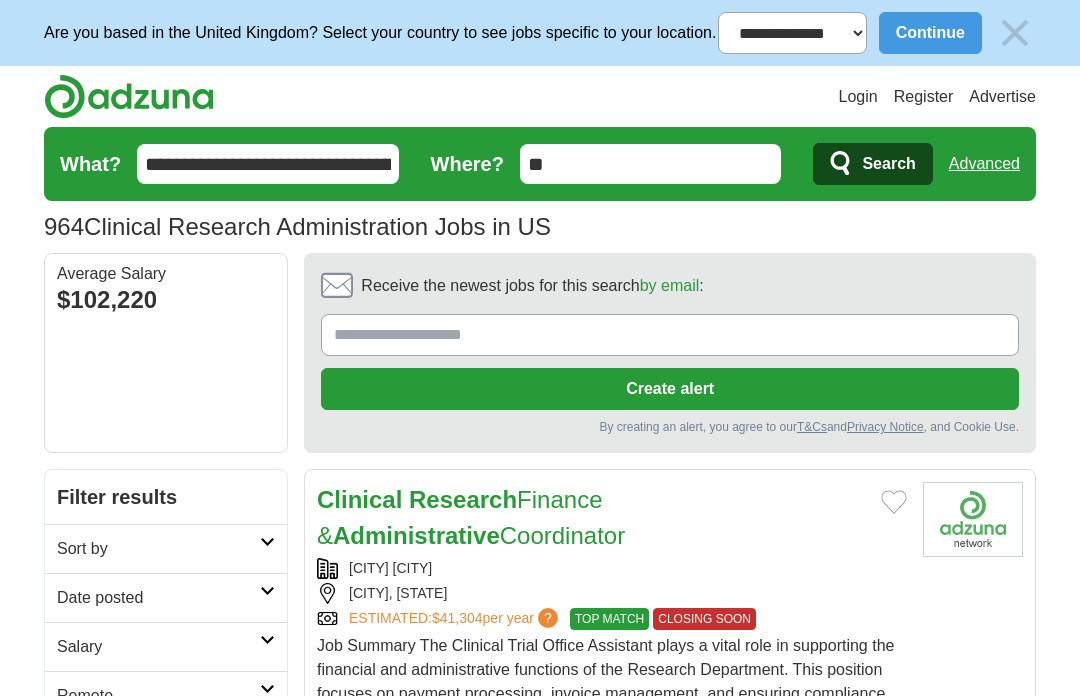 scroll, scrollTop: 190, scrollLeft: 0, axis: vertical 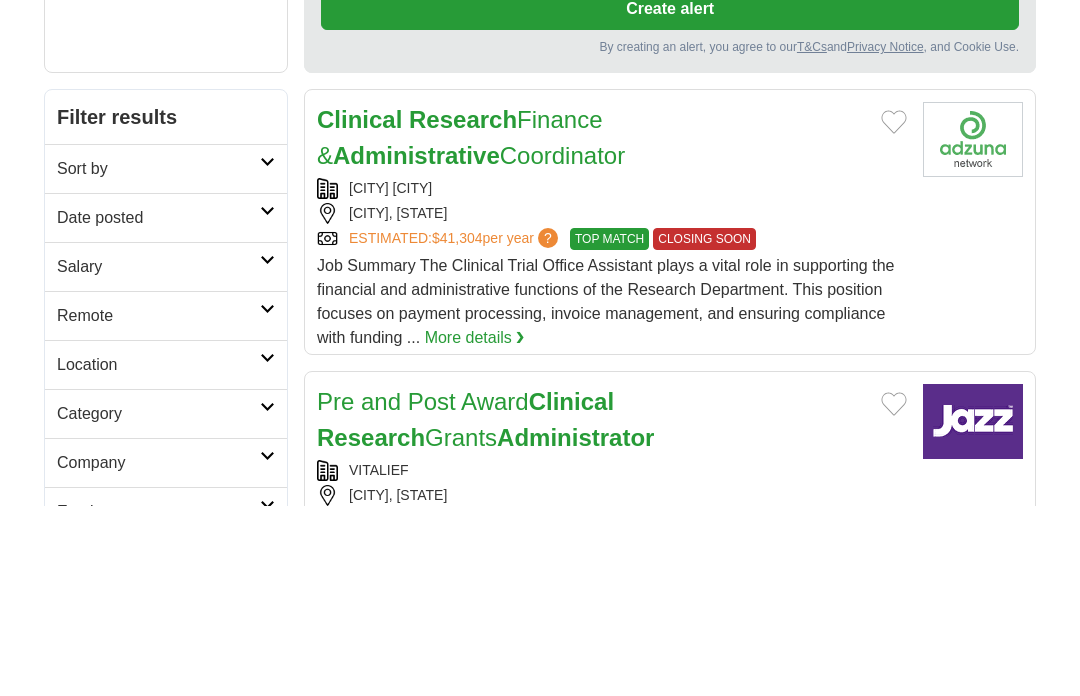type on "**********" 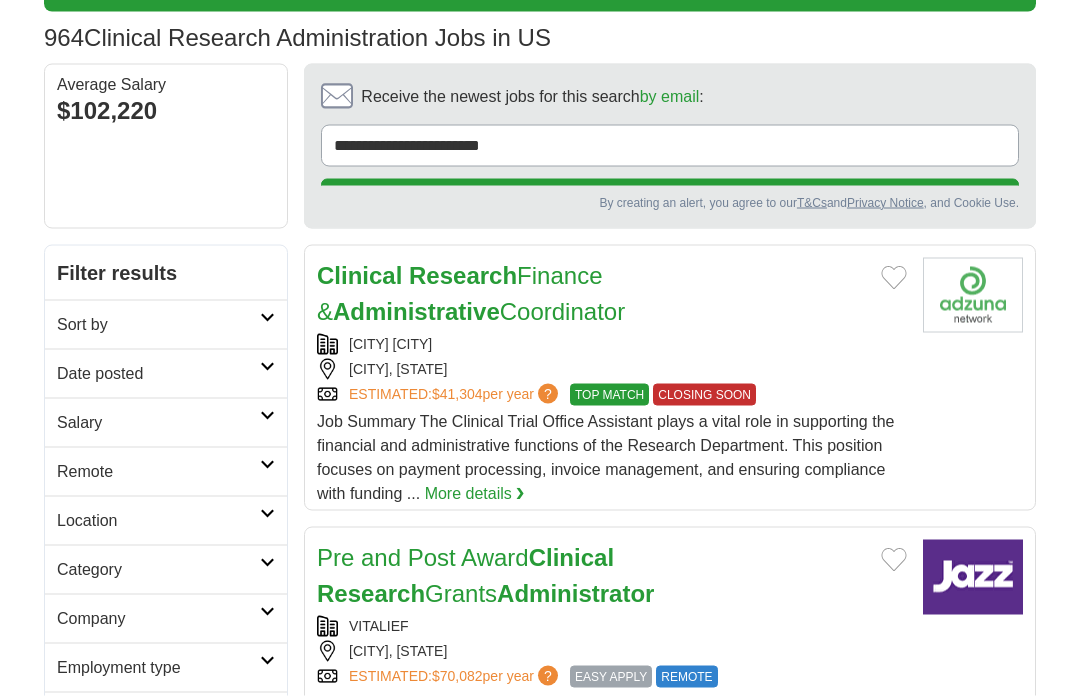 scroll, scrollTop: 190, scrollLeft: 0, axis: vertical 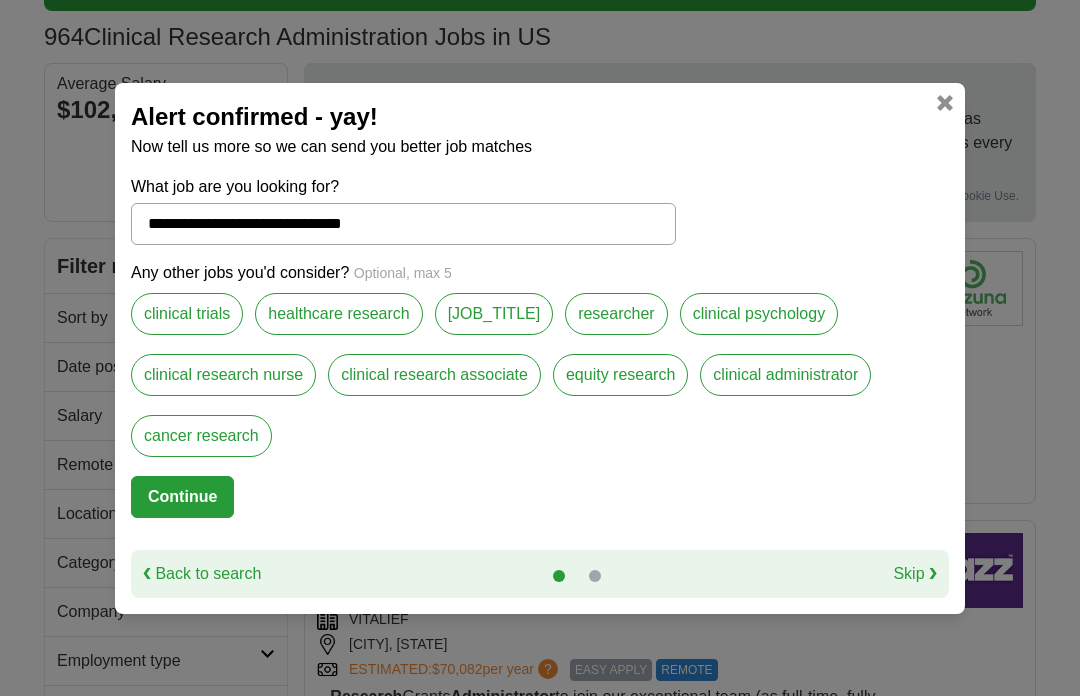click on "Continue" at bounding box center (182, 497) 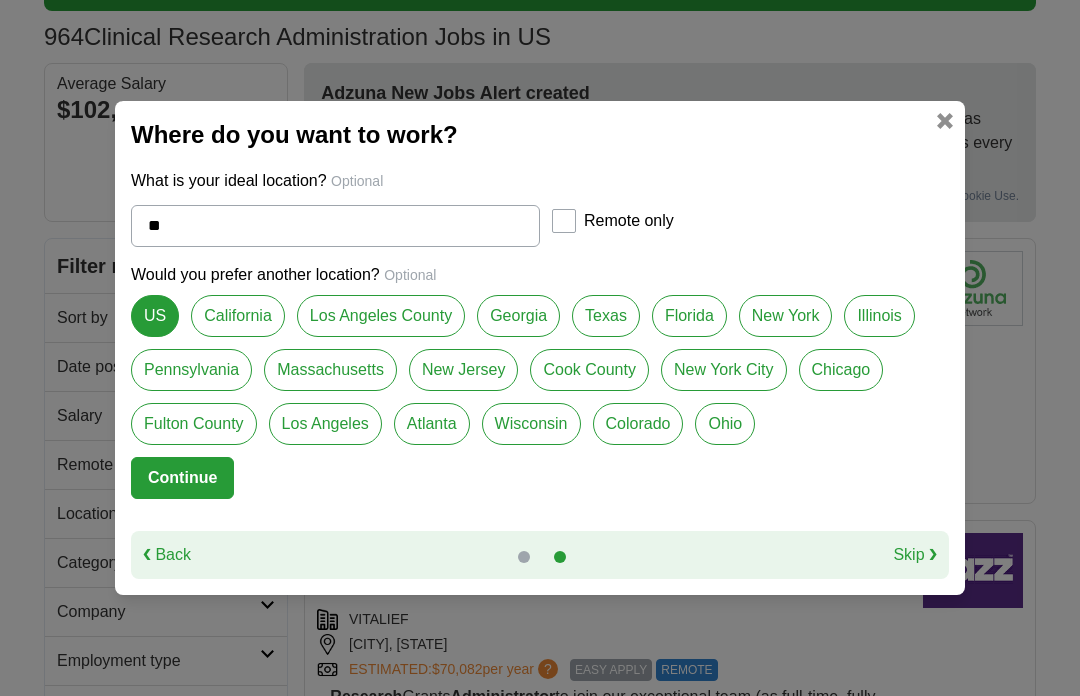 click on "Continue" at bounding box center (182, 478) 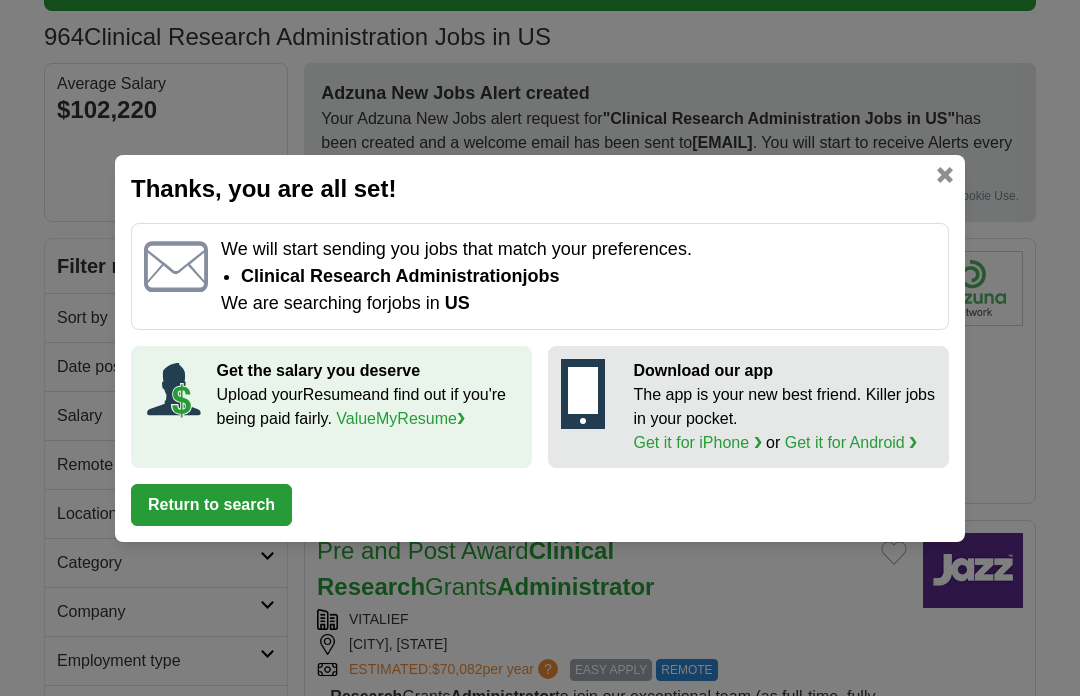 click on "Return to search" at bounding box center (211, 505) 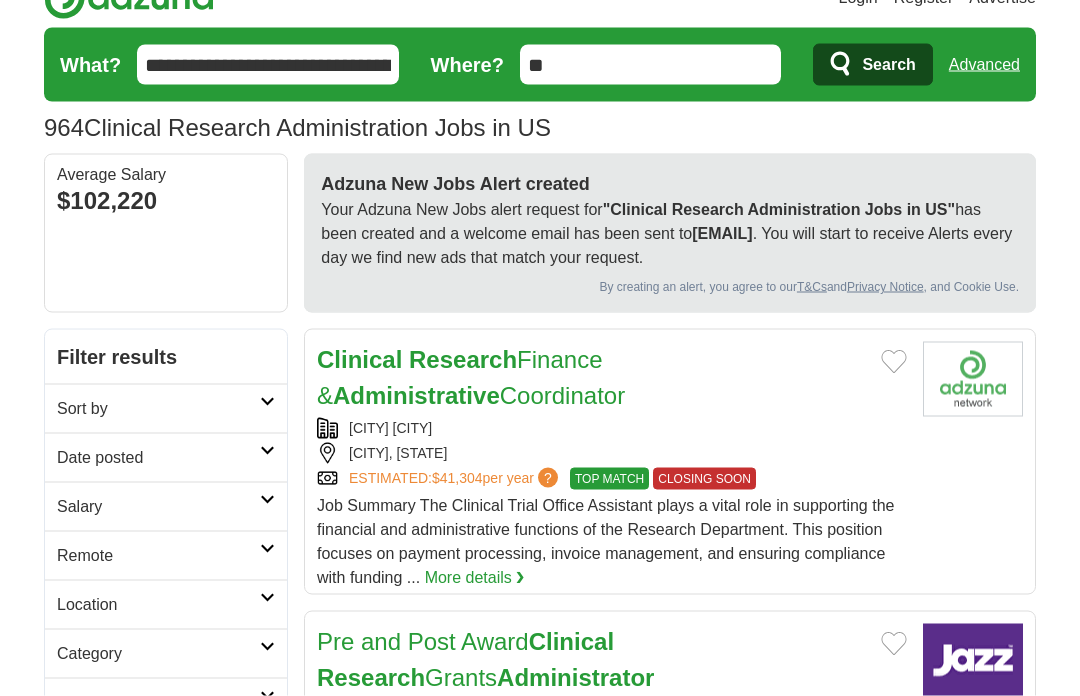 scroll, scrollTop: 0, scrollLeft: 0, axis: both 